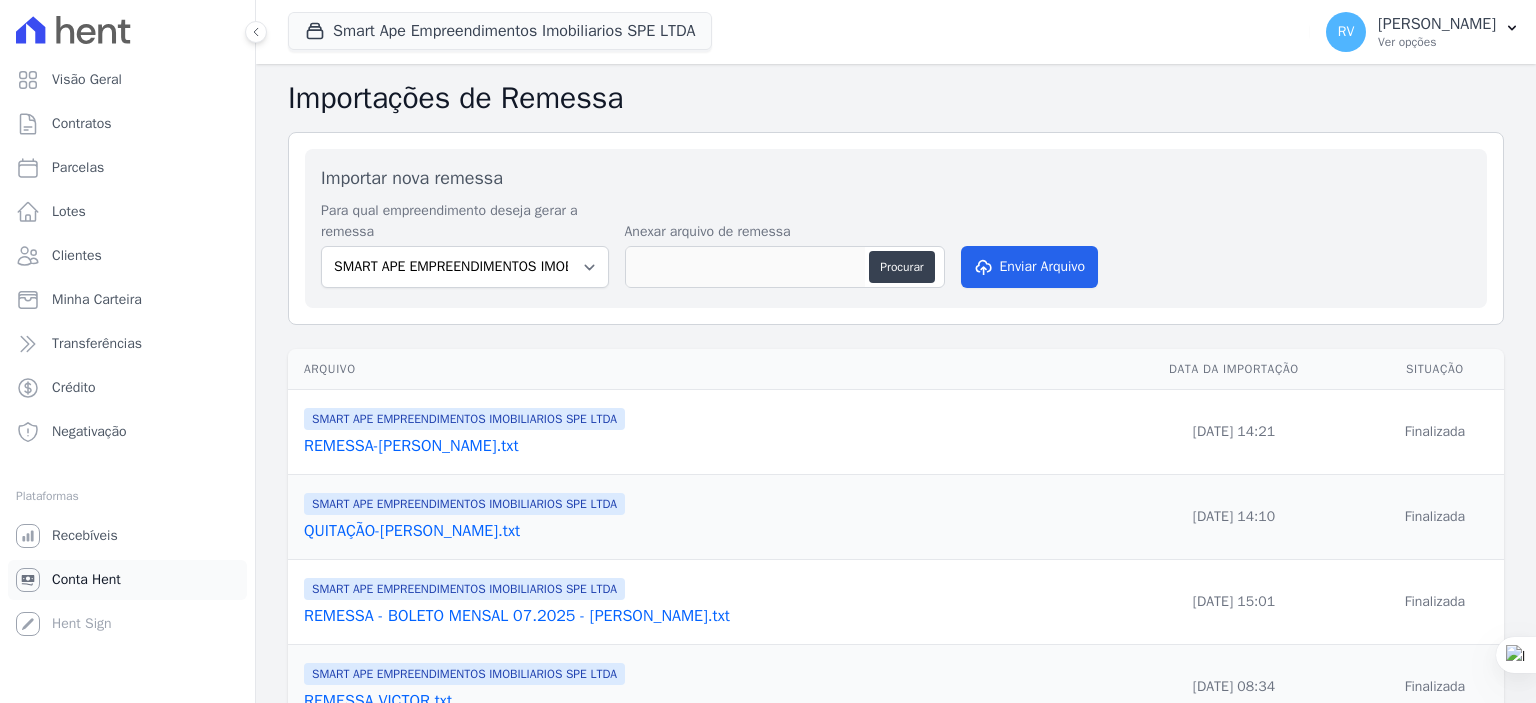 scroll, scrollTop: 0, scrollLeft: 0, axis: both 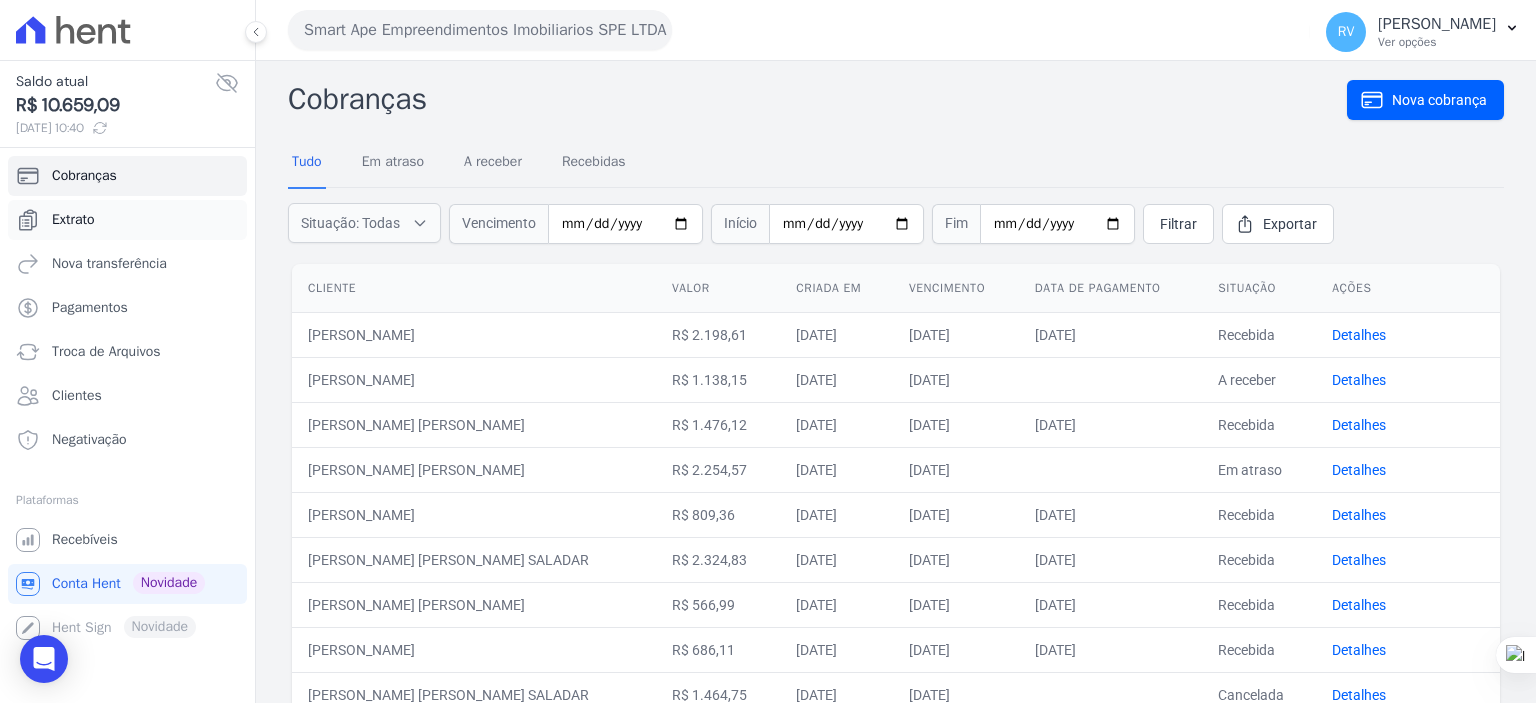 click on "Extrato" at bounding box center [73, 220] 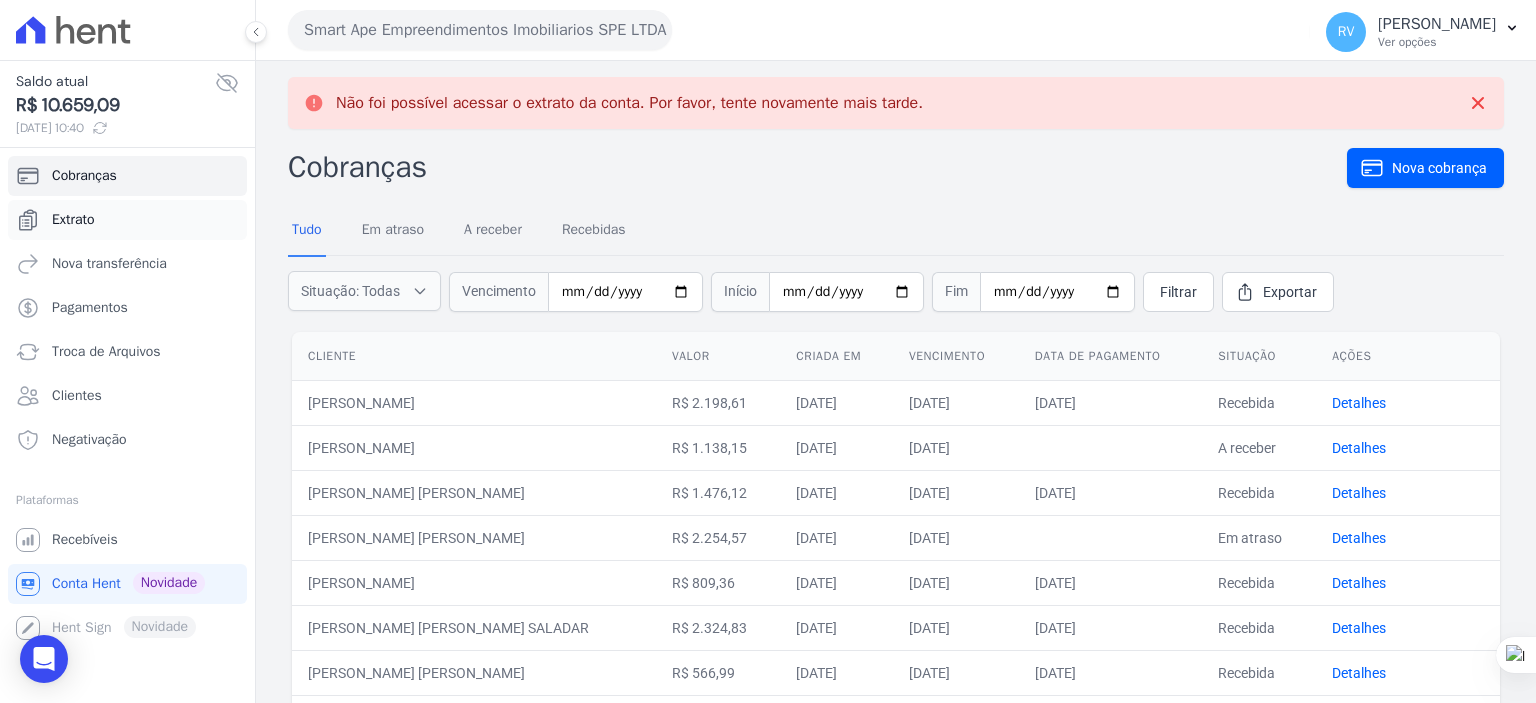 click on "Extrato" at bounding box center [73, 220] 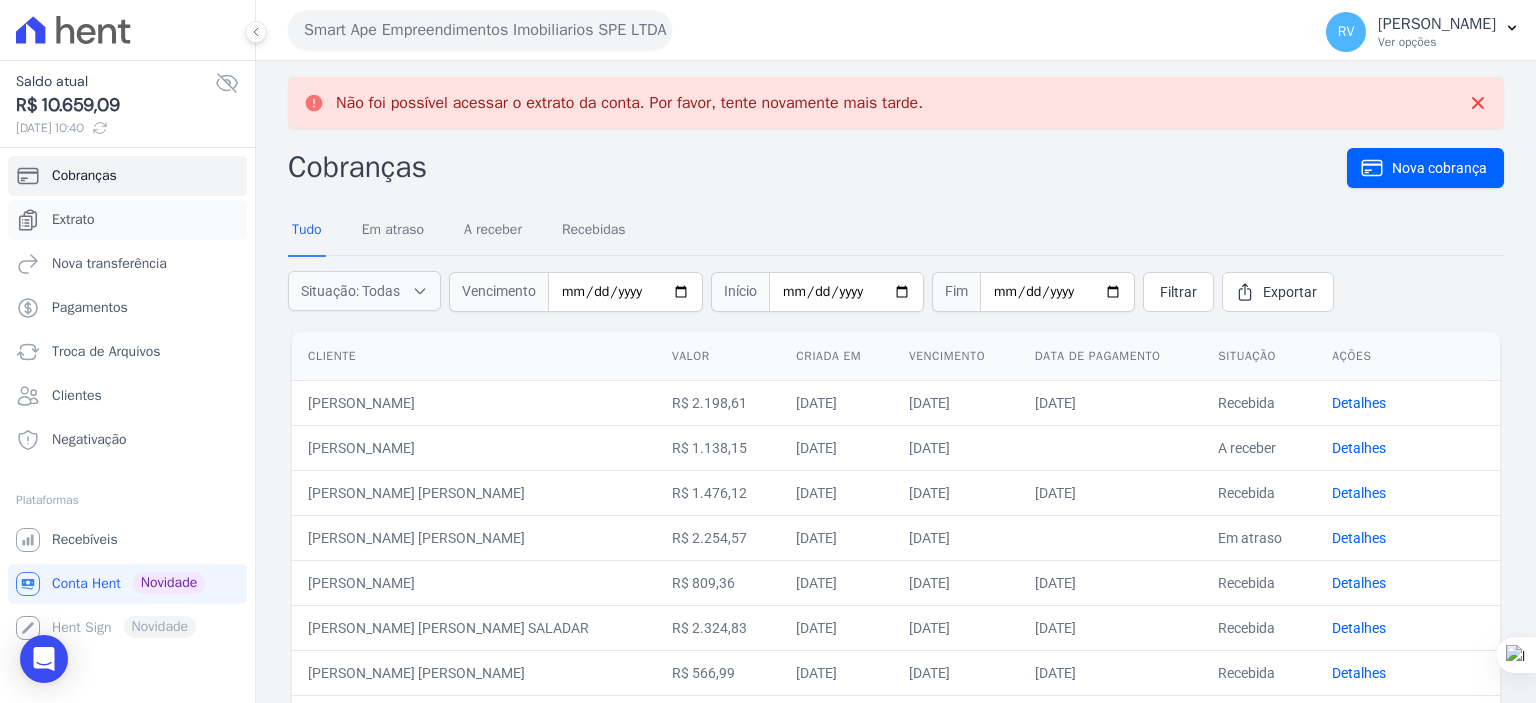 click on "Extrato" at bounding box center [73, 220] 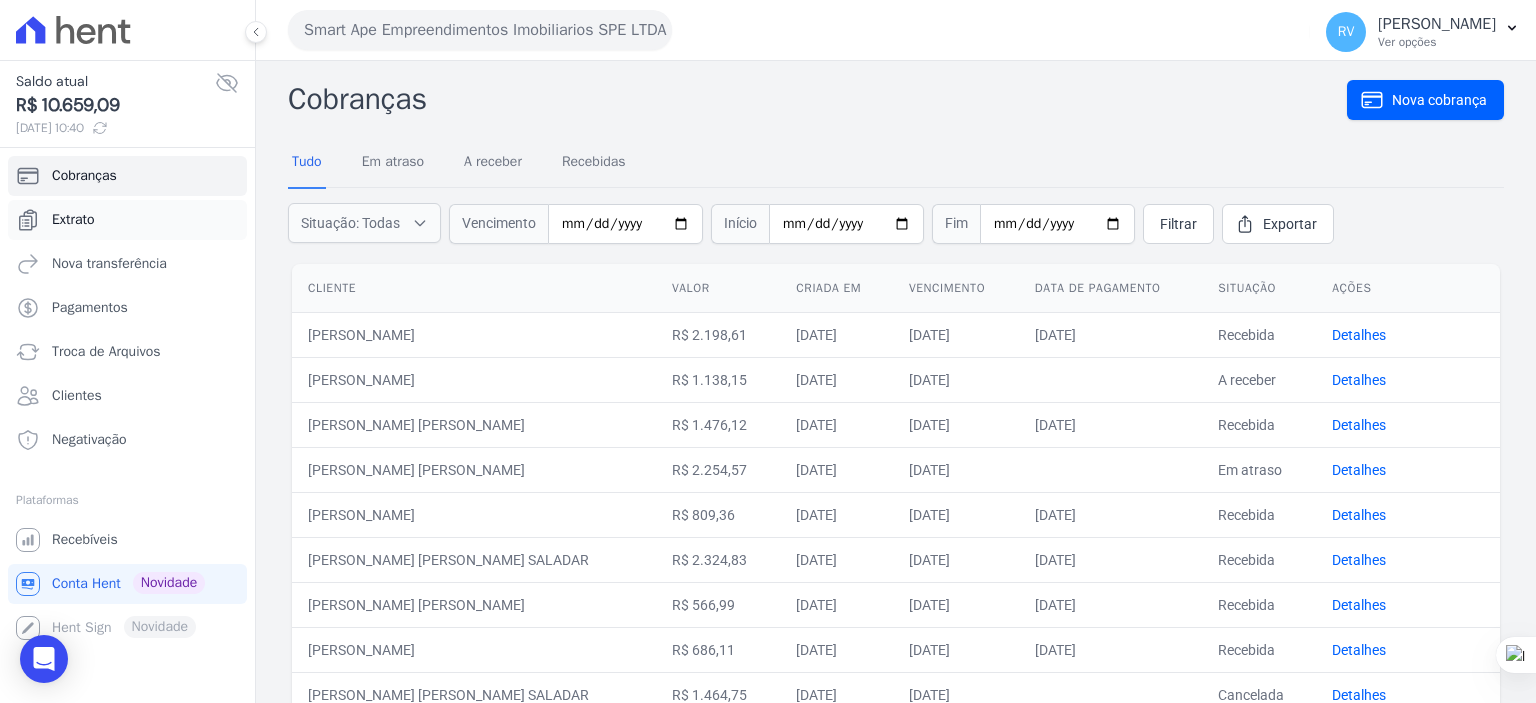 click on "Extrato" at bounding box center (127, 220) 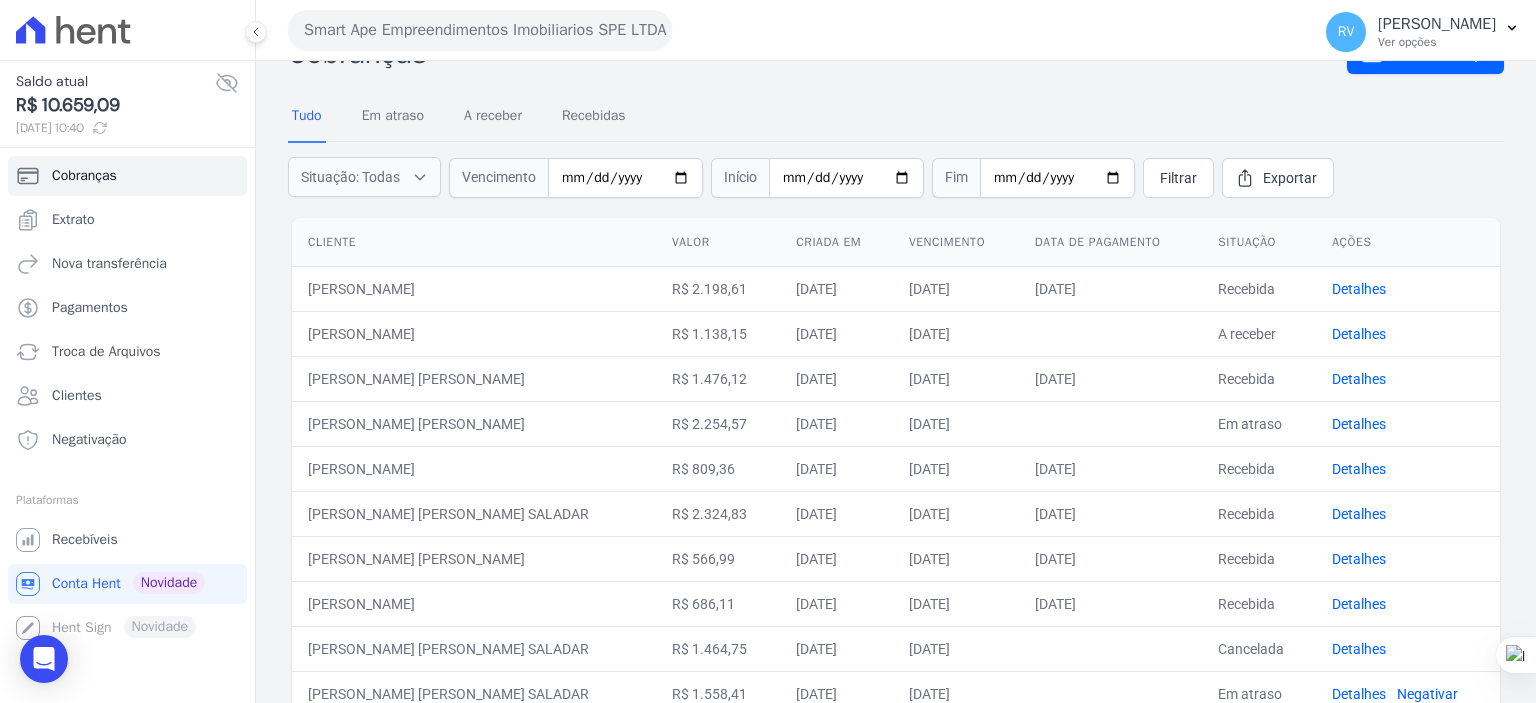 scroll, scrollTop: 0, scrollLeft: 0, axis: both 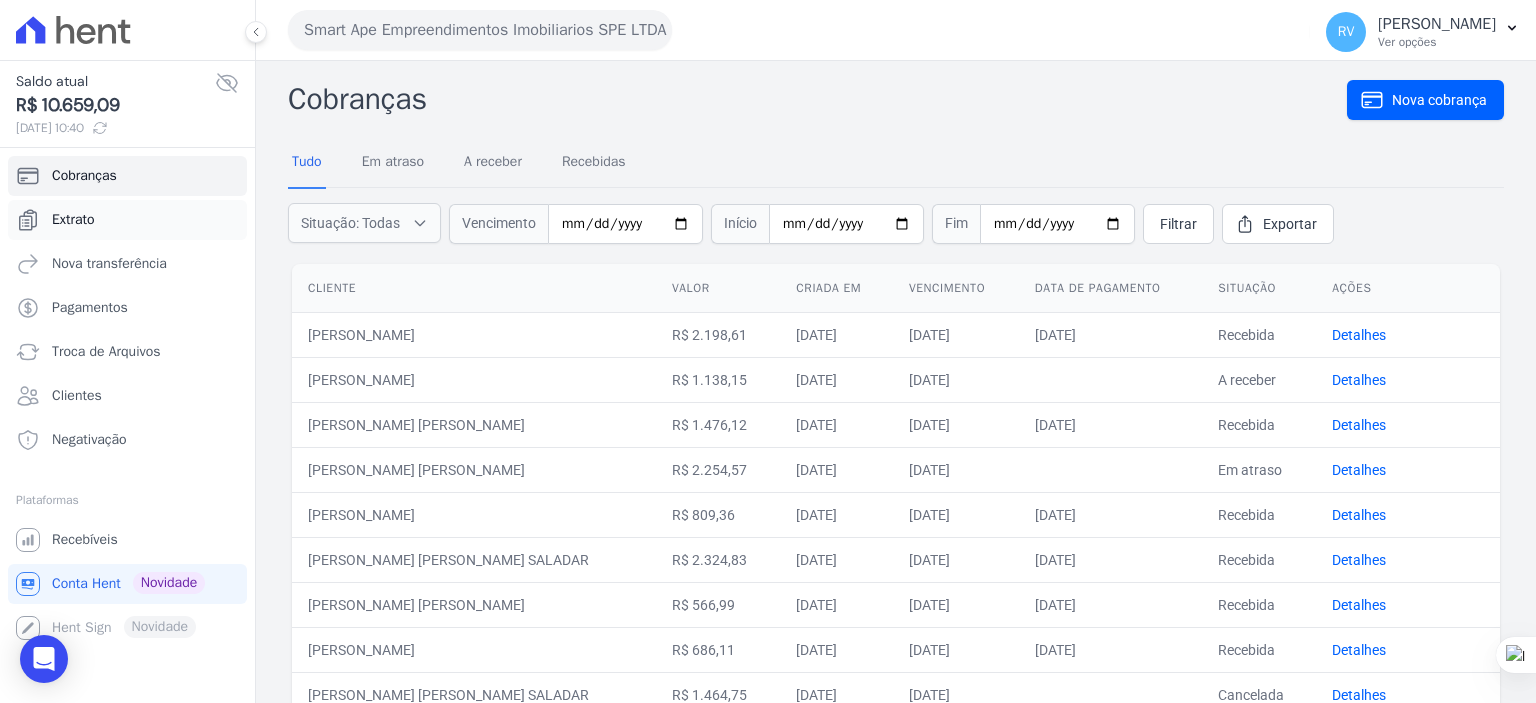 click on "Extrato" at bounding box center (73, 220) 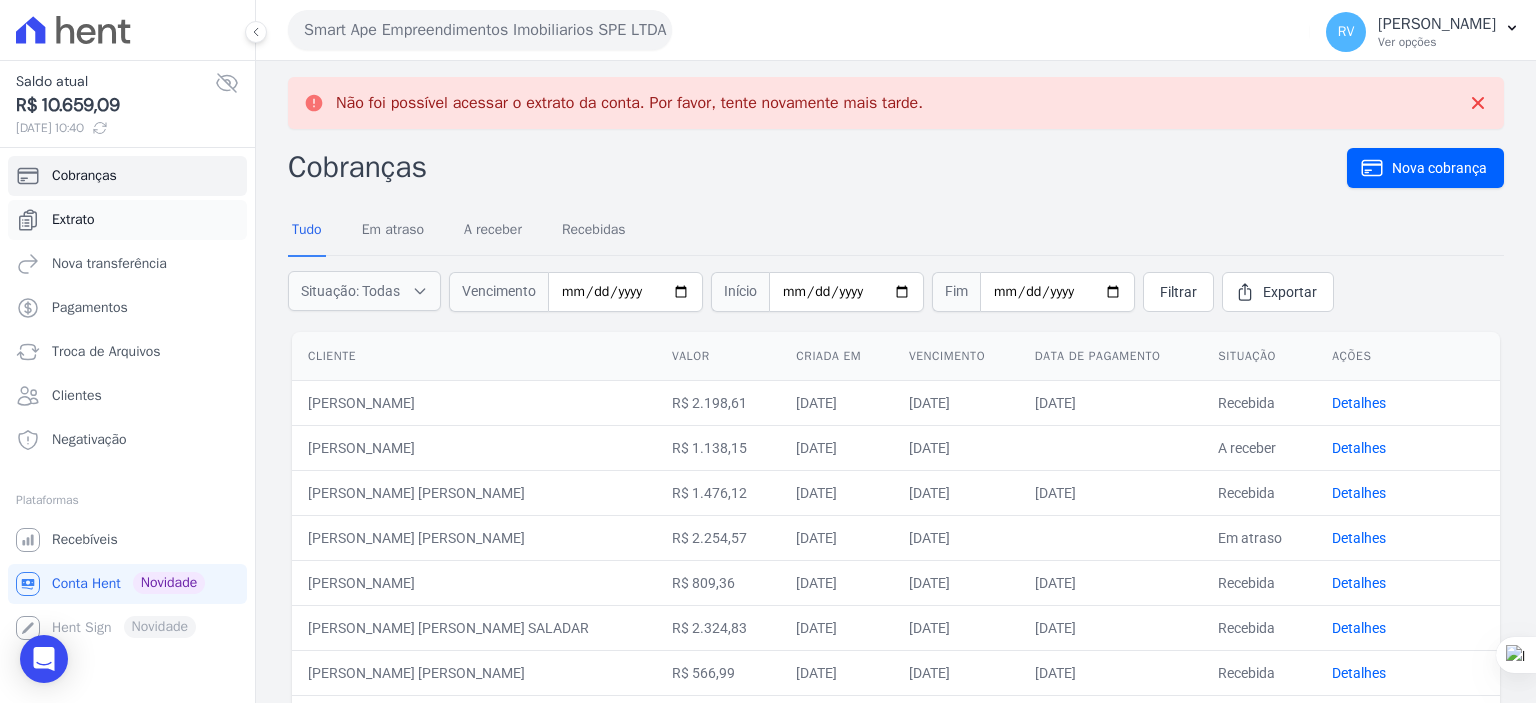 click on "Extrato" at bounding box center [73, 220] 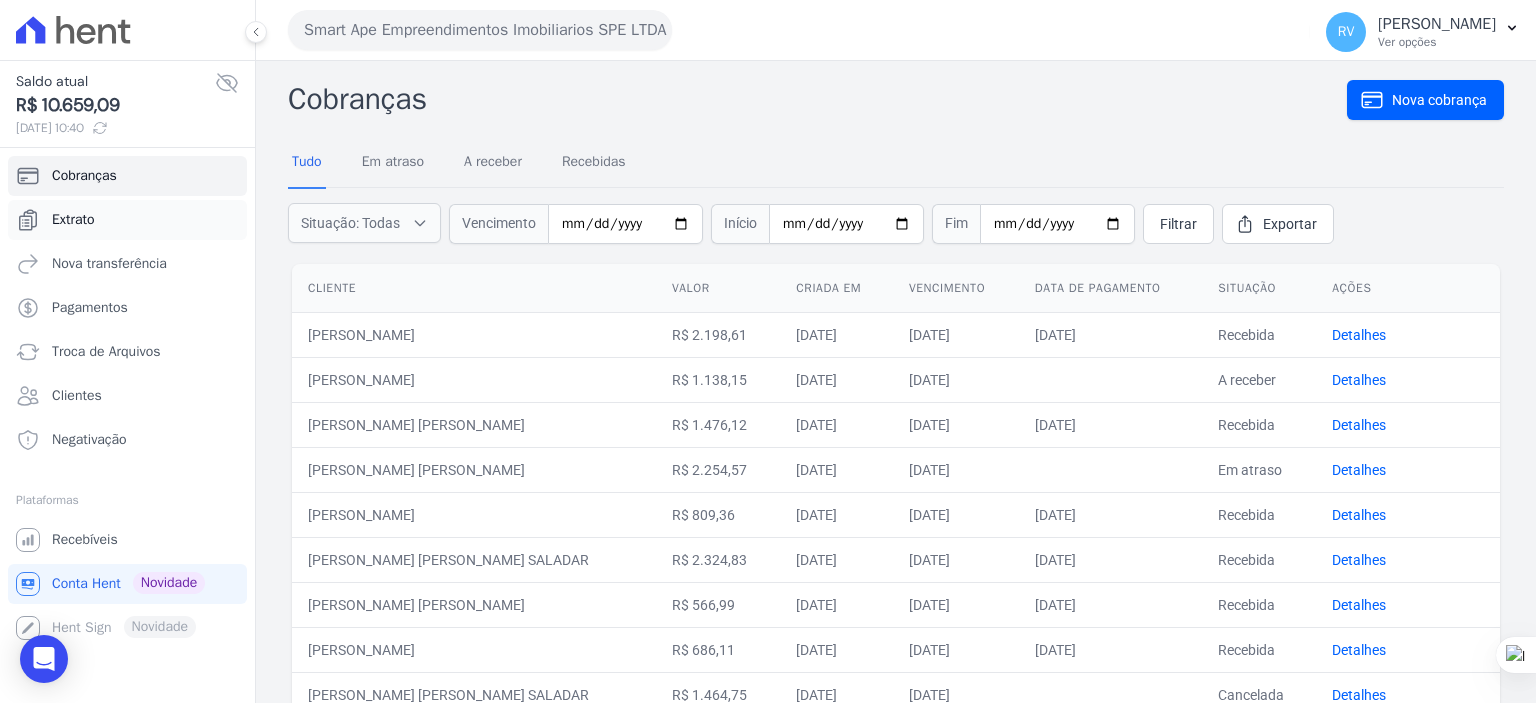 click on "Extrato" at bounding box center [73, 220] 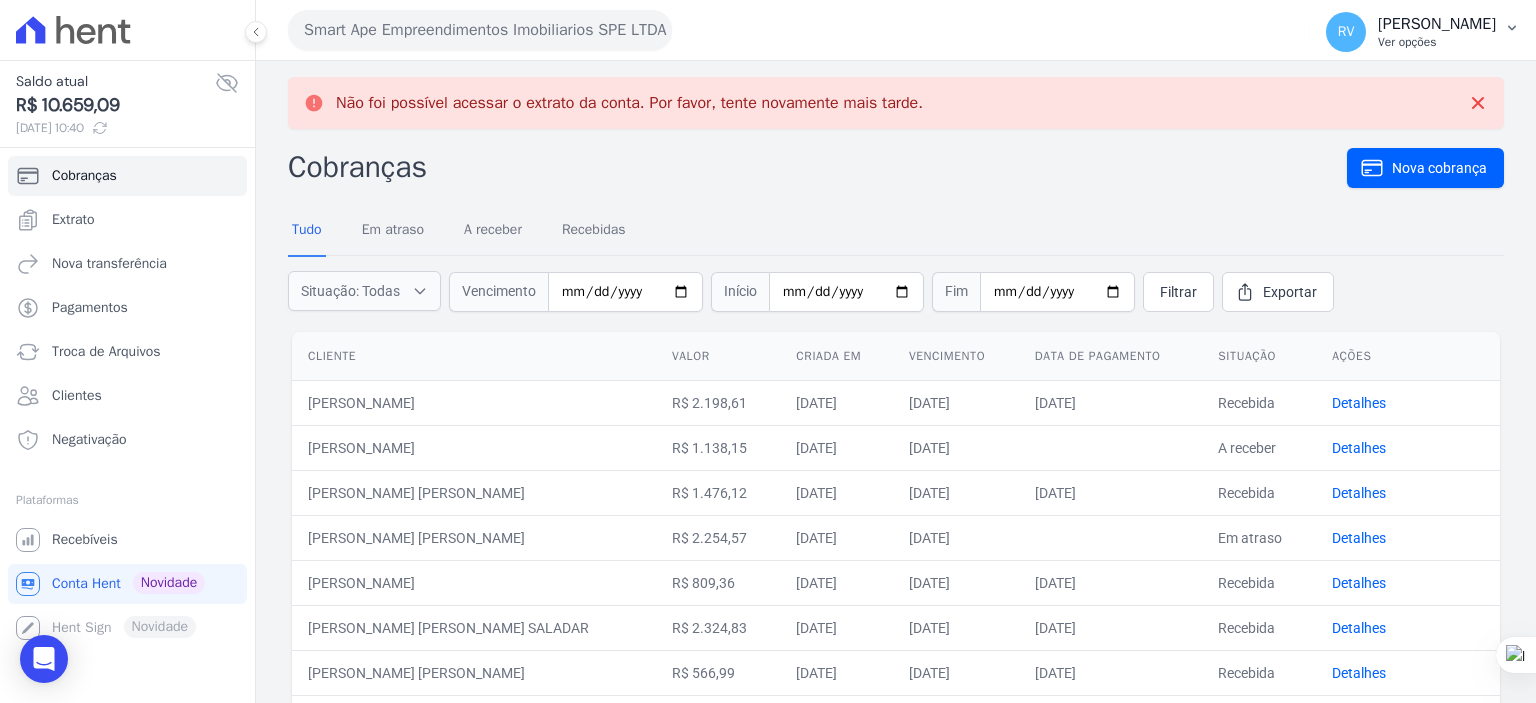 click on "RV
Rodrigo Villalva
Ver opções" at bounding box center (1423, 32) 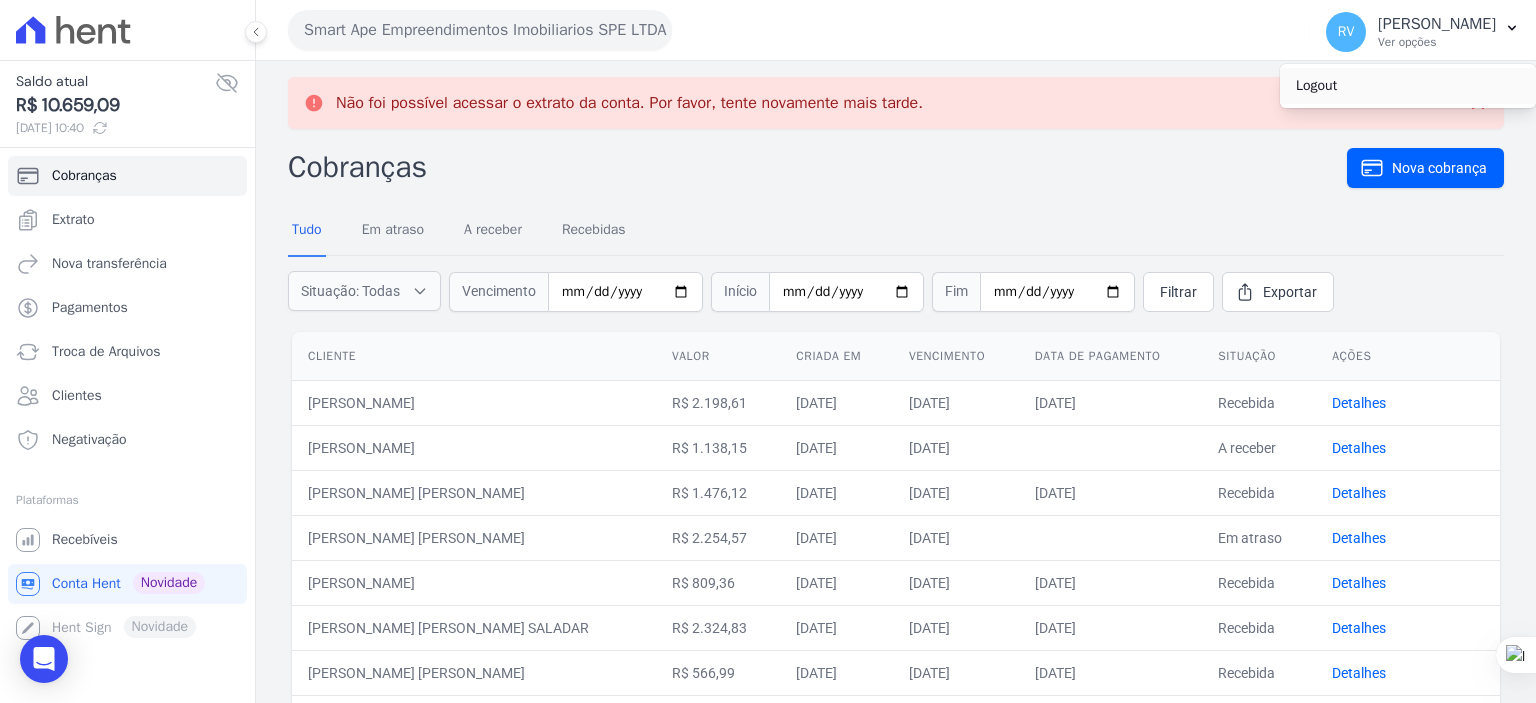 click on "Logout" at bounding box center [1408, 86] 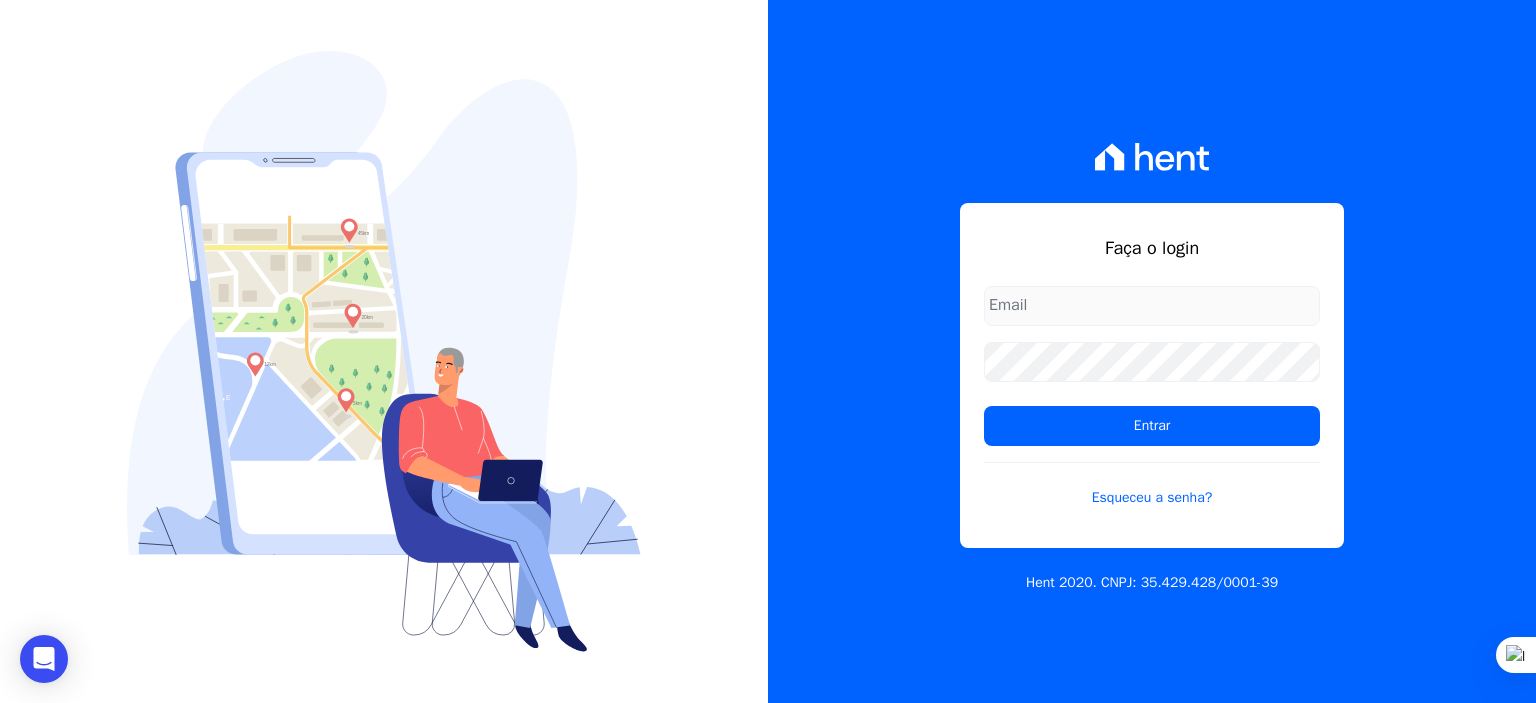type on "[PERSON_NAME][EMAIL_ADDRESS][DOMAIN_NAME]" 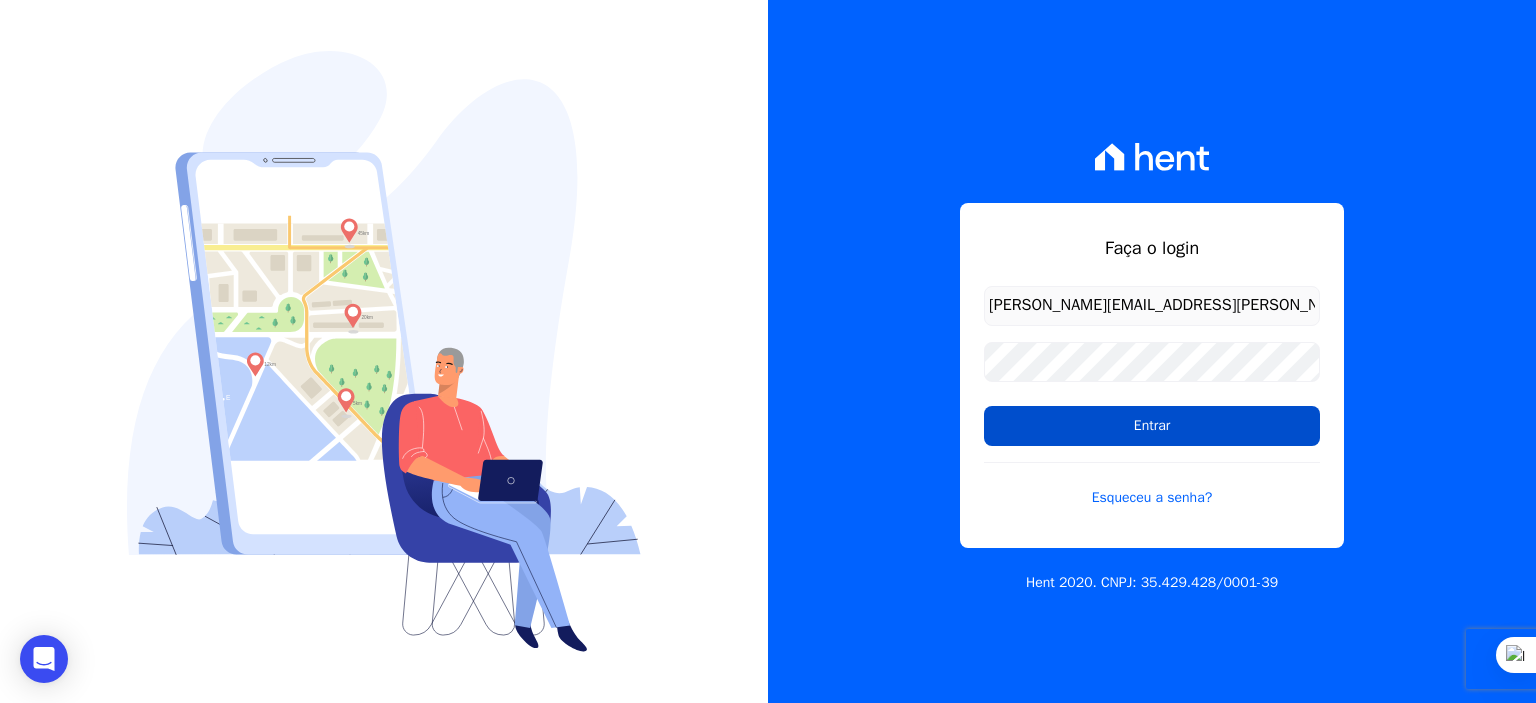 click on "Entrar" at bounding box center [1152, 426] 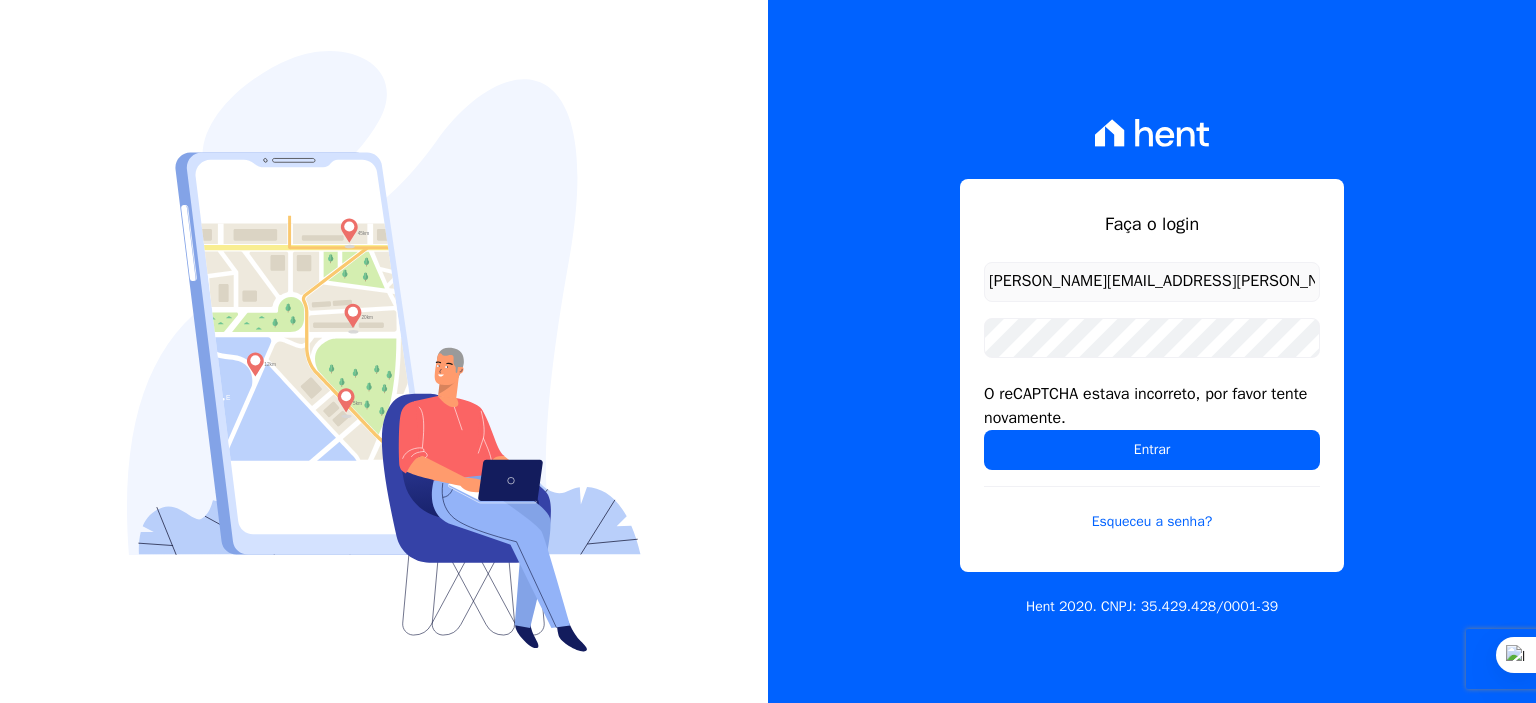 scroll, scrollTop: 0, scrollLeft: 0, axis: both 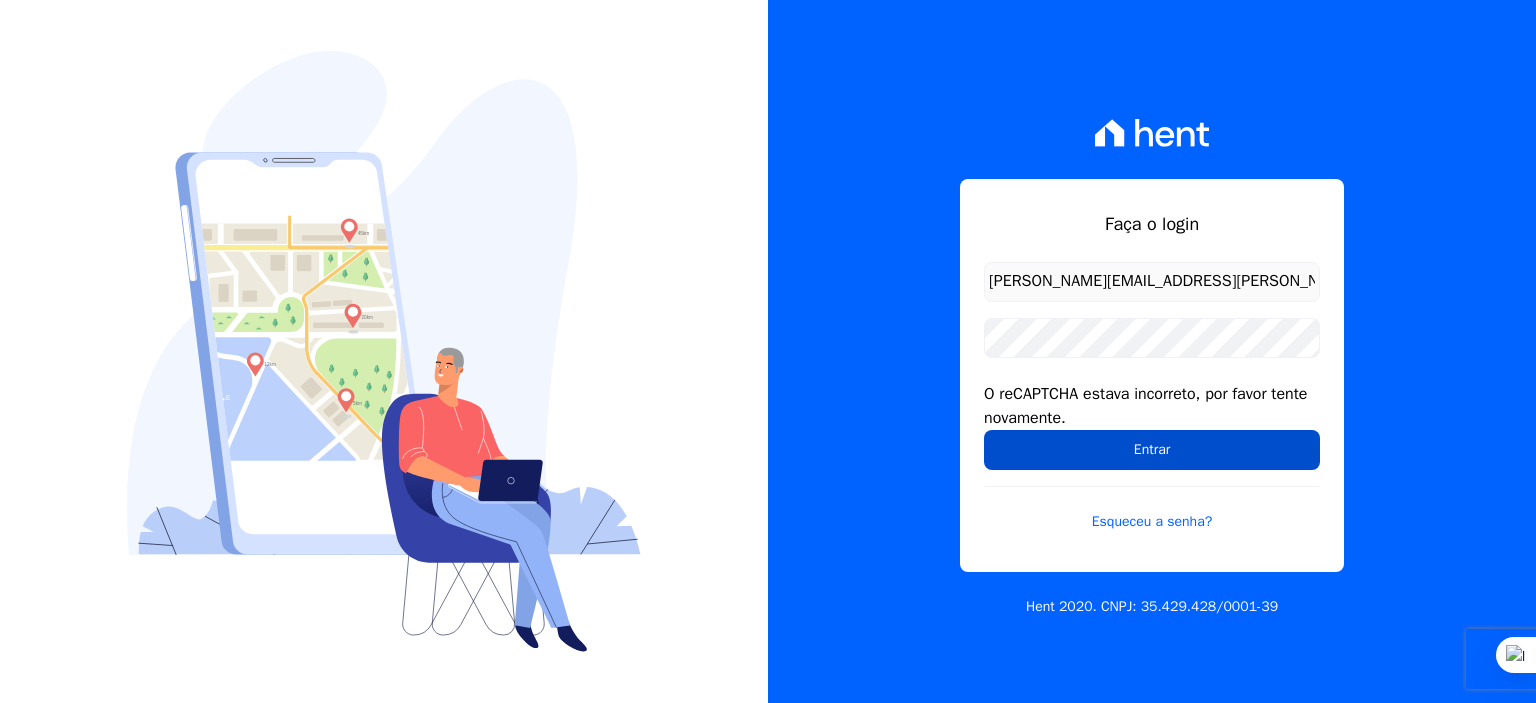click on "Entrar" at bounding box center (1152, 450) 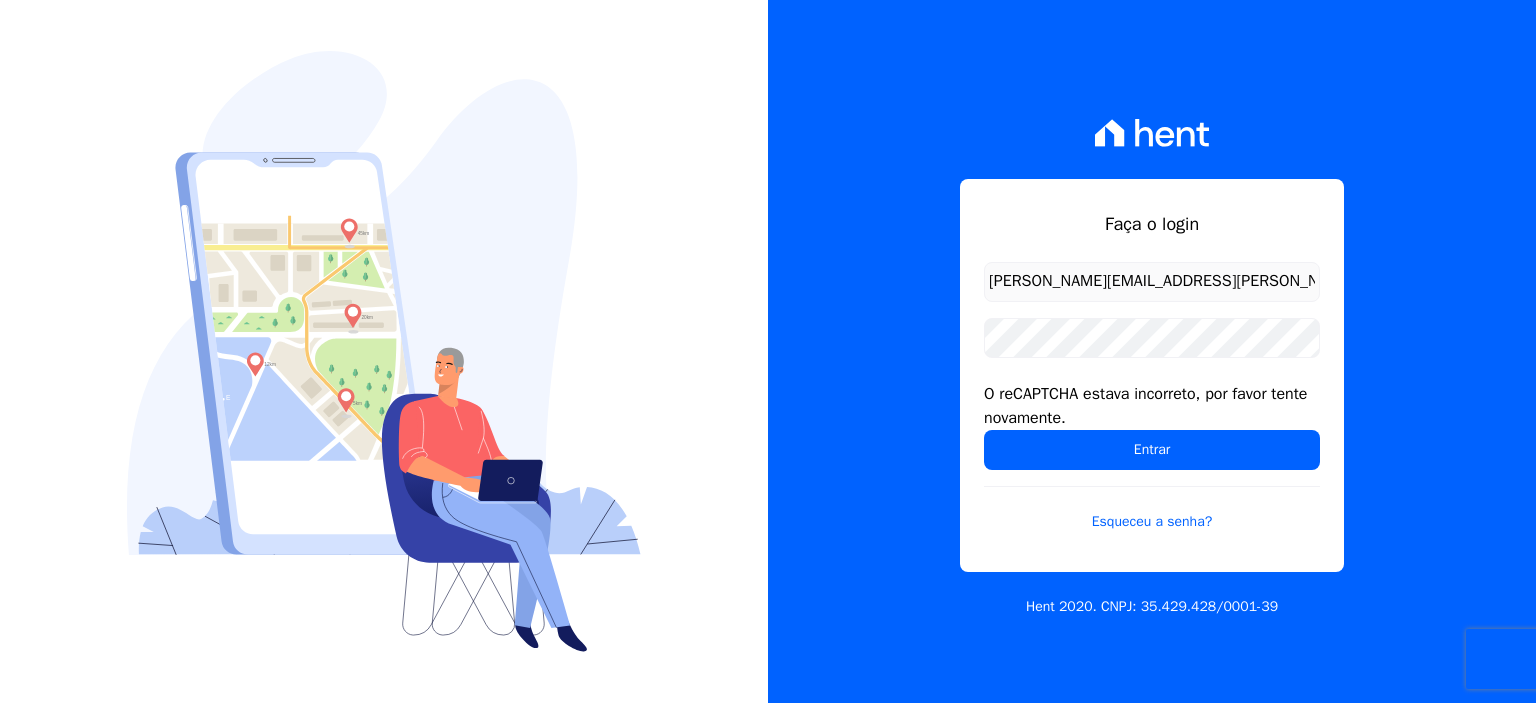 scroll, scrollTop: 0, scrollLeft: 0, axis: both 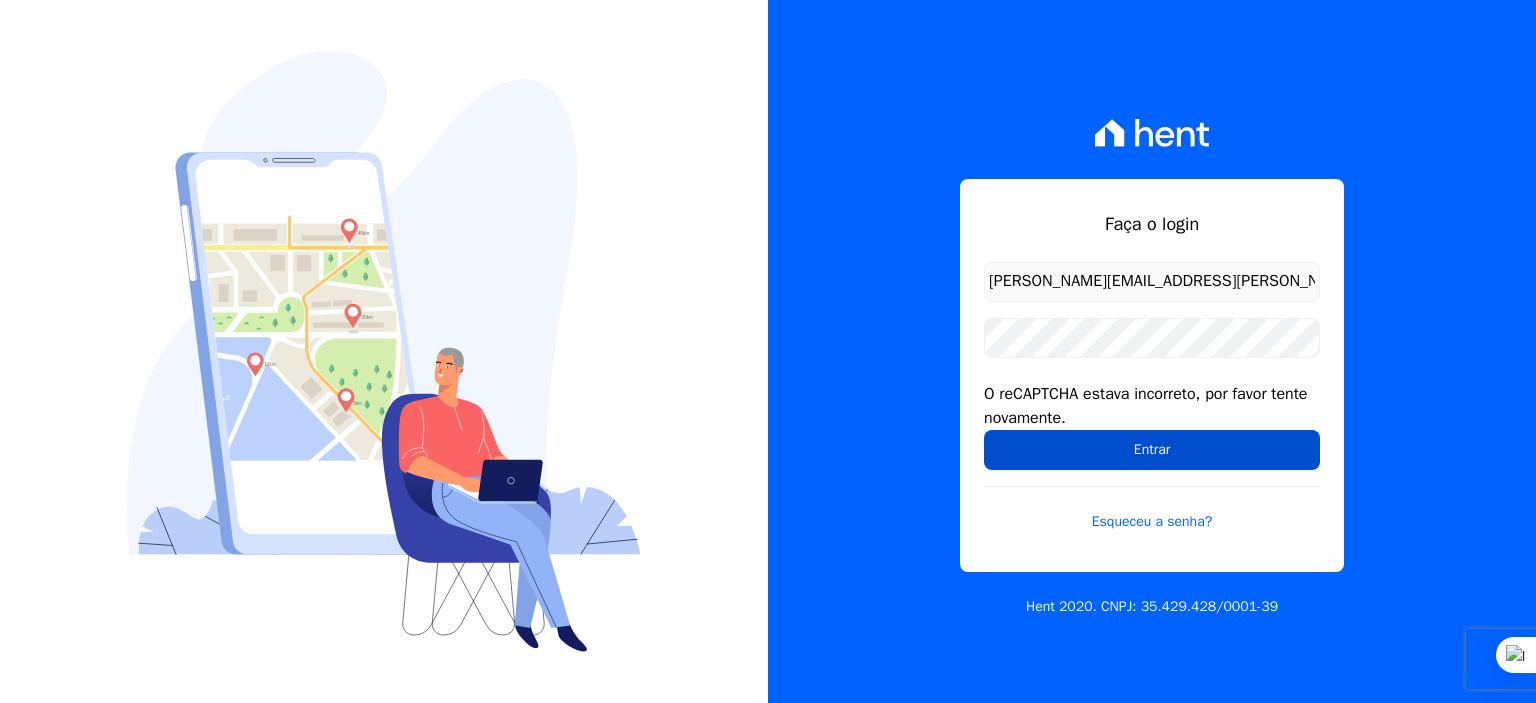 click on "Entrar" at bounding box center (1152, 450) 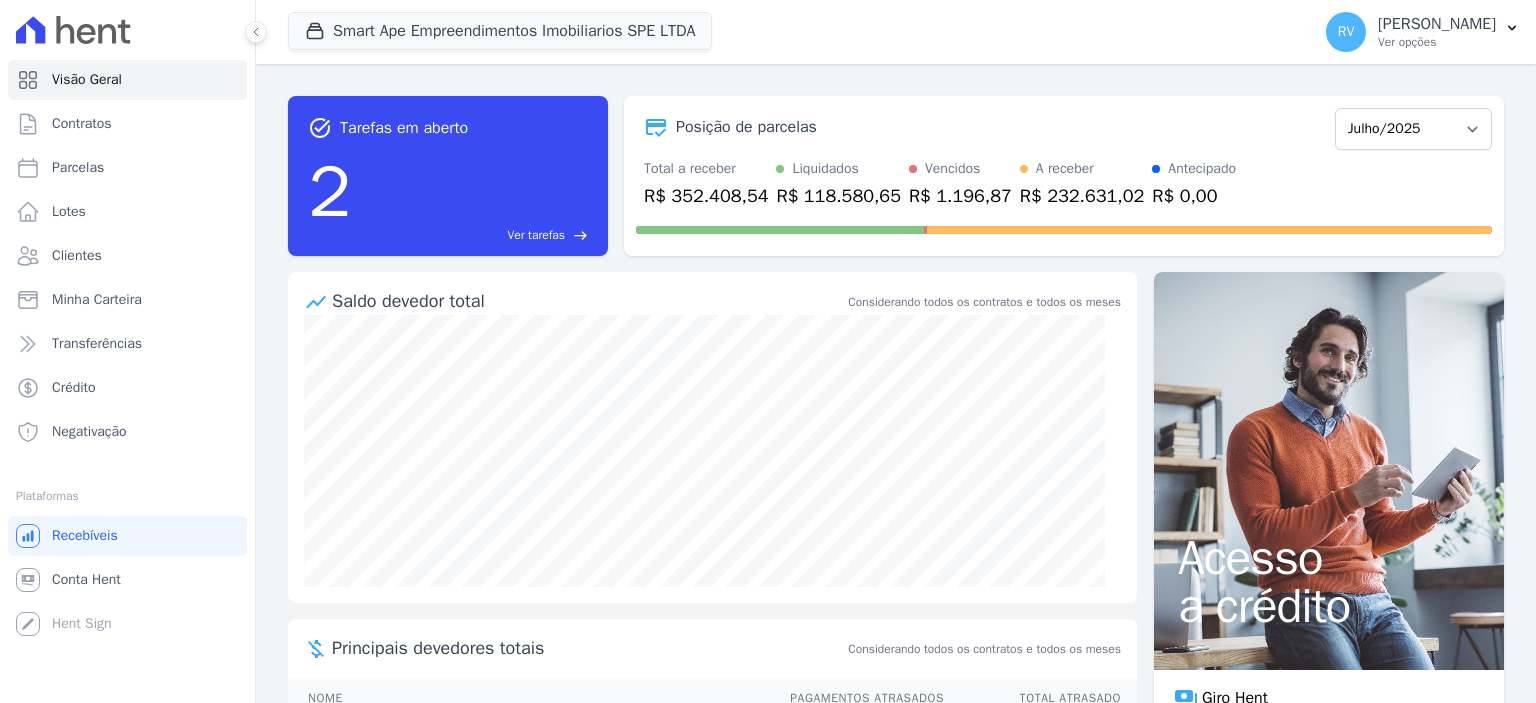 scroll, scrollTop: 0, scrollLeft: 0, axis: both 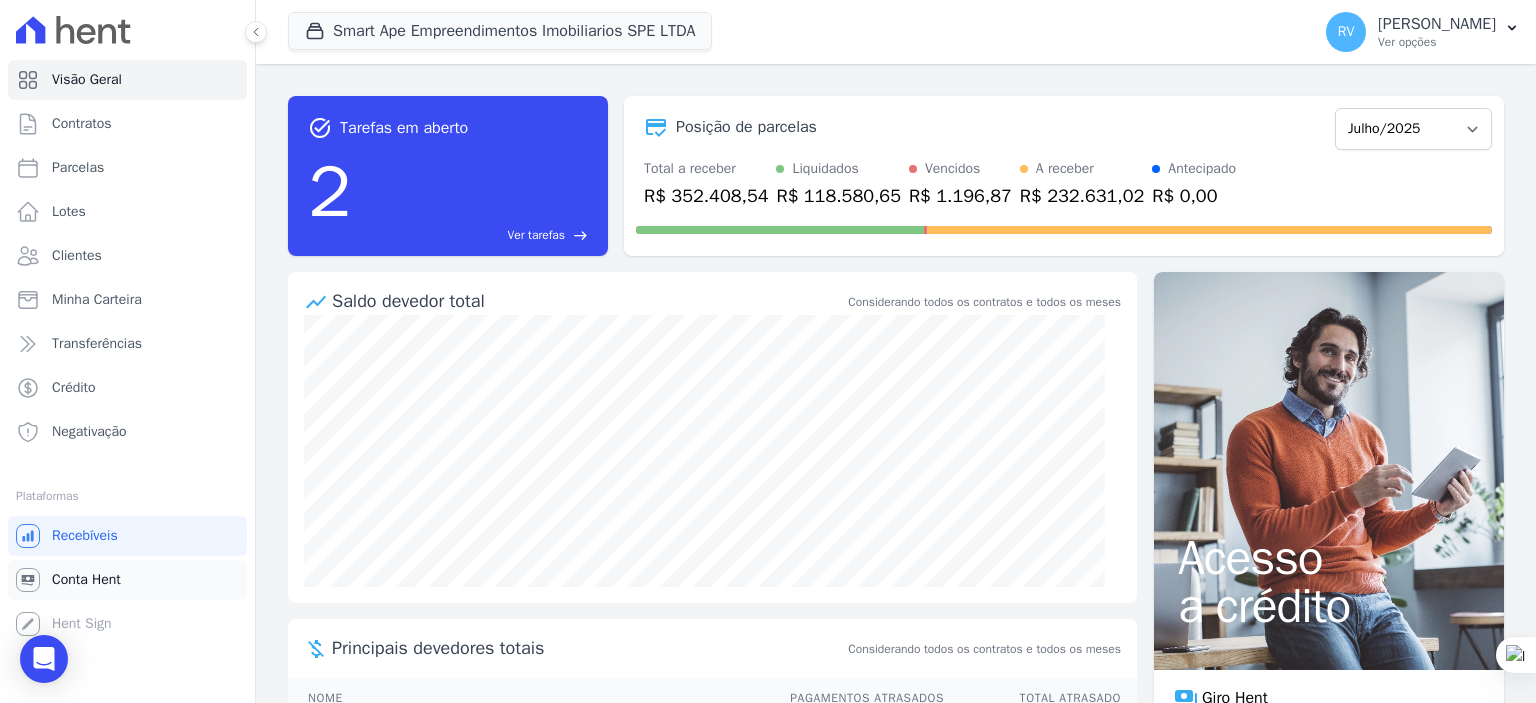 click on "Conta Hent" at bounding box center (86, 580) 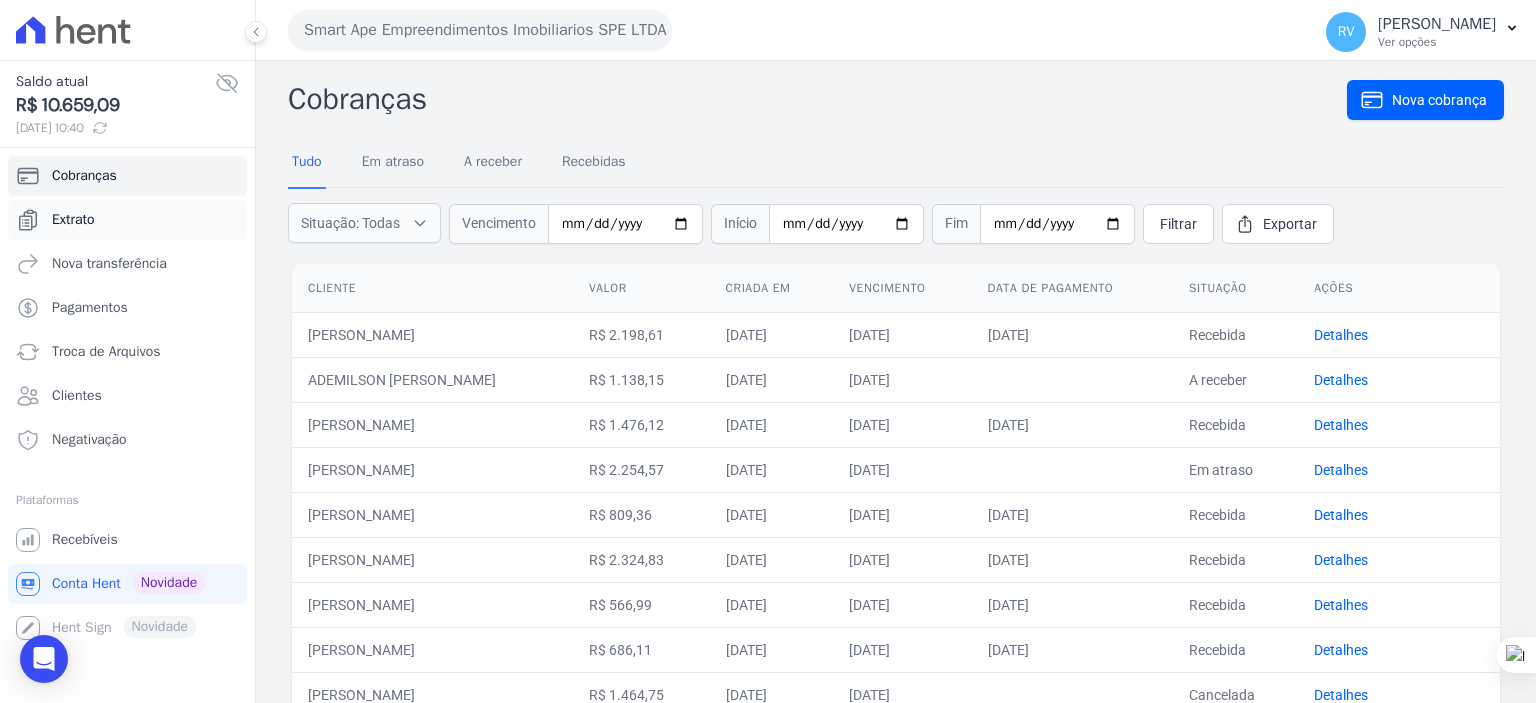 click on "Extrato" at bounding box center [127, 220] 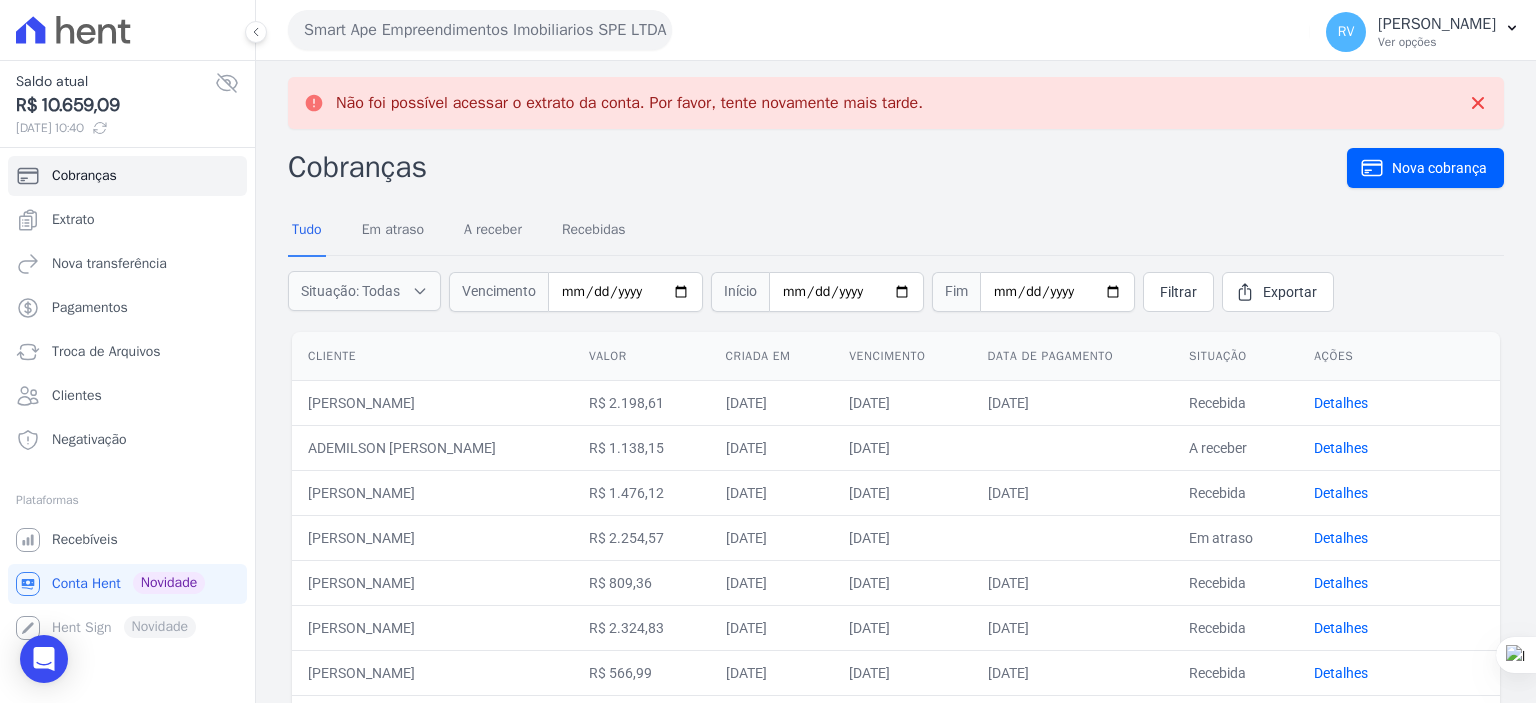 click on "Não foi possível acessar o extrato da conta. Por favor, tente novamente mais tarde." at bounding box center (629, 103) 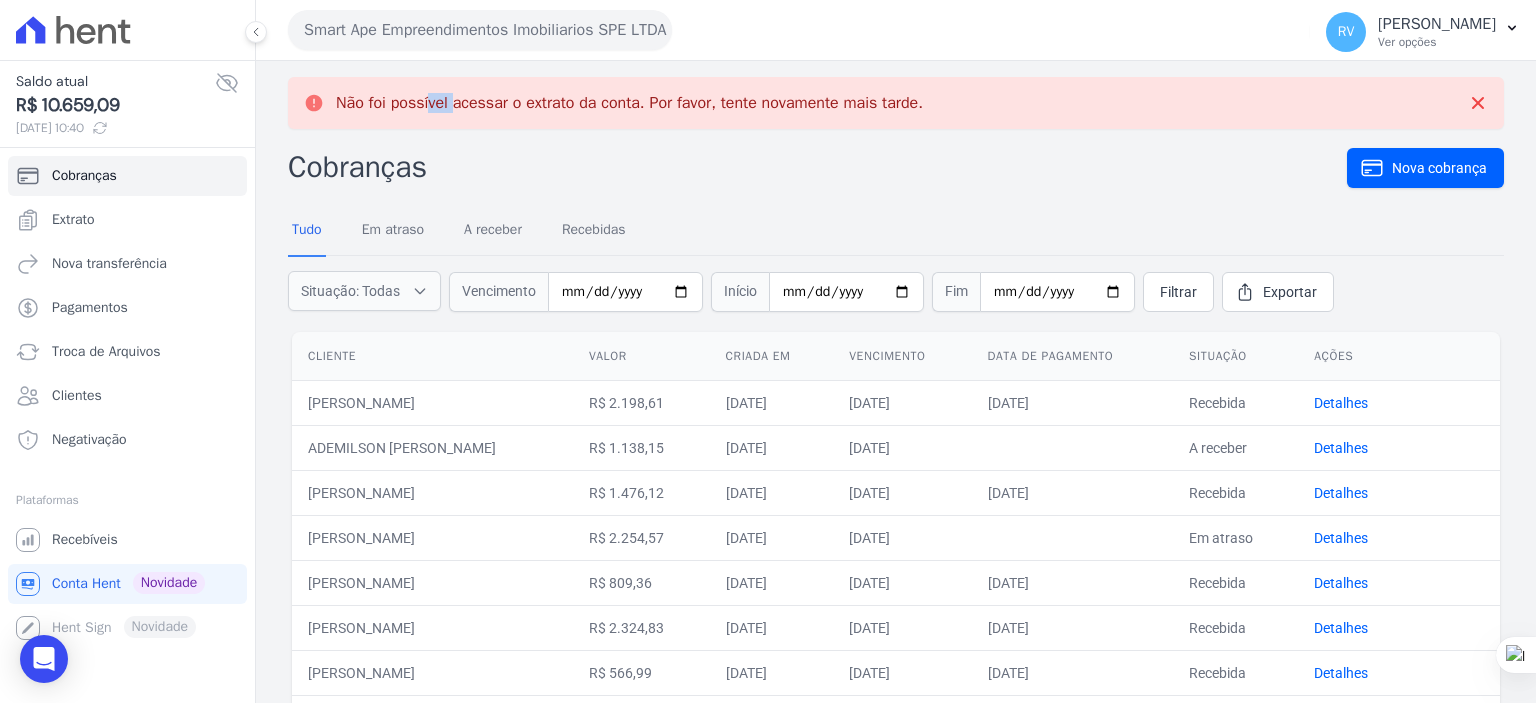 click on "Não foi possível acessar o extrato da conta. Por favor, tente novamente mais tarde." at bounding box center [629, 103] 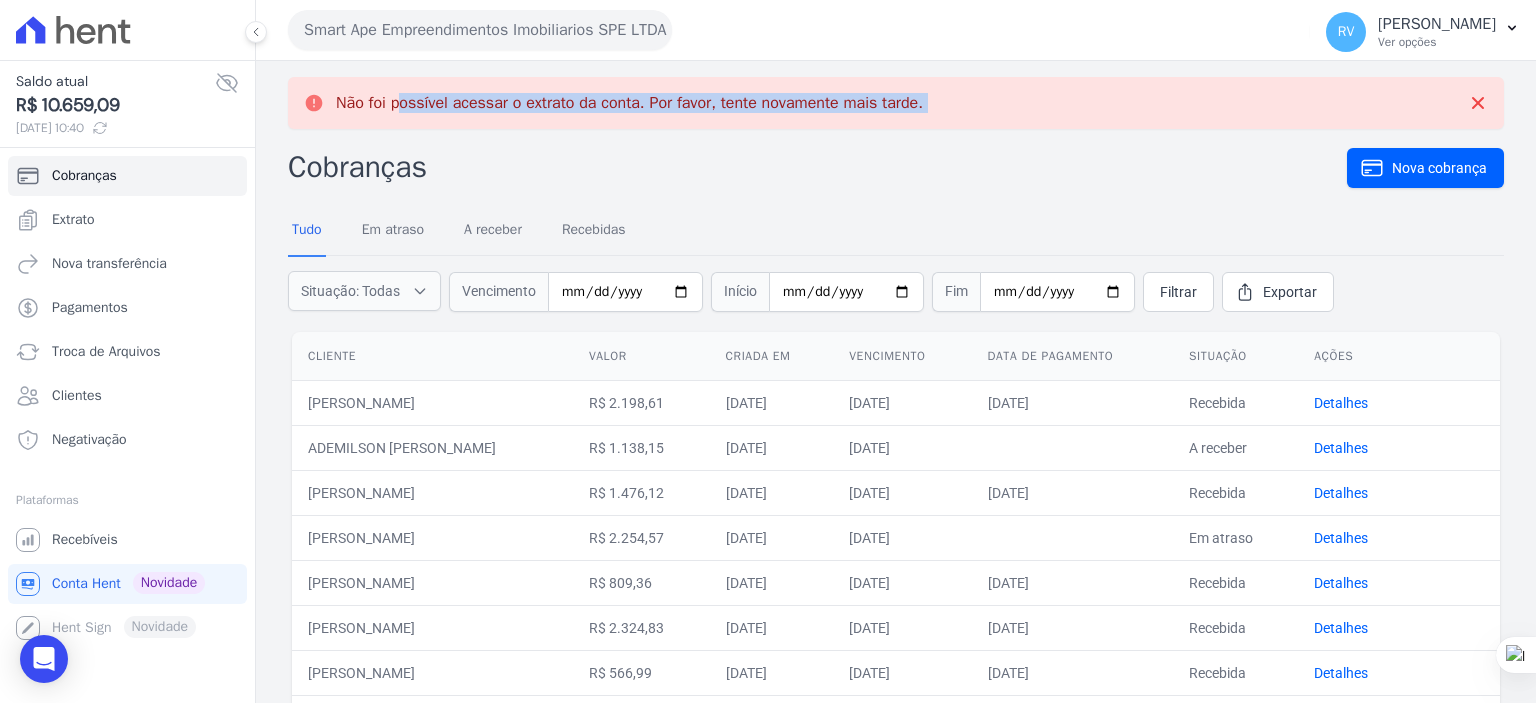 click on "Não foi possível acessar o extrato da conta. Por favor, tente novamente mais tarde." at bounding box center [629, 103] 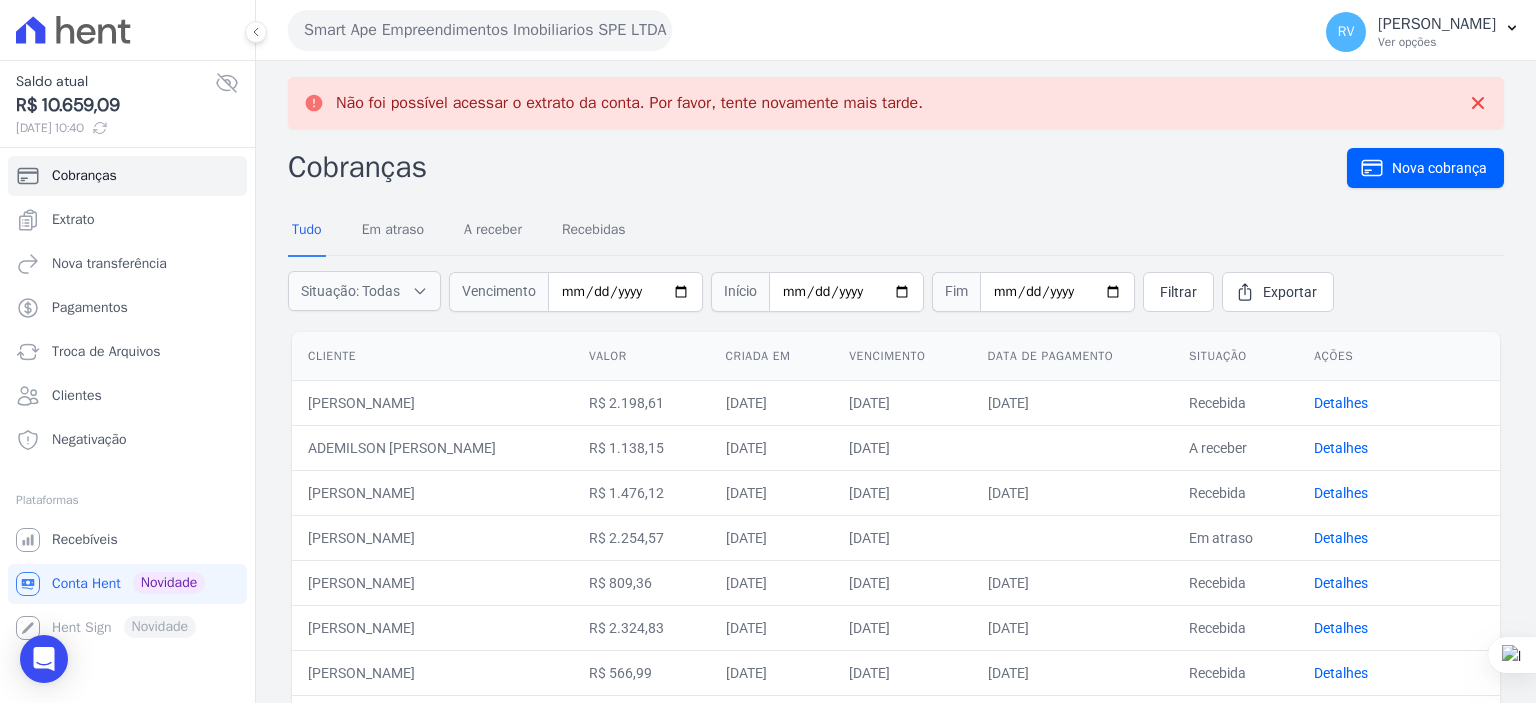 click 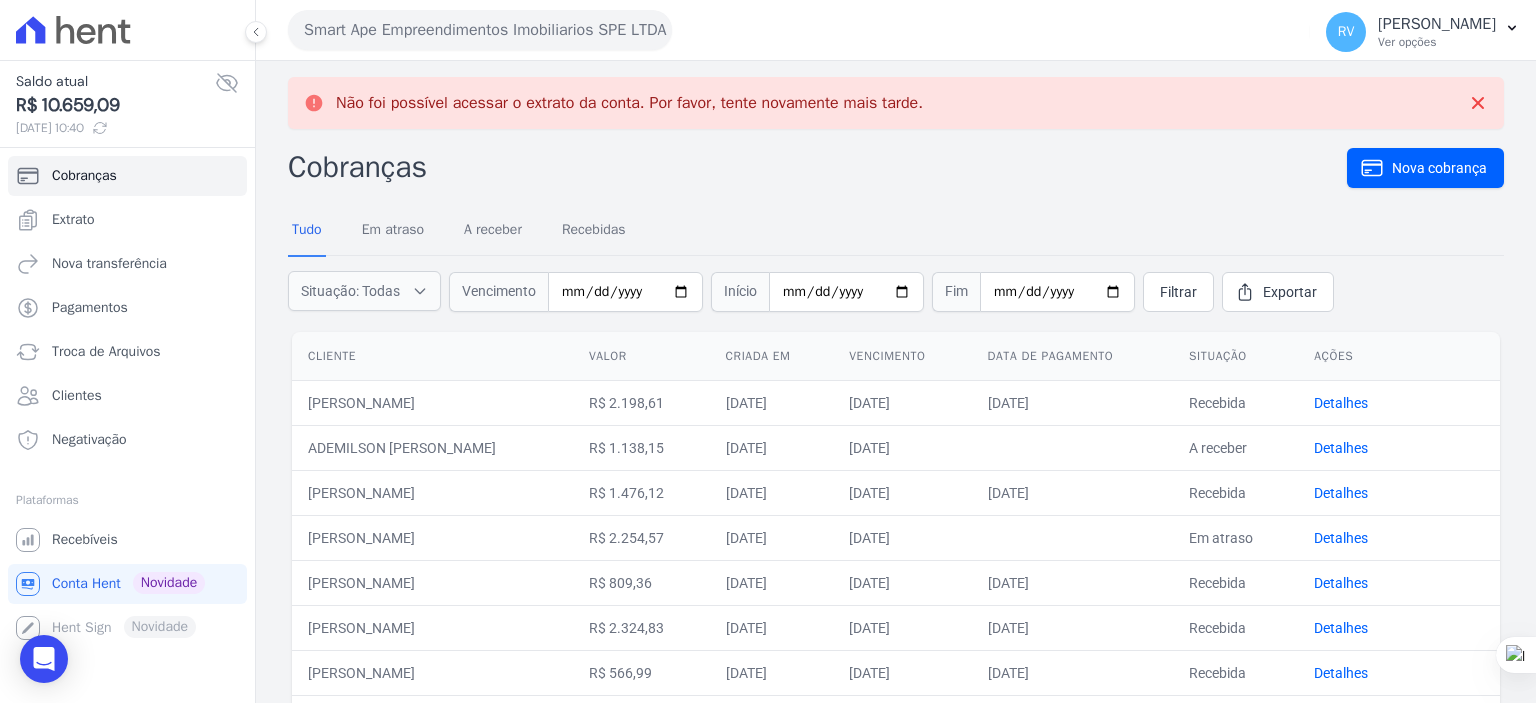click 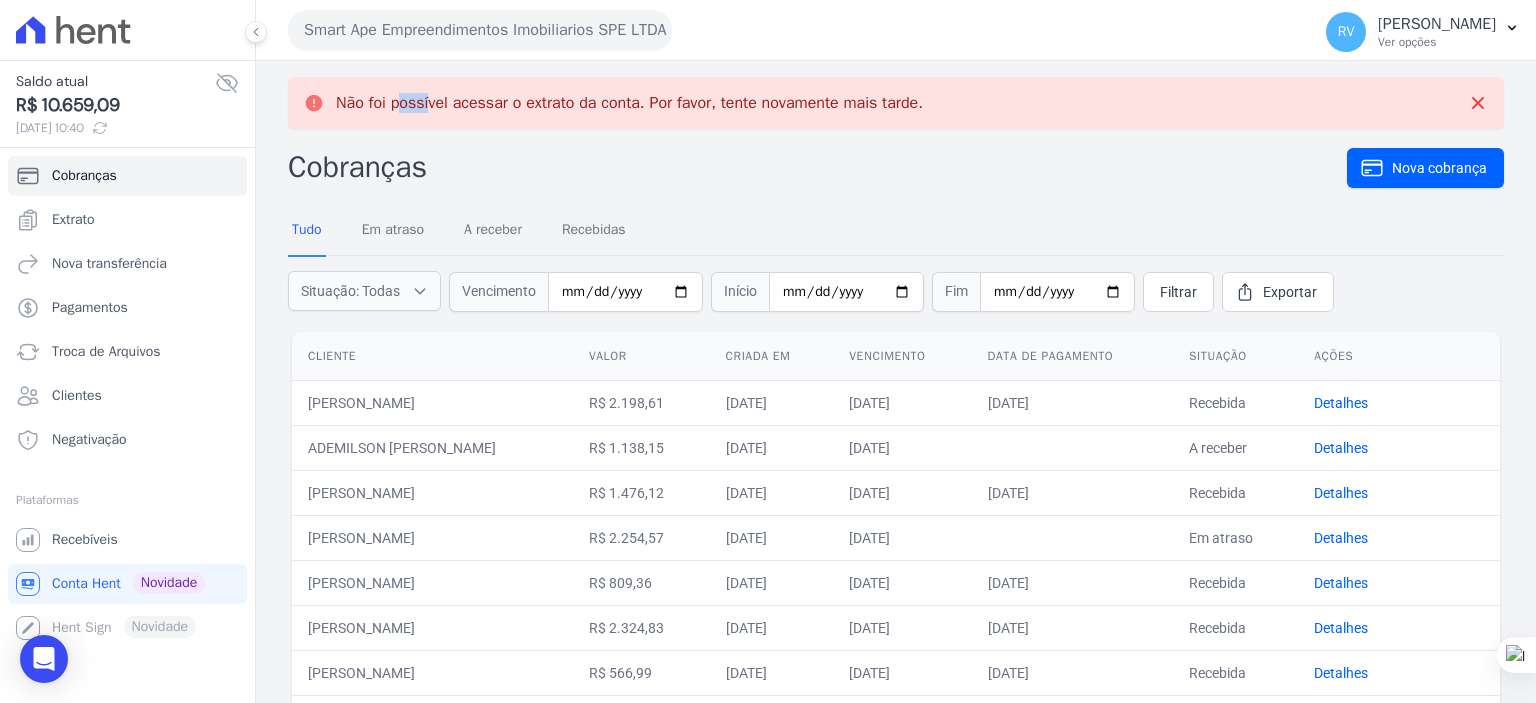 click 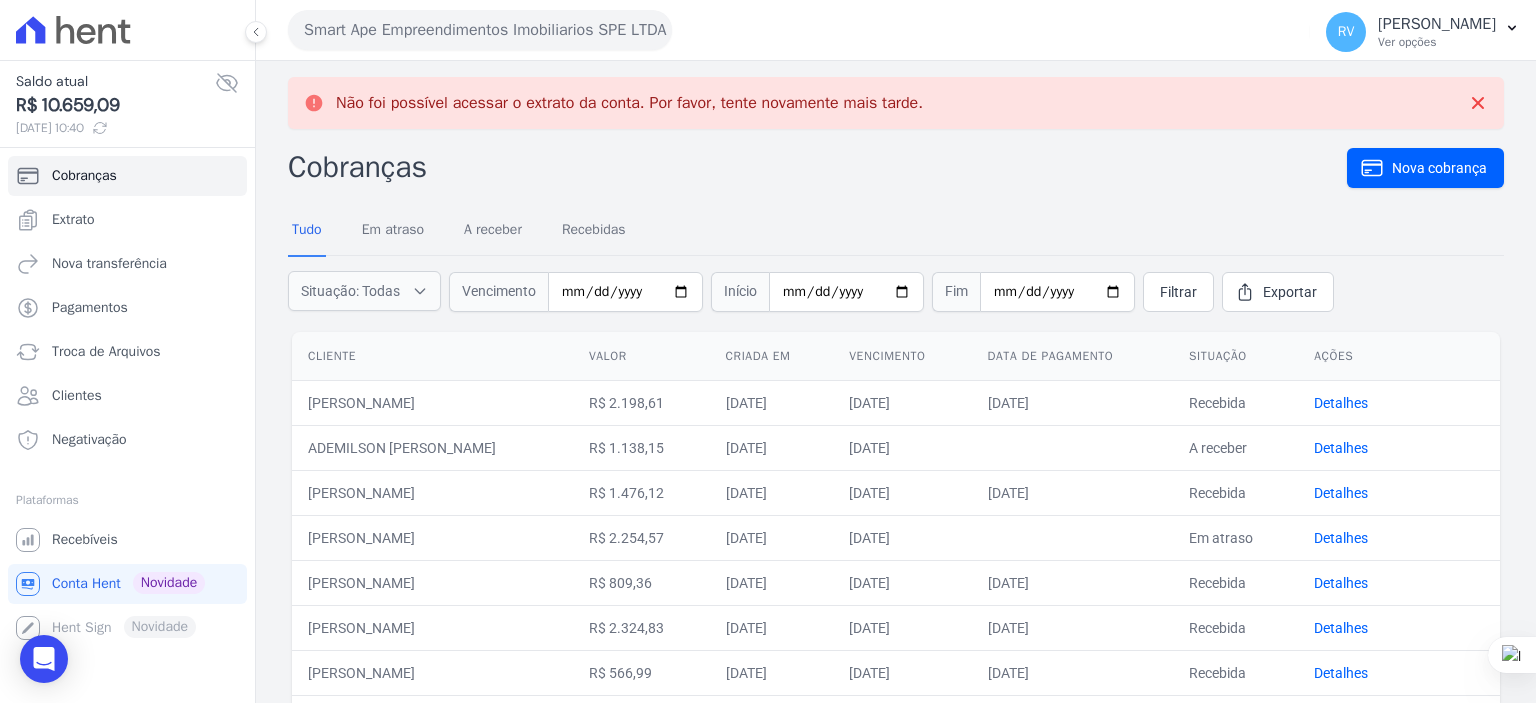 click on "Não foi possível acessar o extrato da conta. Por favor, tente novamente mais tarde.
Cobranças
Nova cobrança
Tudo
Em atraso
A receber
Recebidas
Situação: Todas
Em atraso
A receber
Recebidas" at bounding box center (896, 546) 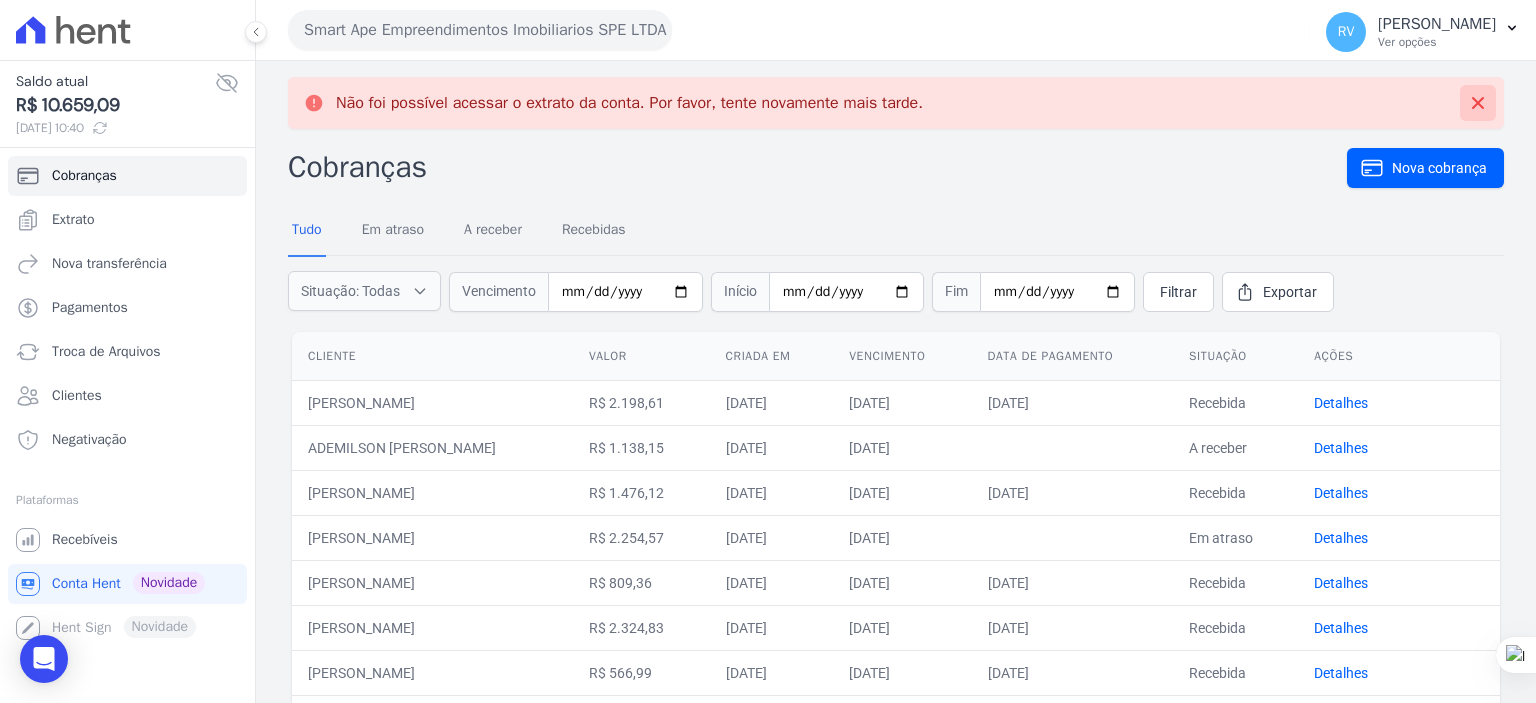 drag, startPoint x: 1458, startPoint y: 99, endPoint x: 1419, endPoint y: 111, distance: 40.804413 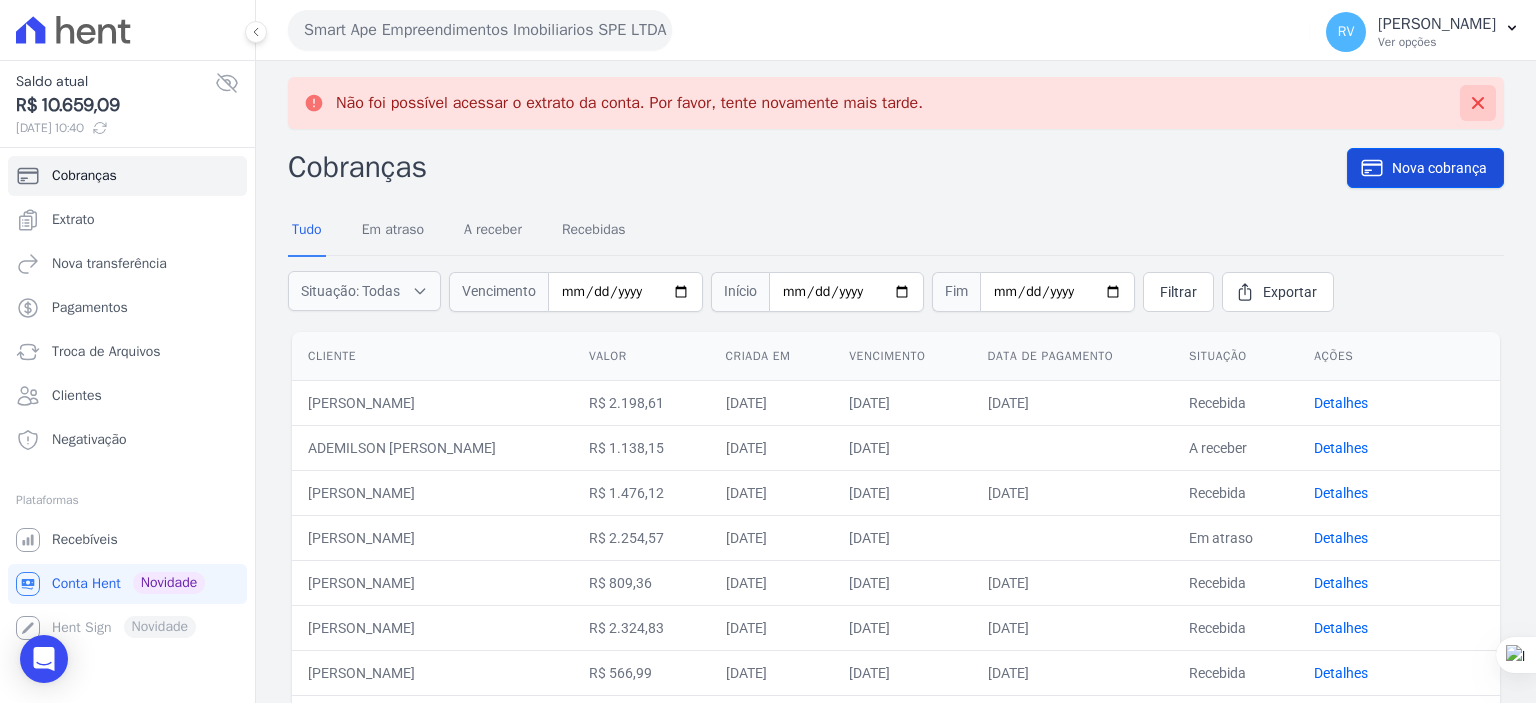 click 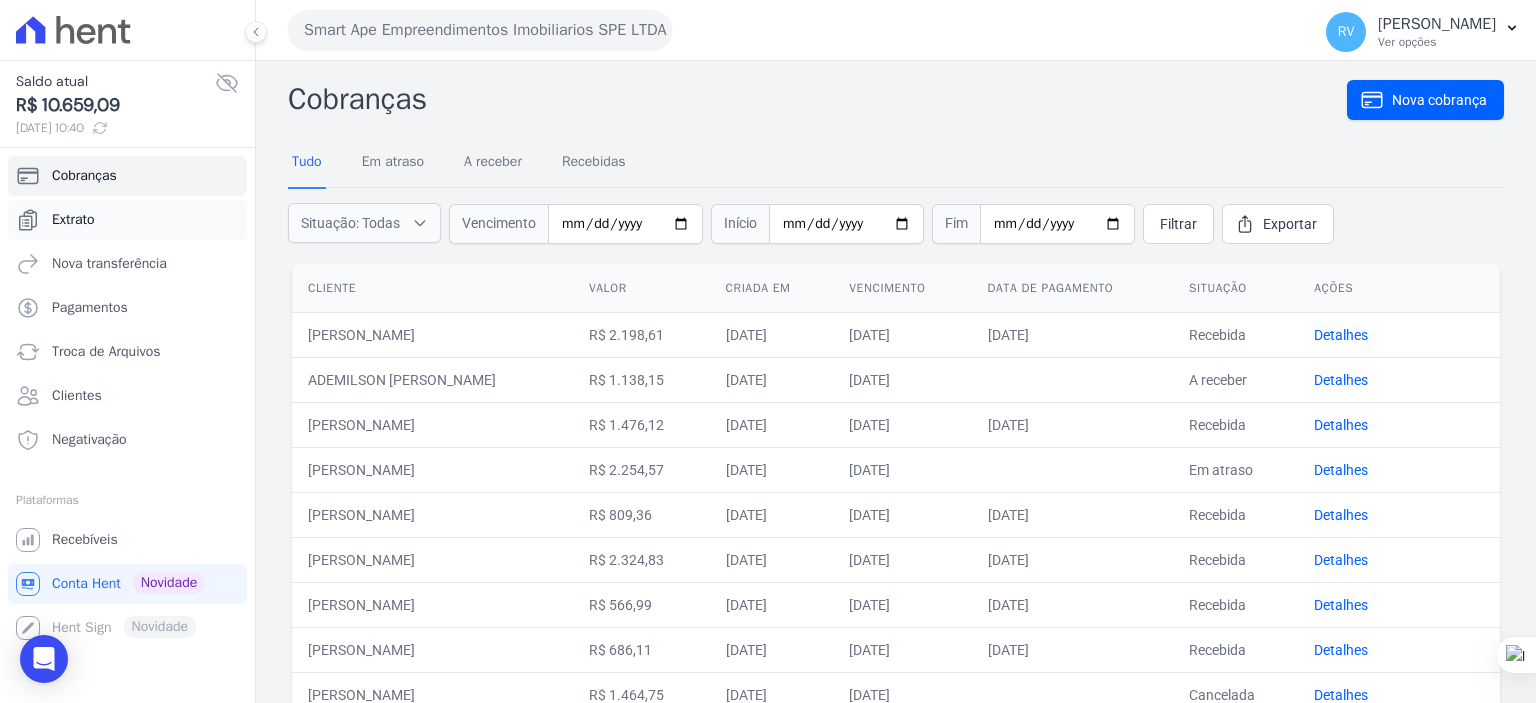 click on "Extrato" at bounding box center (73, 220) 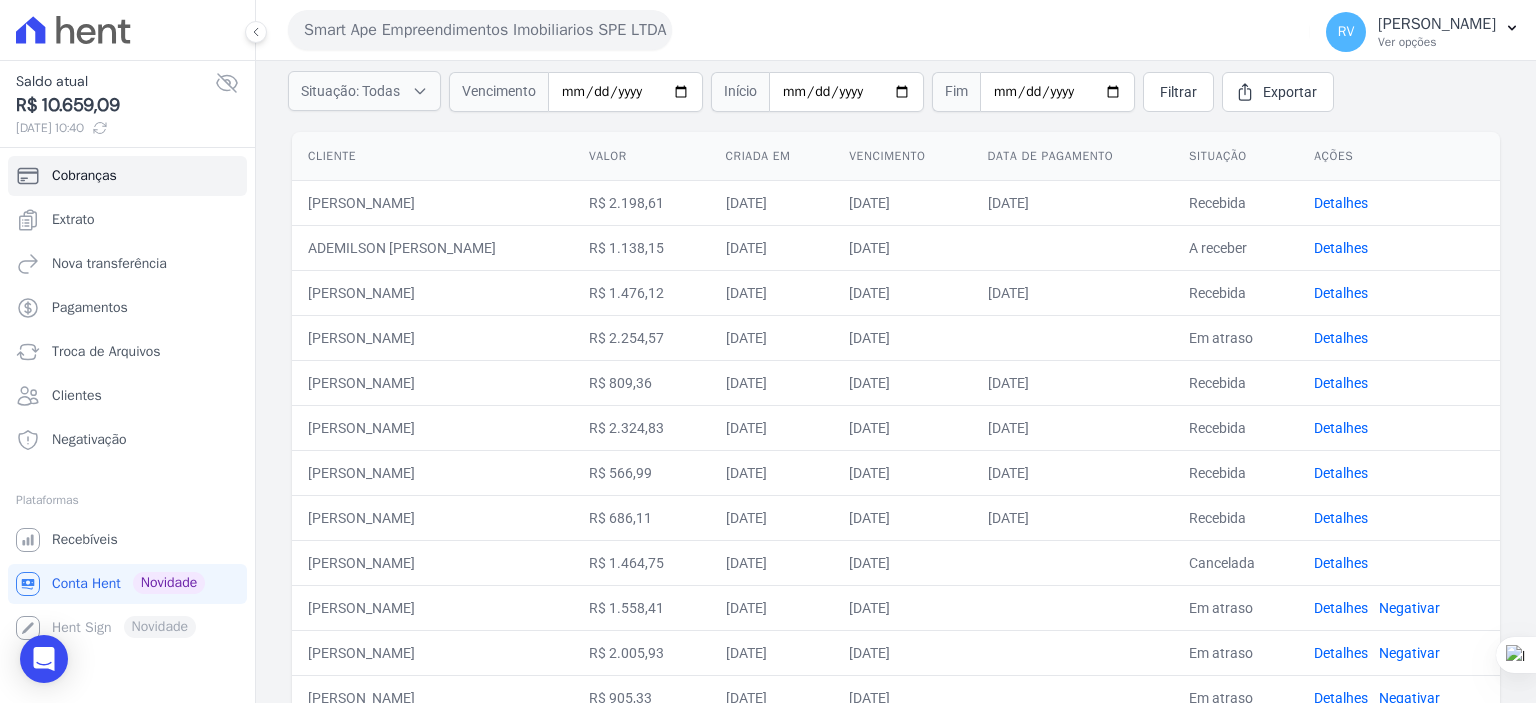 scroll, scrollTop: 255, scrollLeft: 0, axis: vertical 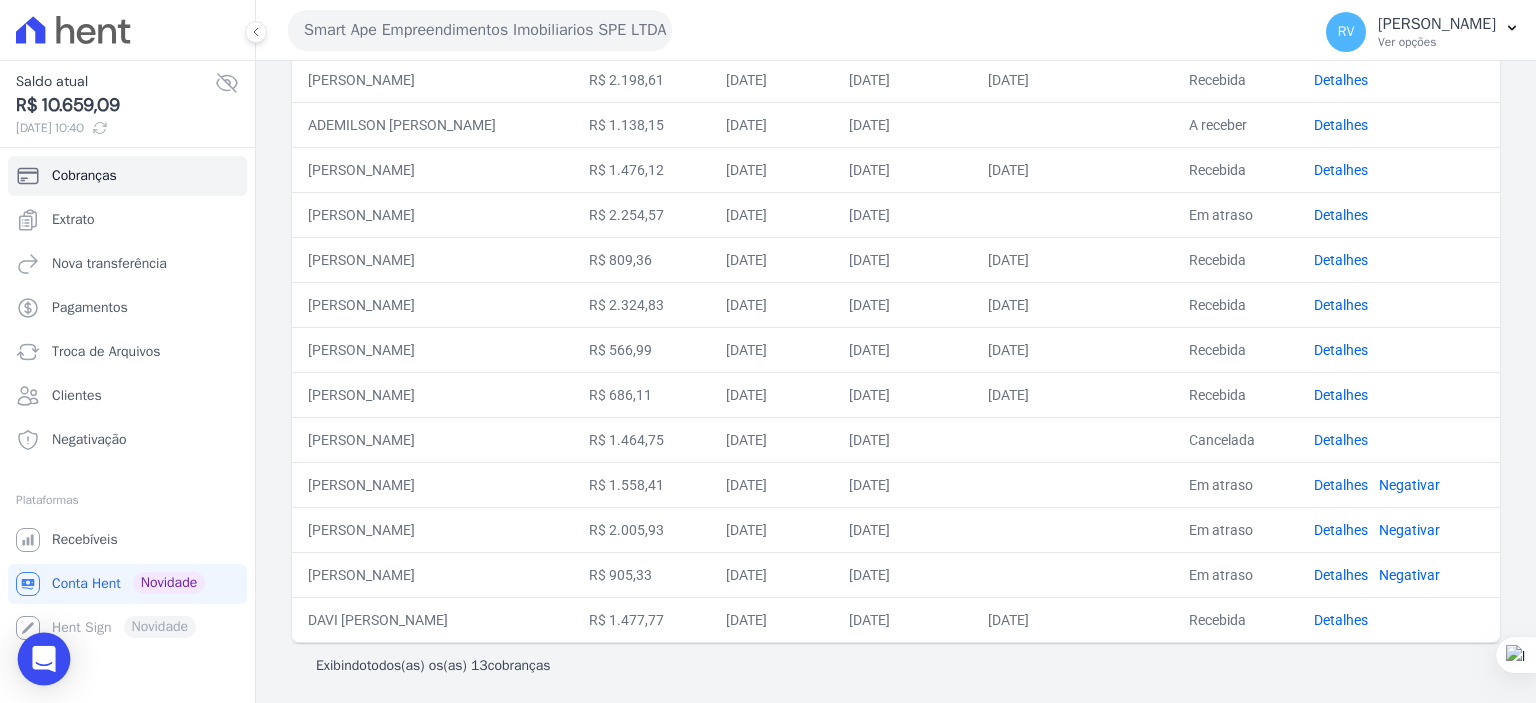 click 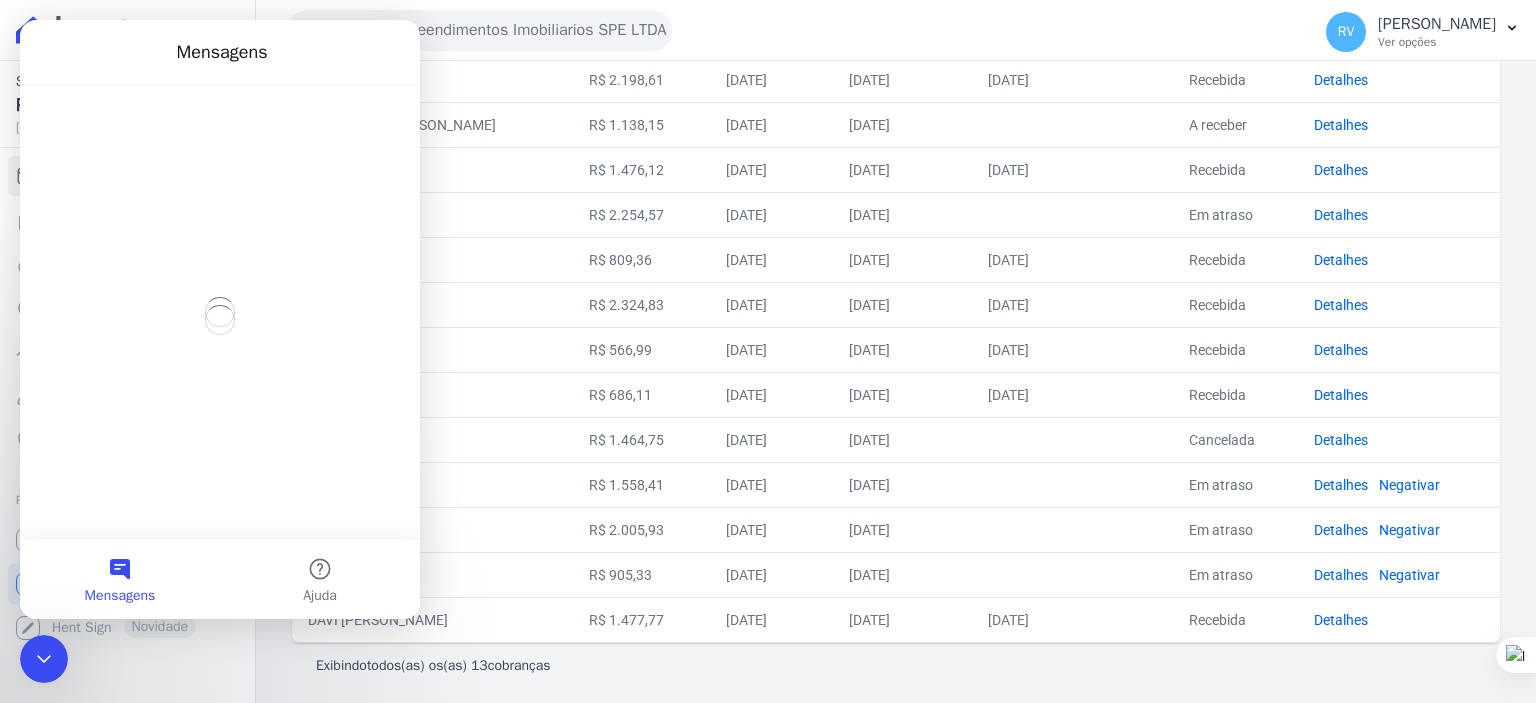 scroll, scrollTop: 0, scrollLeft: 0, axis: both 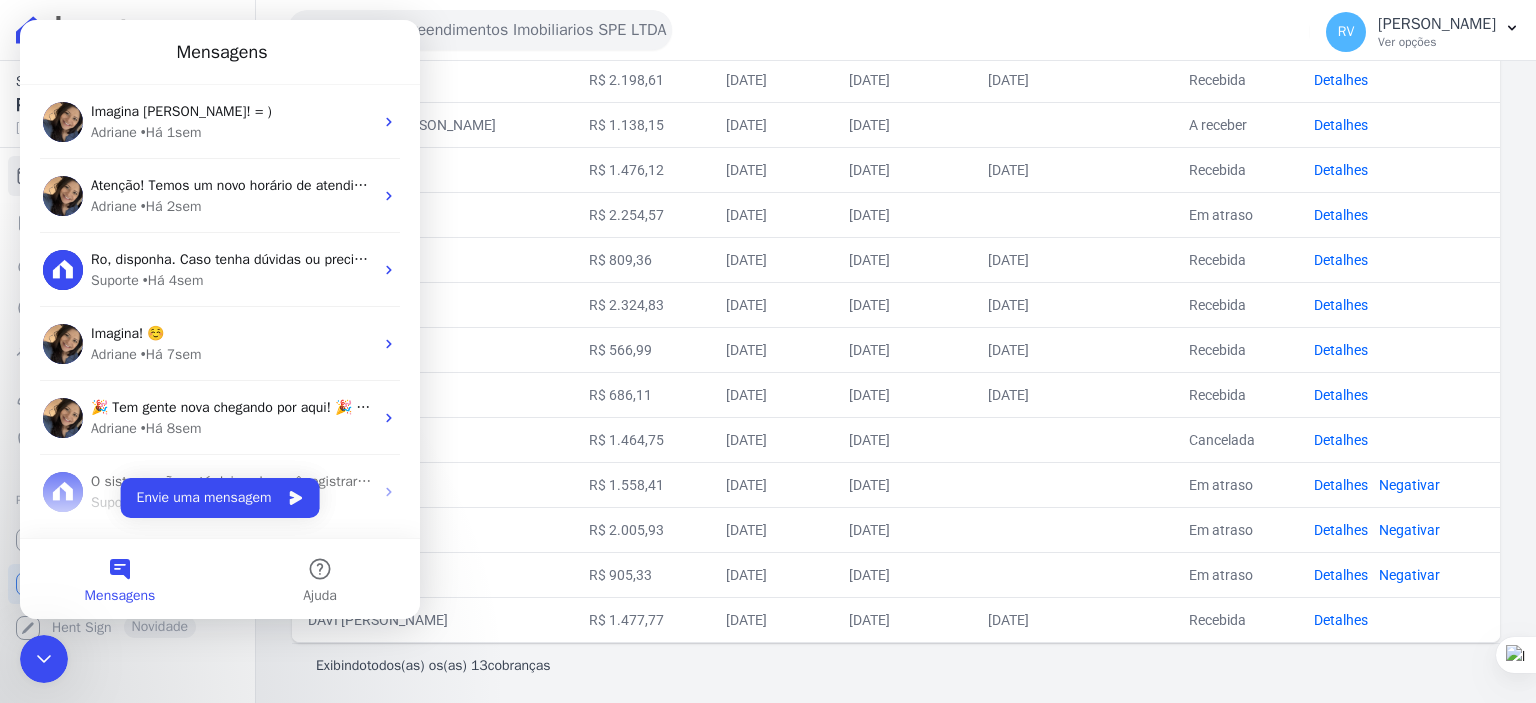 click on "Mensagens" at bounding box center [120, 579] 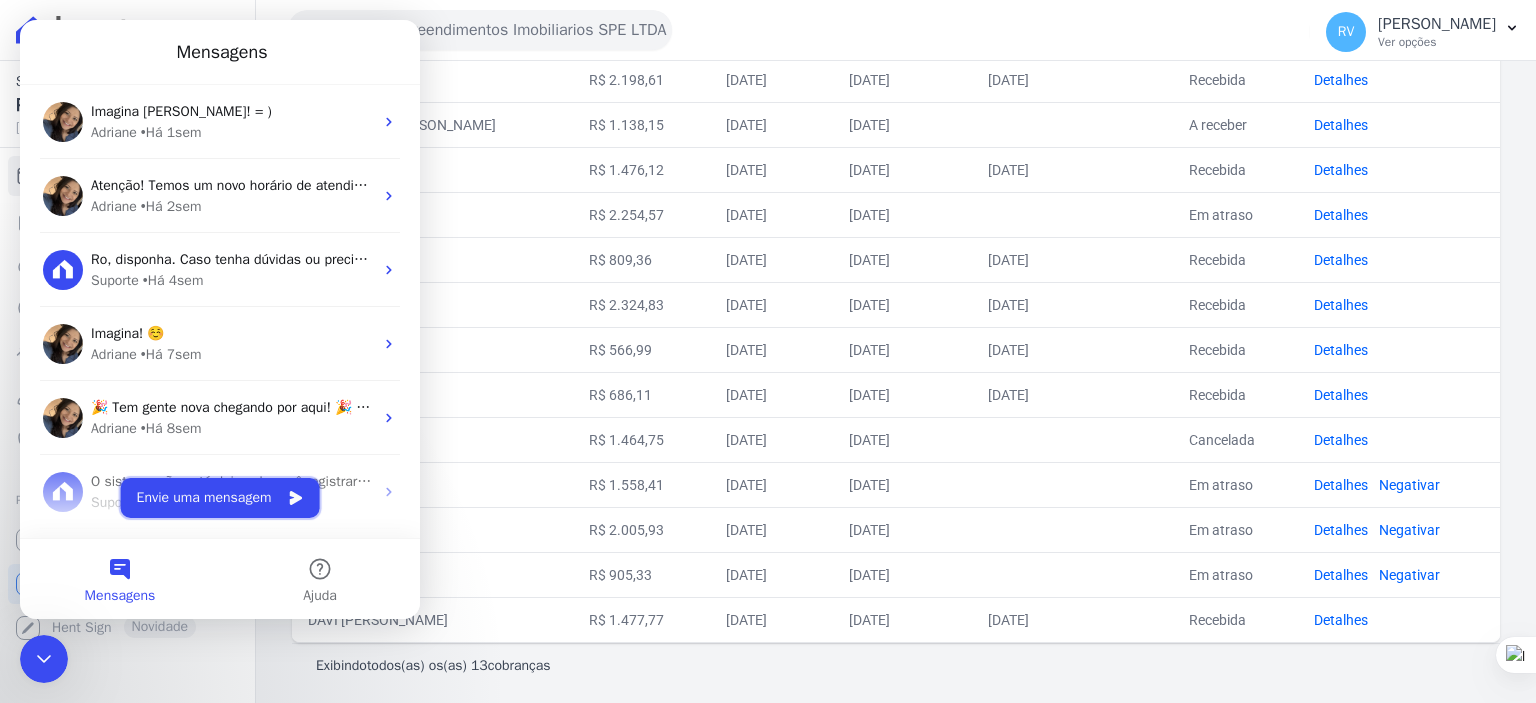 click on "Envie uma mensagem" at bounding box center (220, 498) 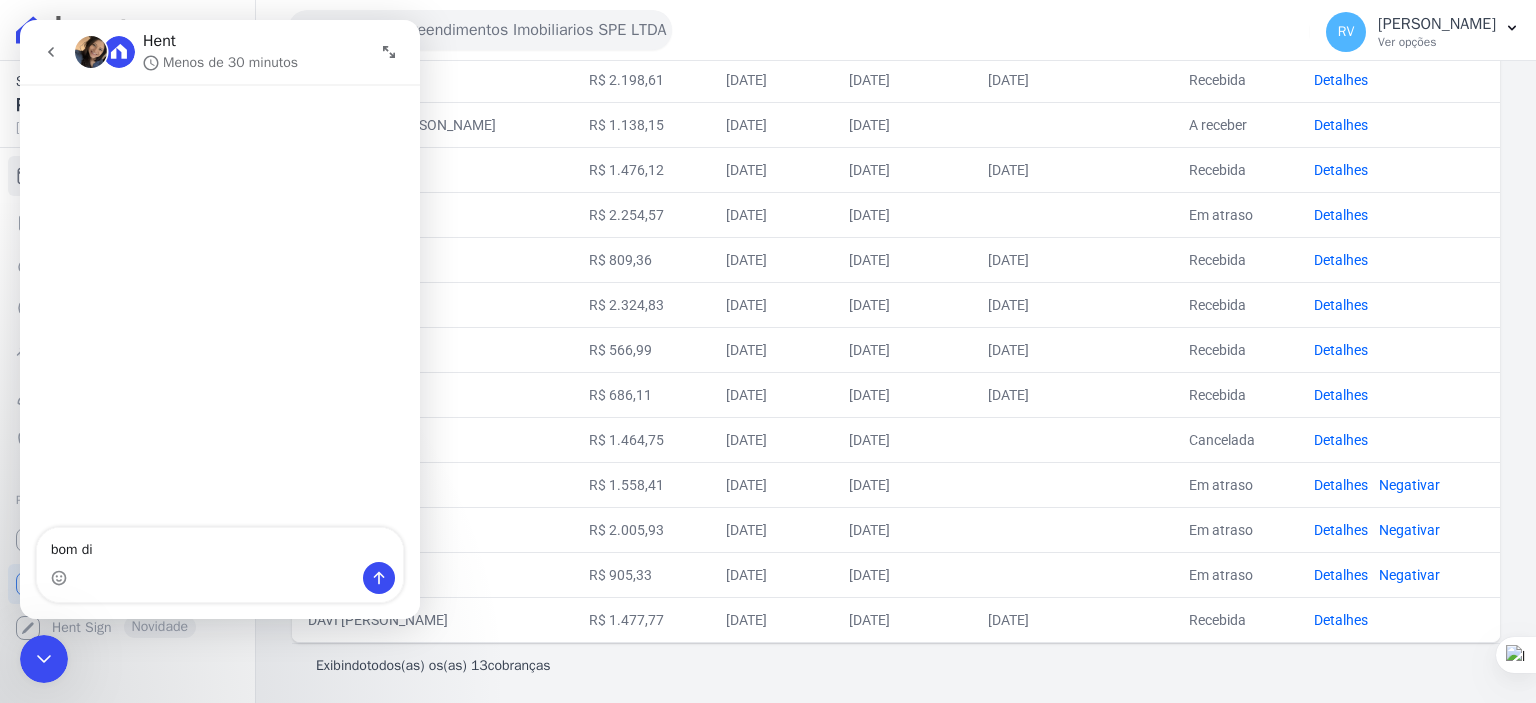 type on "bom dia" 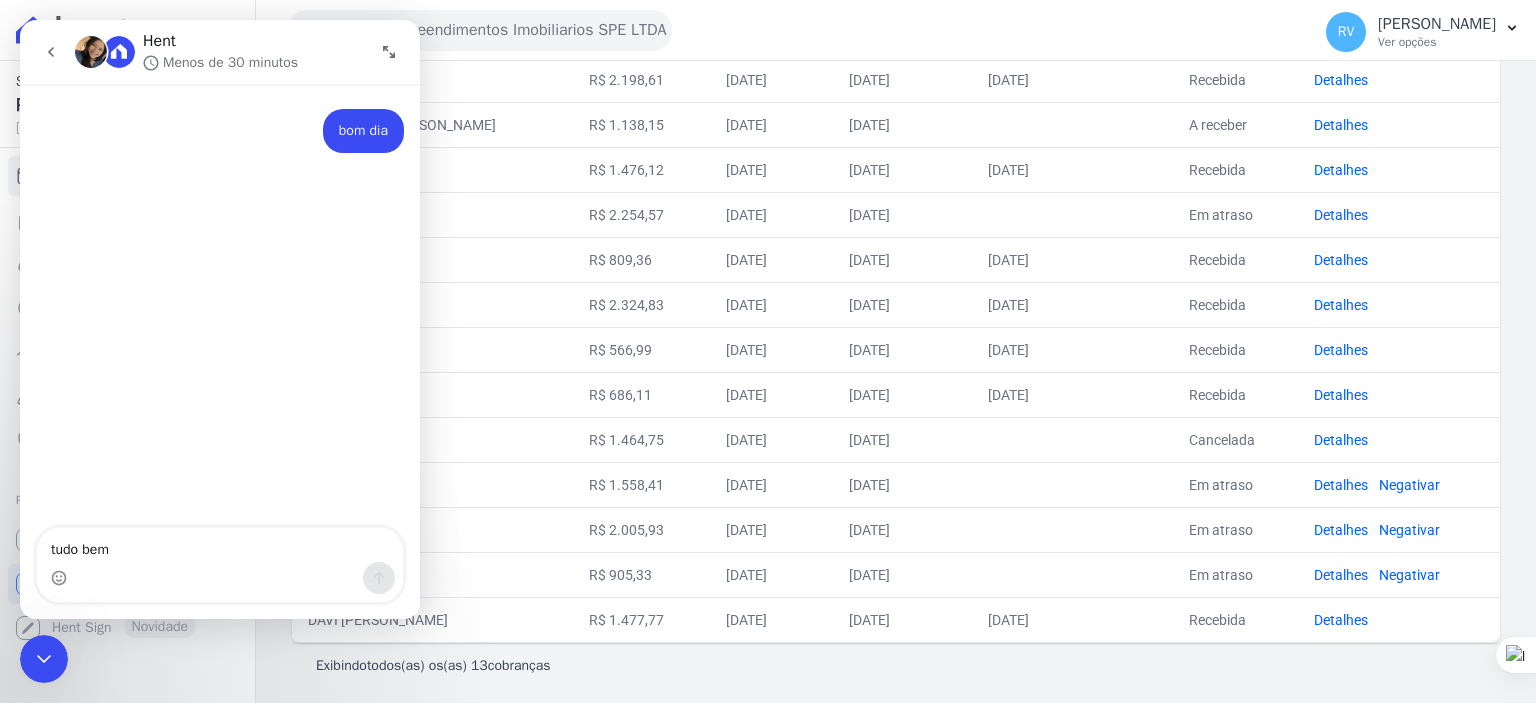 type on "tudo bem w" 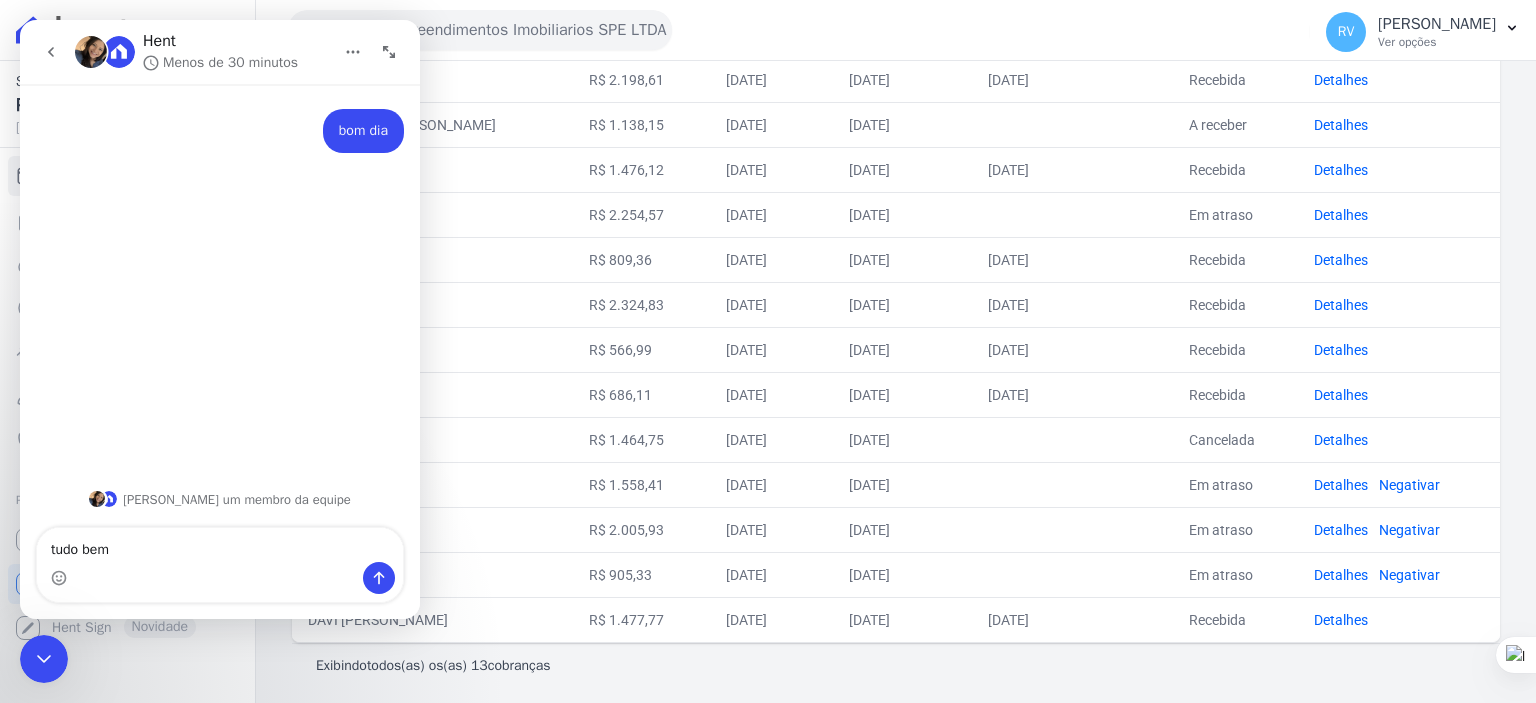 type on "tudo bem ?" 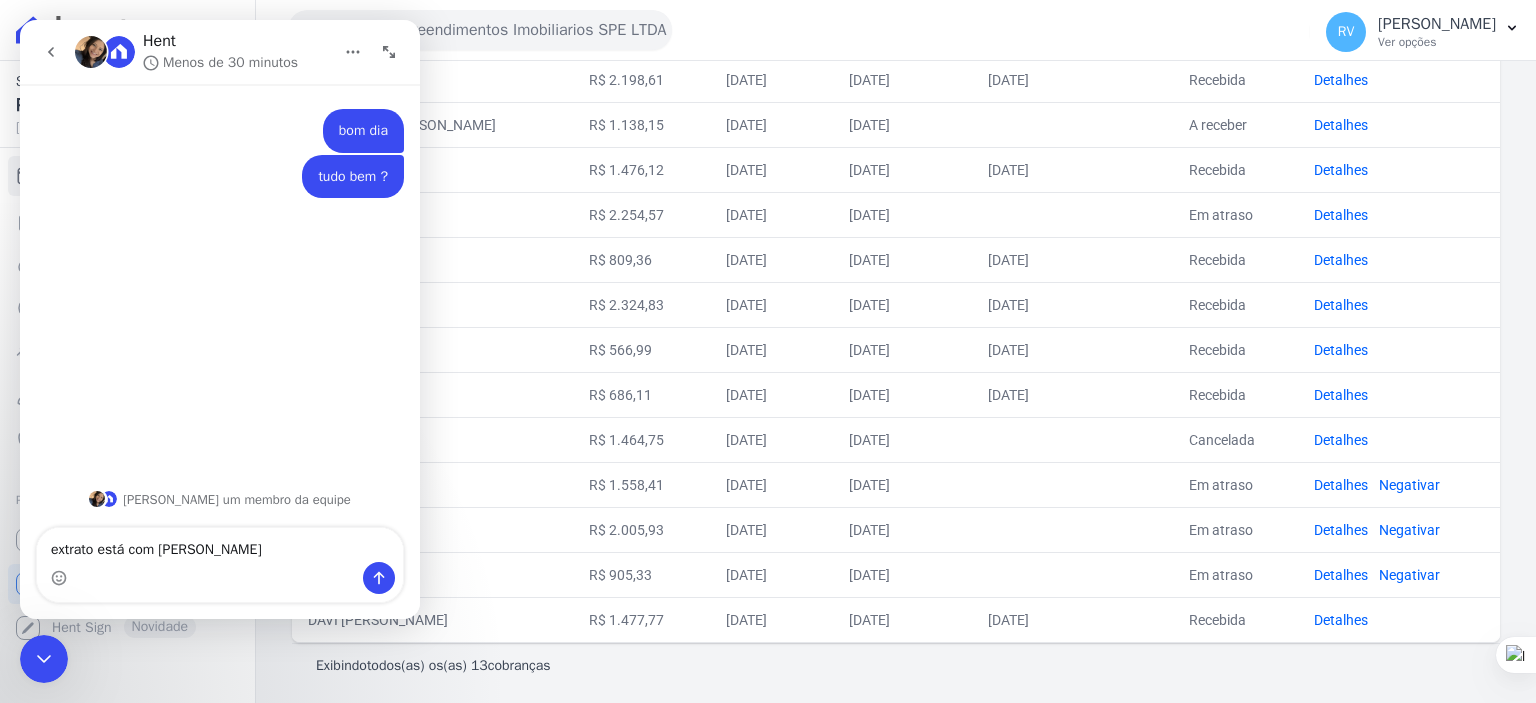 type on "extrato está com [PERSON_NAME] ?" 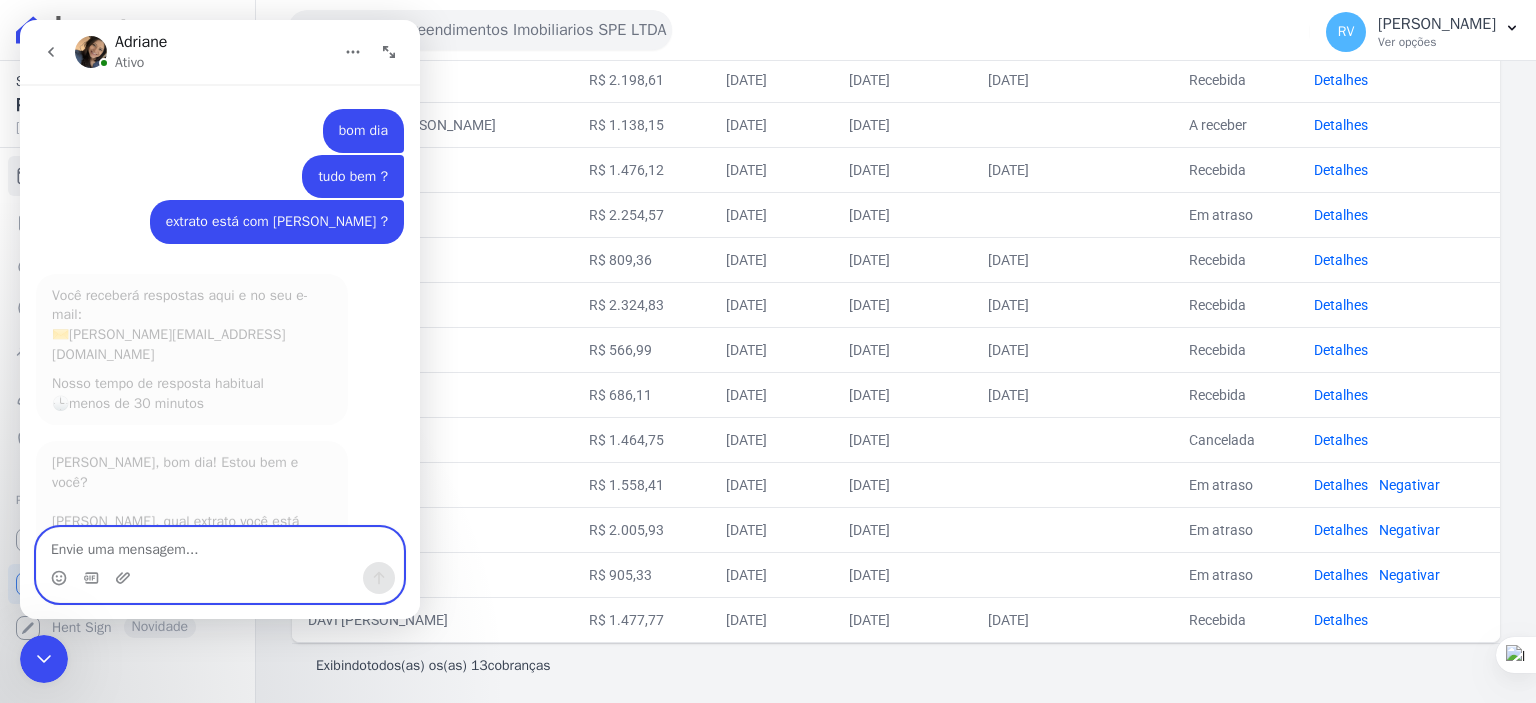 scroll, scrollTop: 23, scrollLeft: 0, axis: vertical 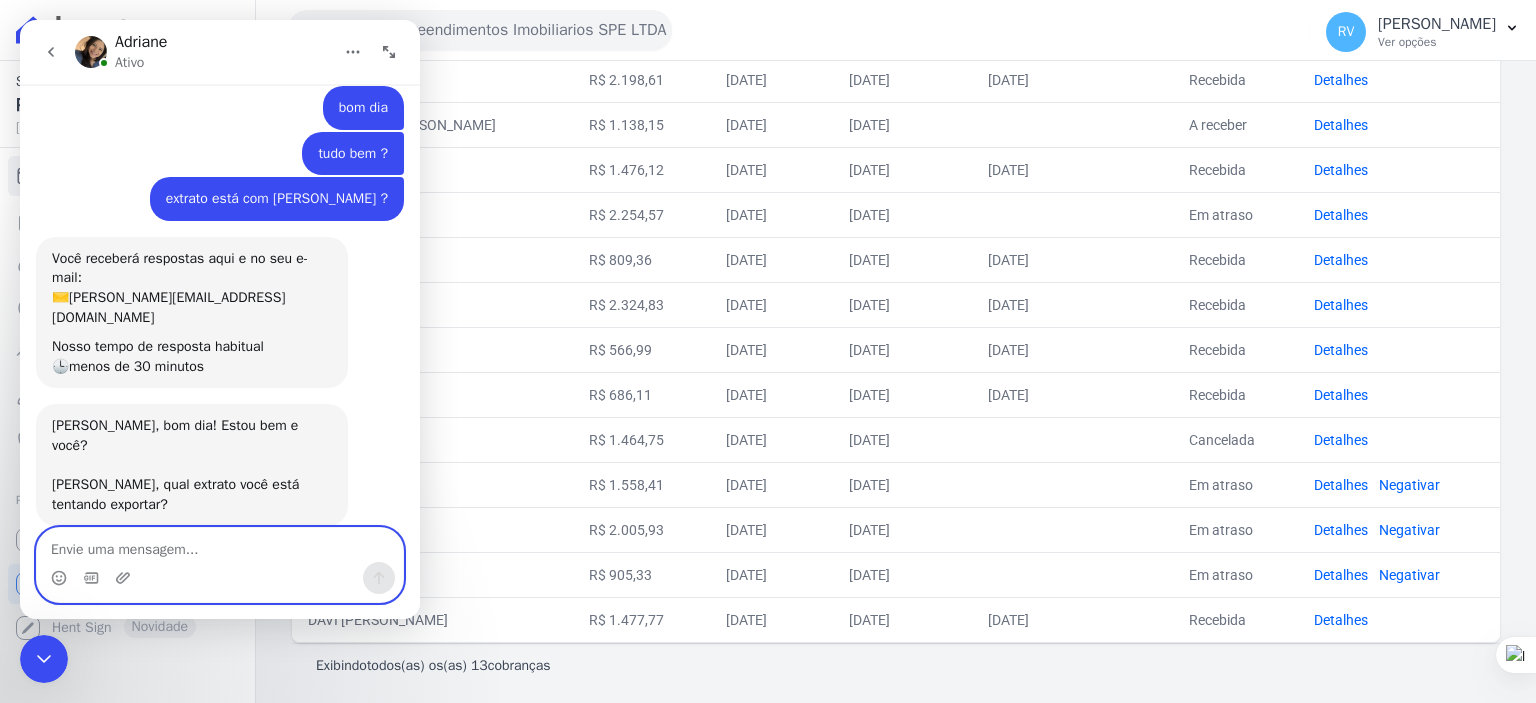 click at bounding box center (220, 545) 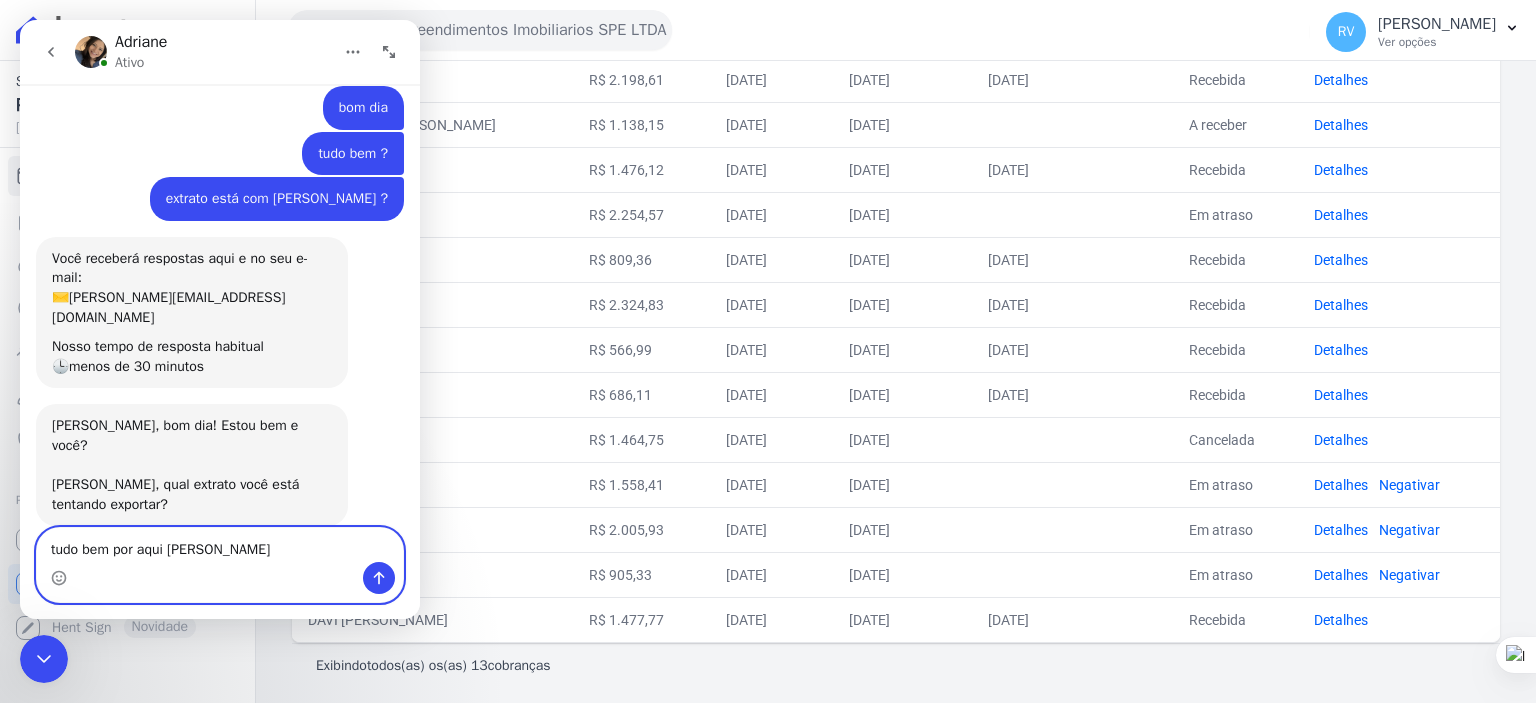 type on "tudo bem por aqui [PERSON_NAME]" 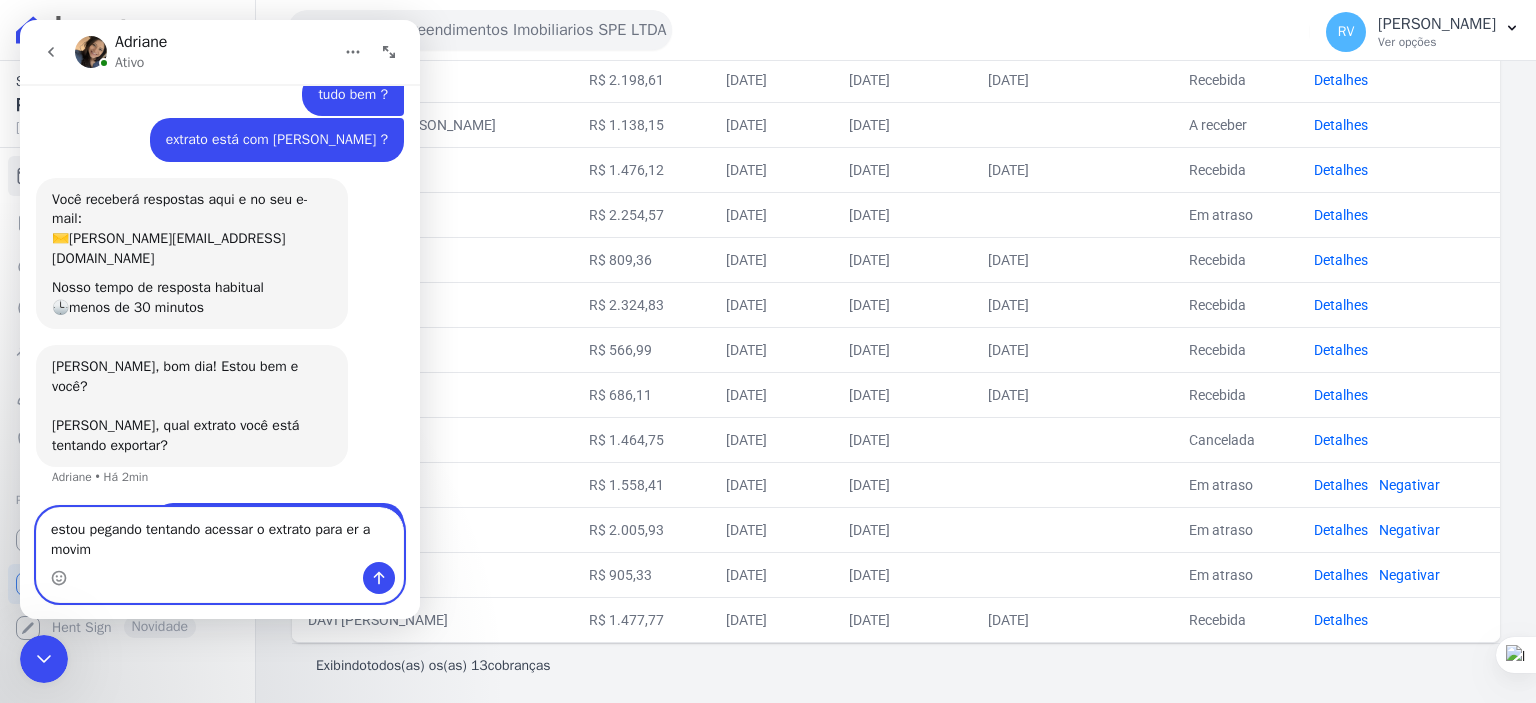 scroll, scrollTop: 102, scrollLeft: 0, axis: vertical 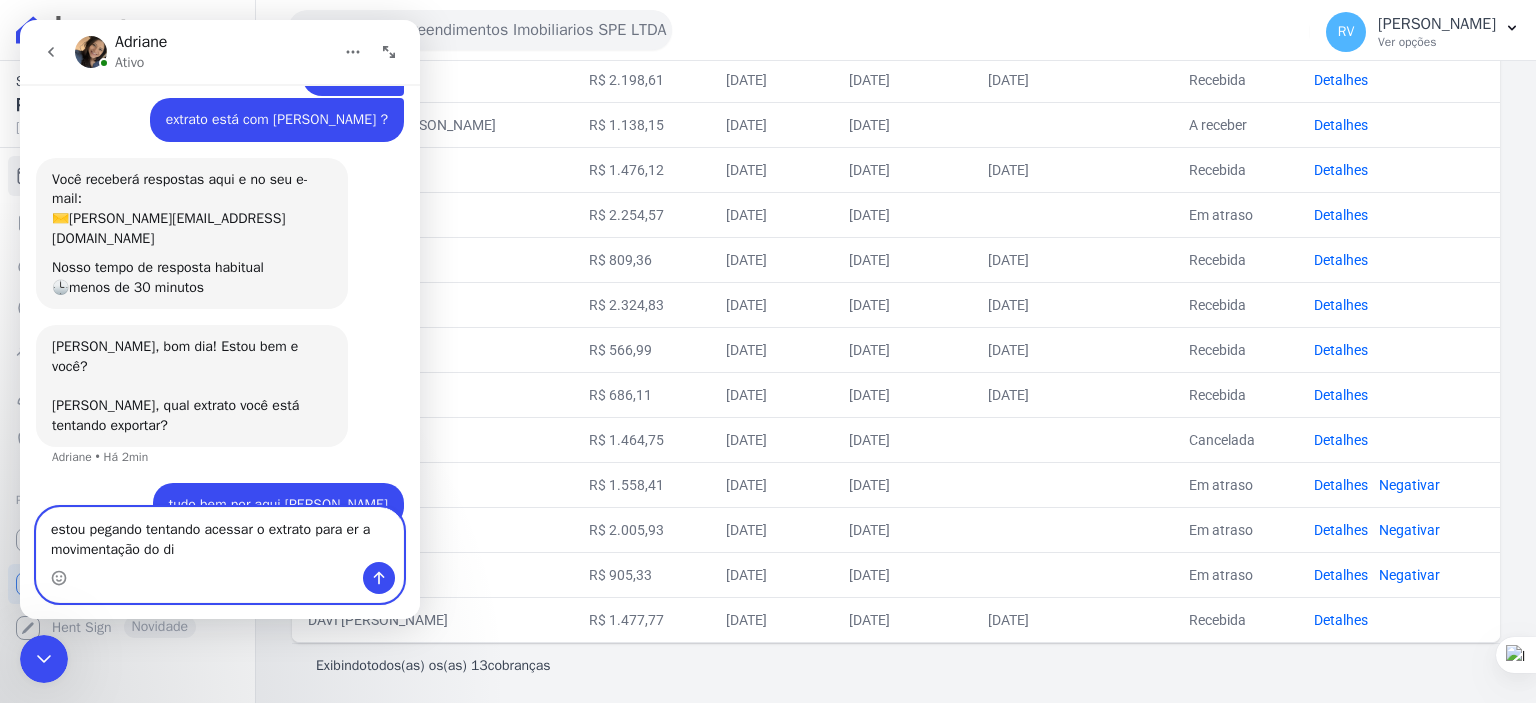 type on "estou pegando tentando acessar o extrato para er a movimentação do dia" 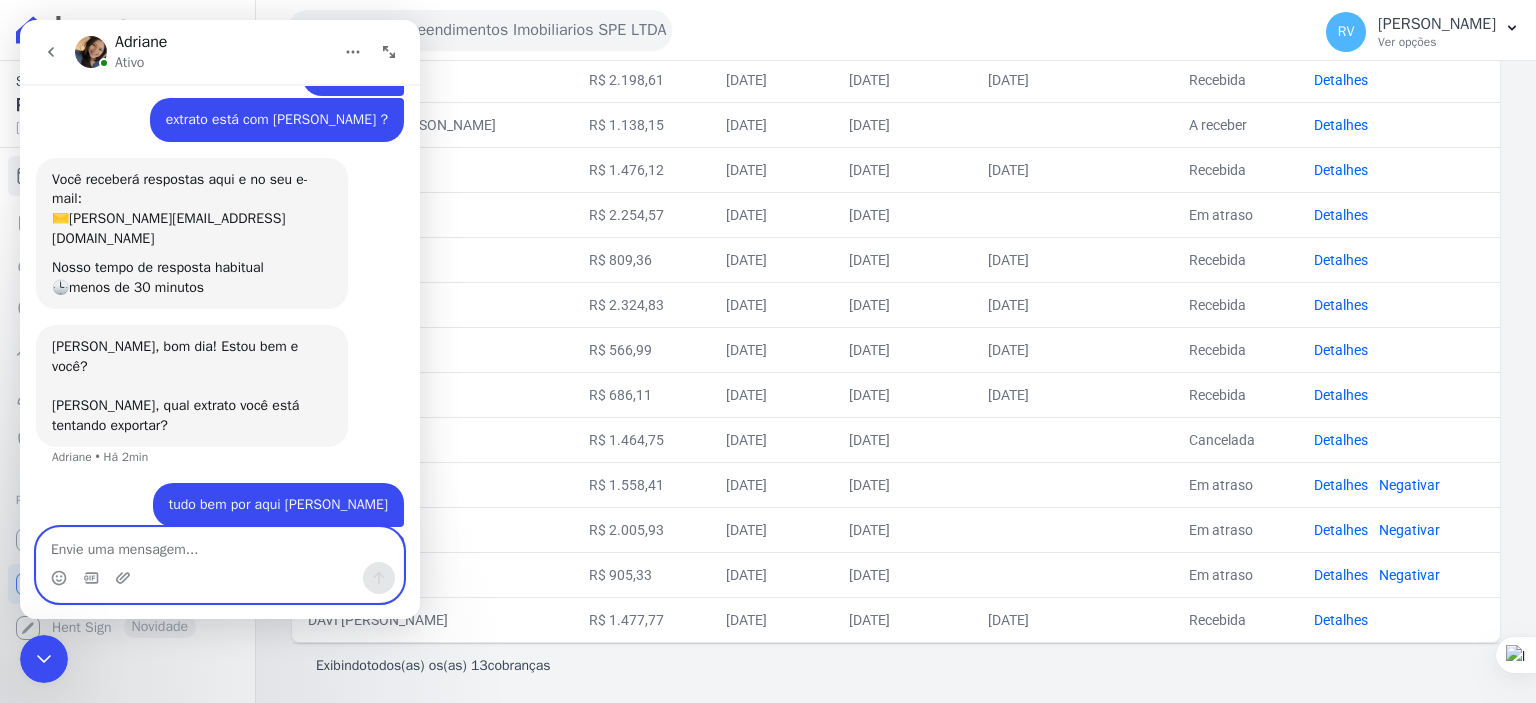 scroll, scrollTop: 148, scrollLeft: 0, axis: vertical 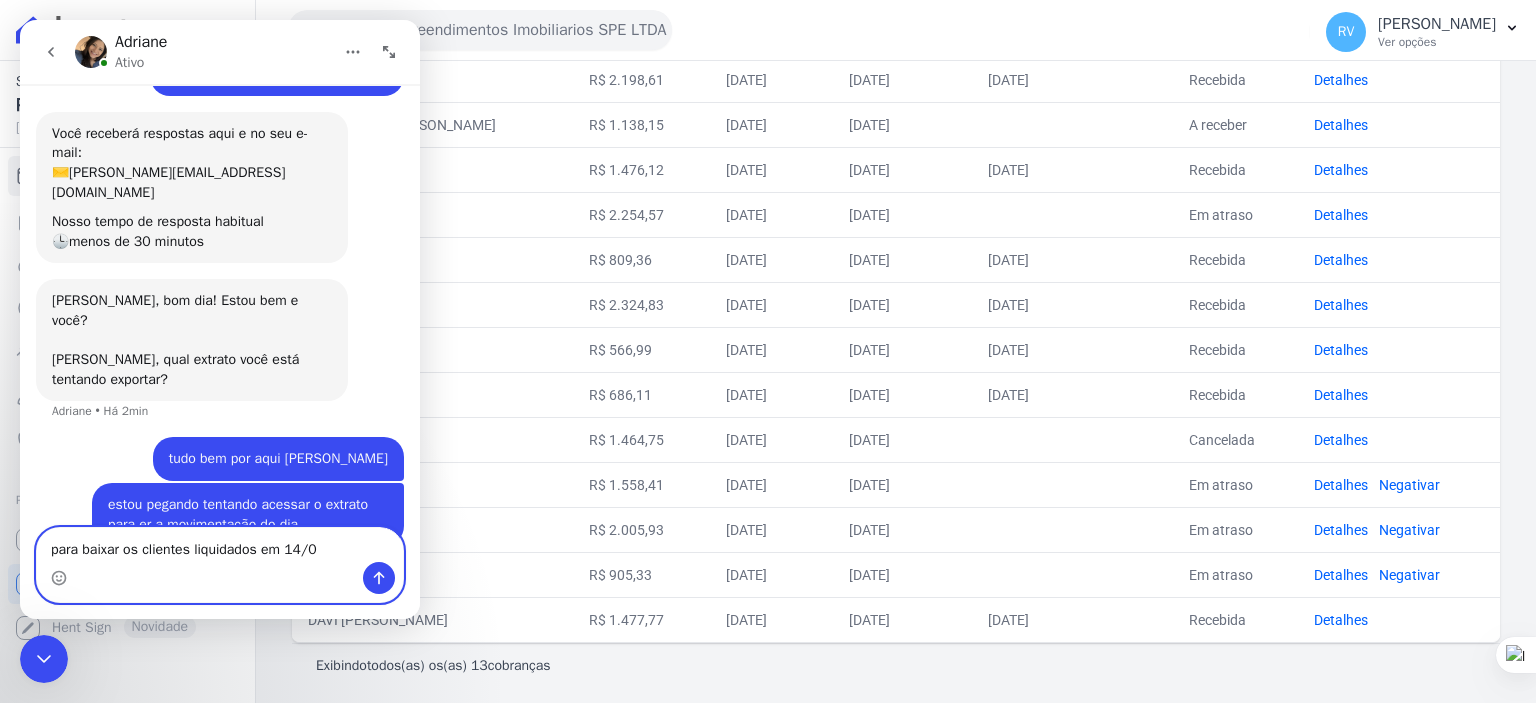 type on "para baixar os clientes liquidados em 14/07" 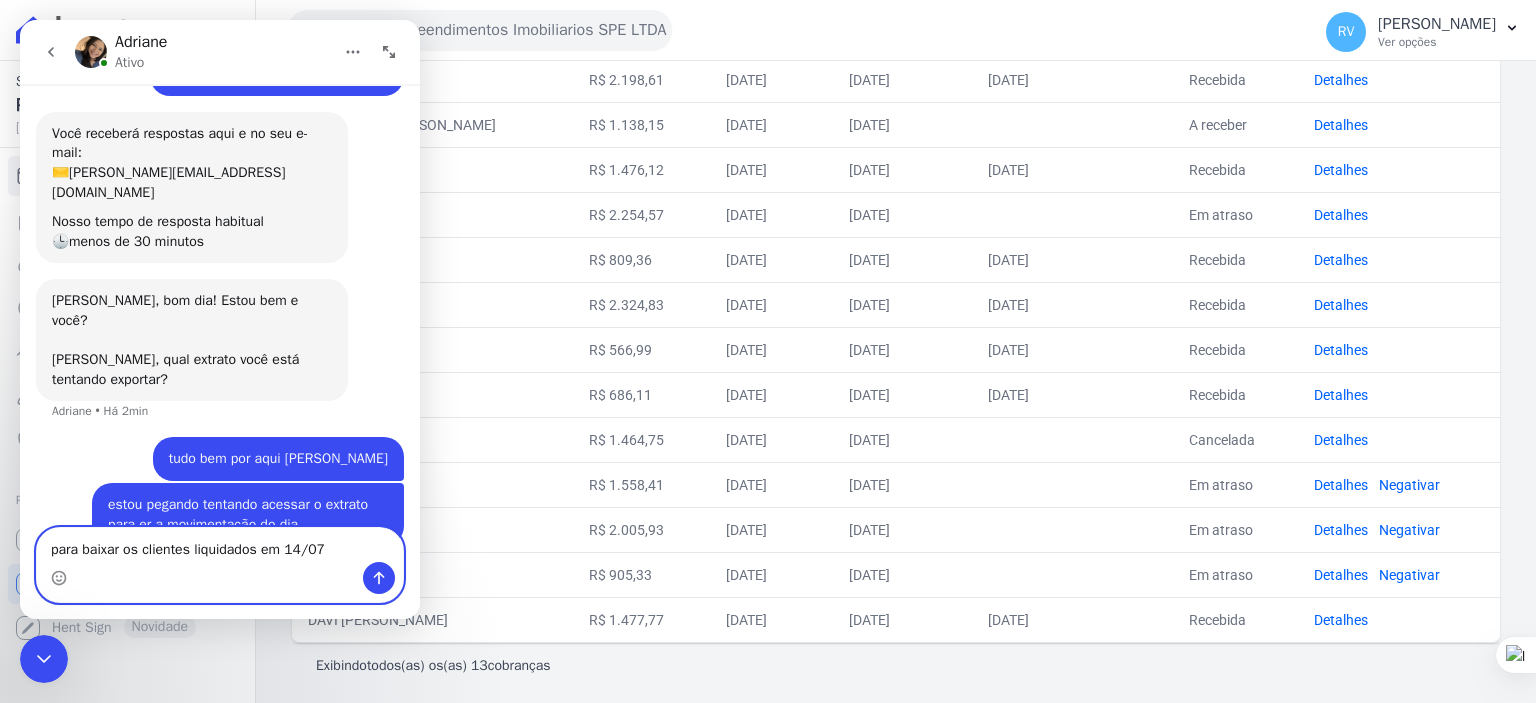 type 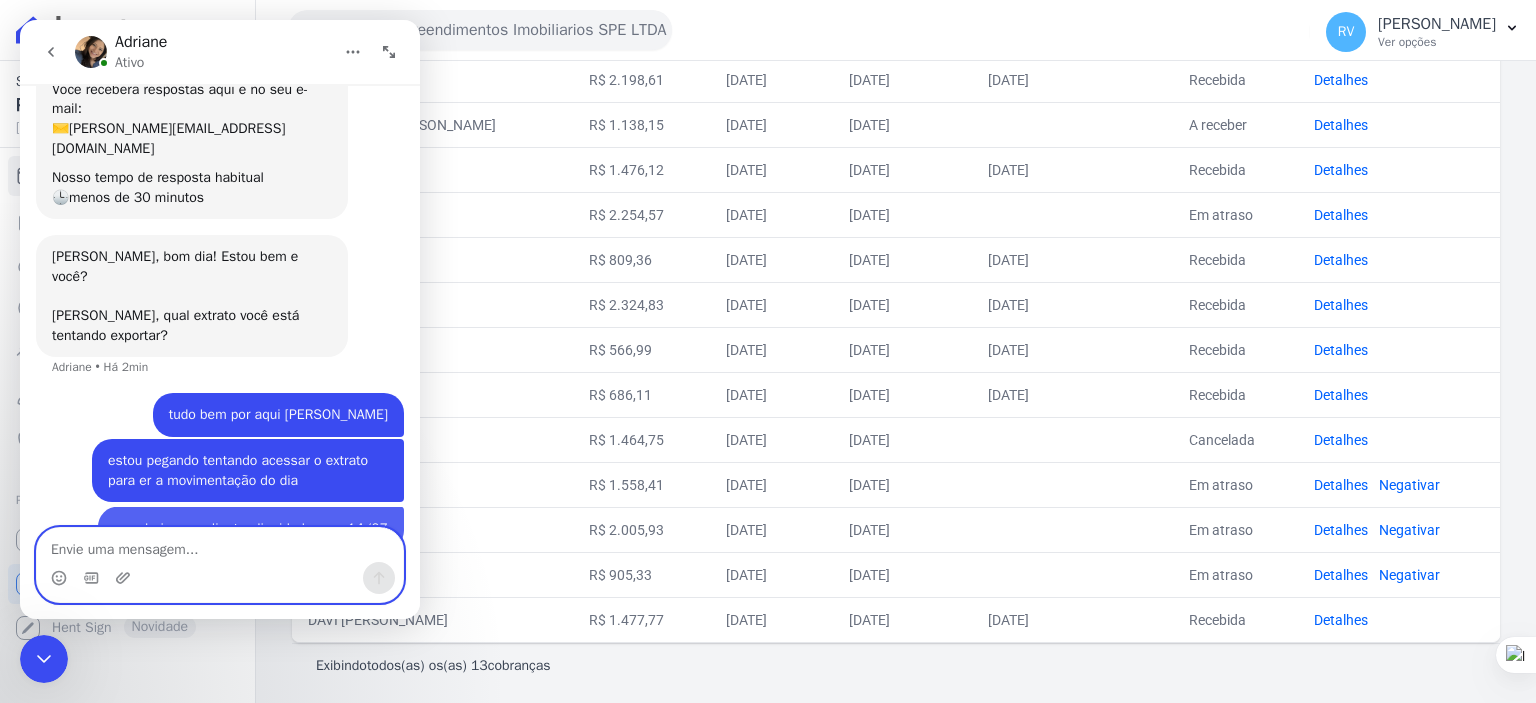 scroll, scrollTop: 193, scrollLeft: 0, axis: vertical 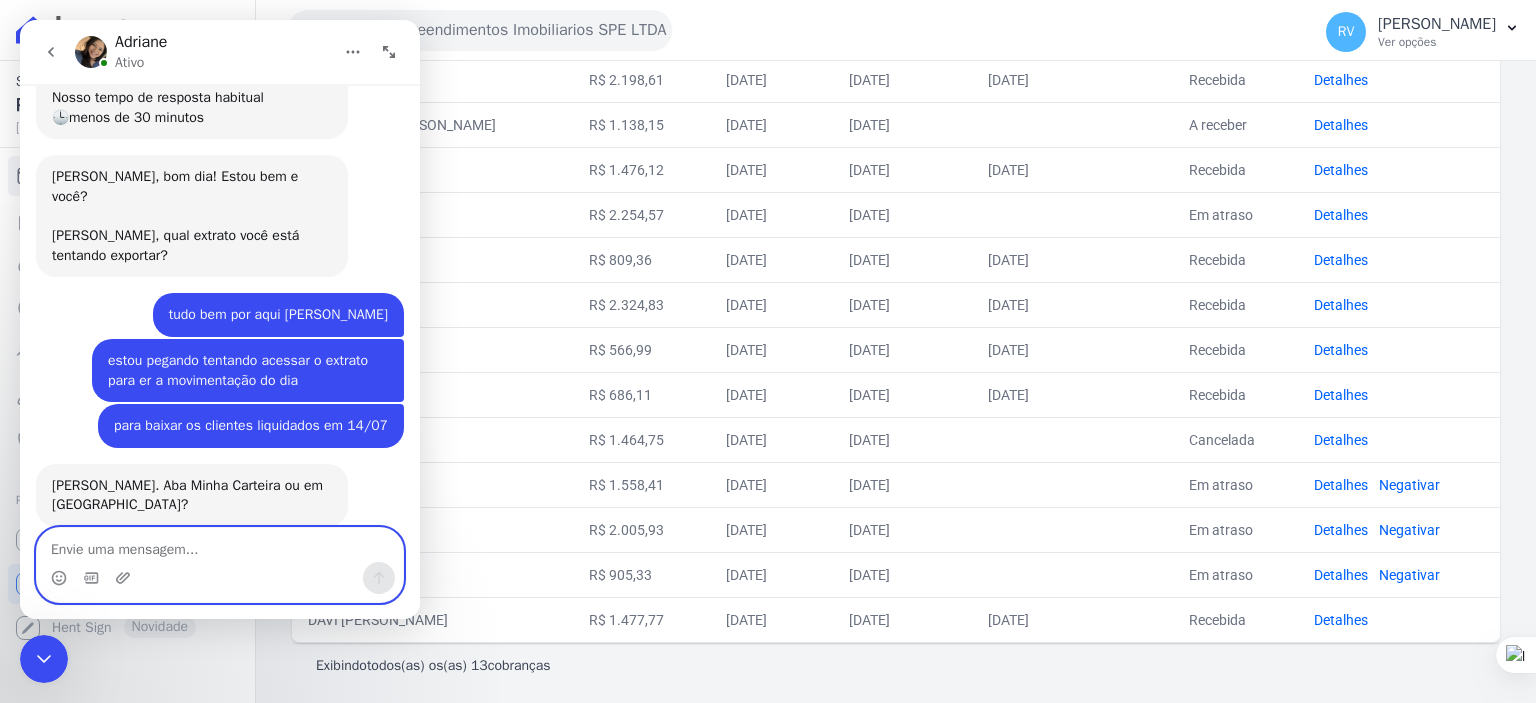click at bounding box center [220, 545] 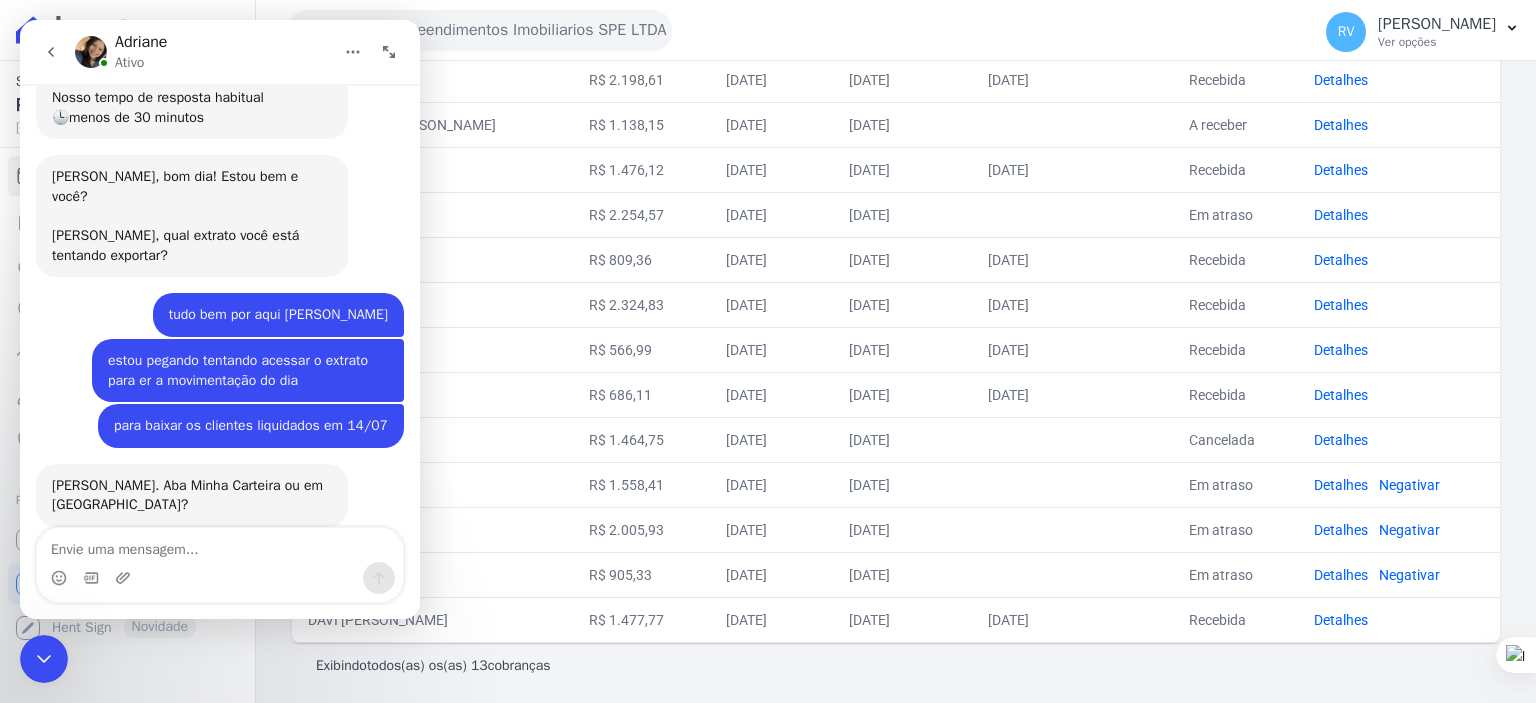 click on "R$ 1.464,75" at bounding box center [641, 439] 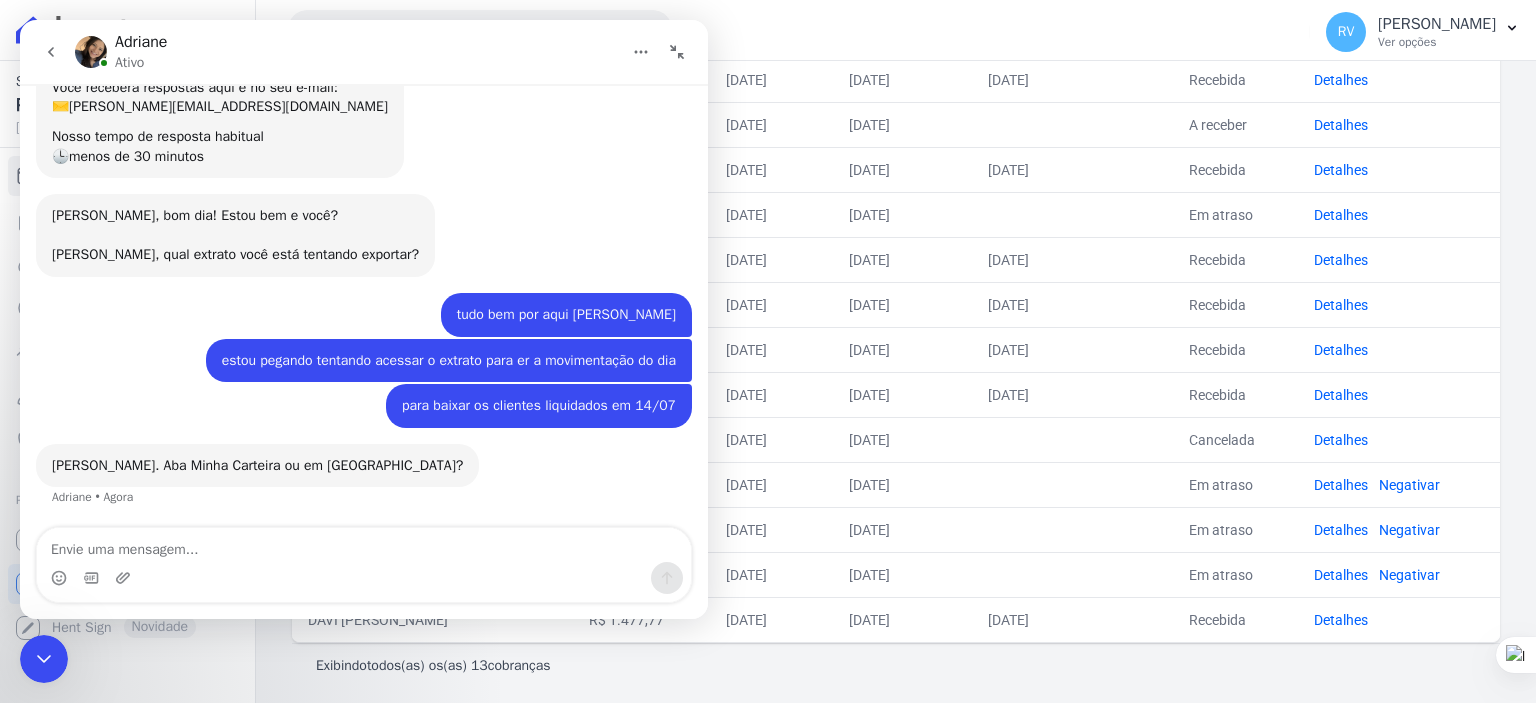 click 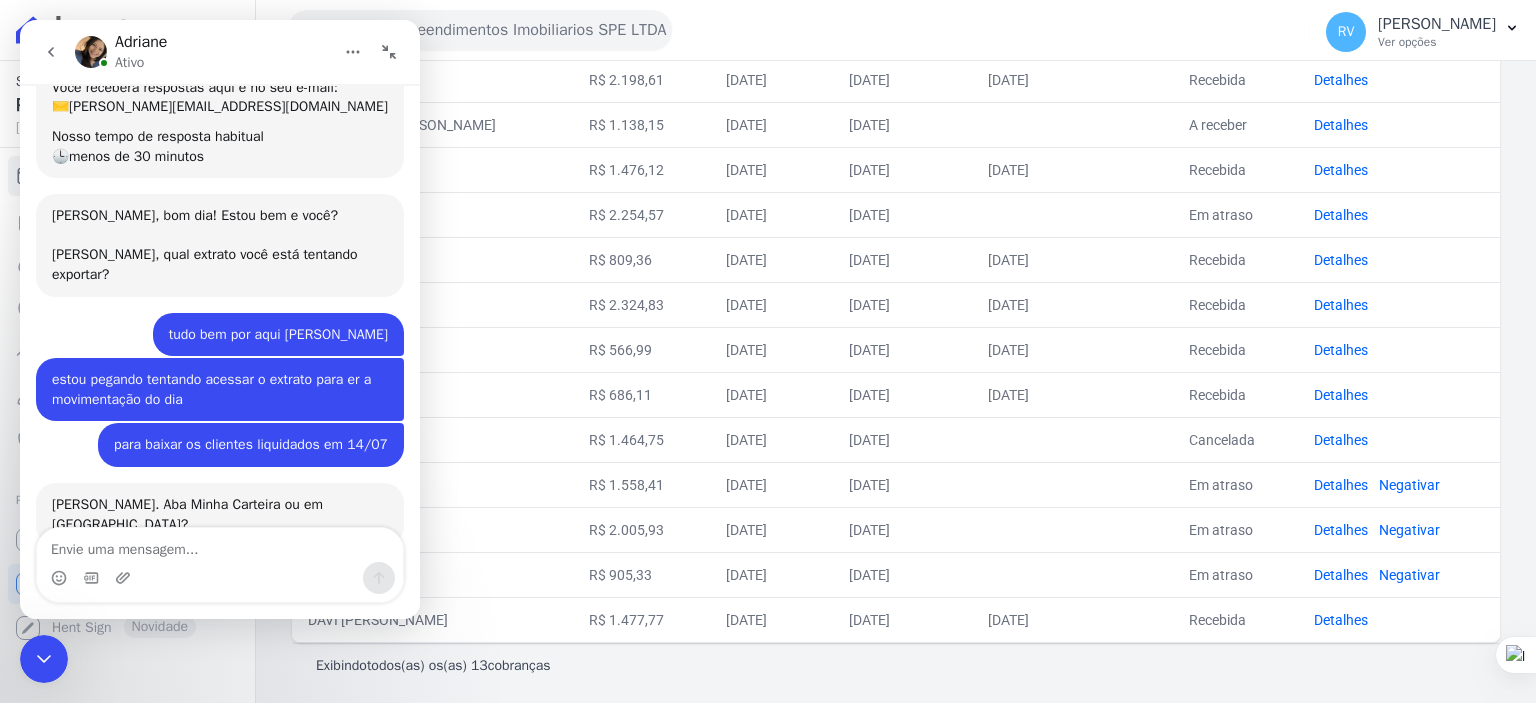 scroll, scrollTop: 272, scrollLeft: 0, axis: vertical 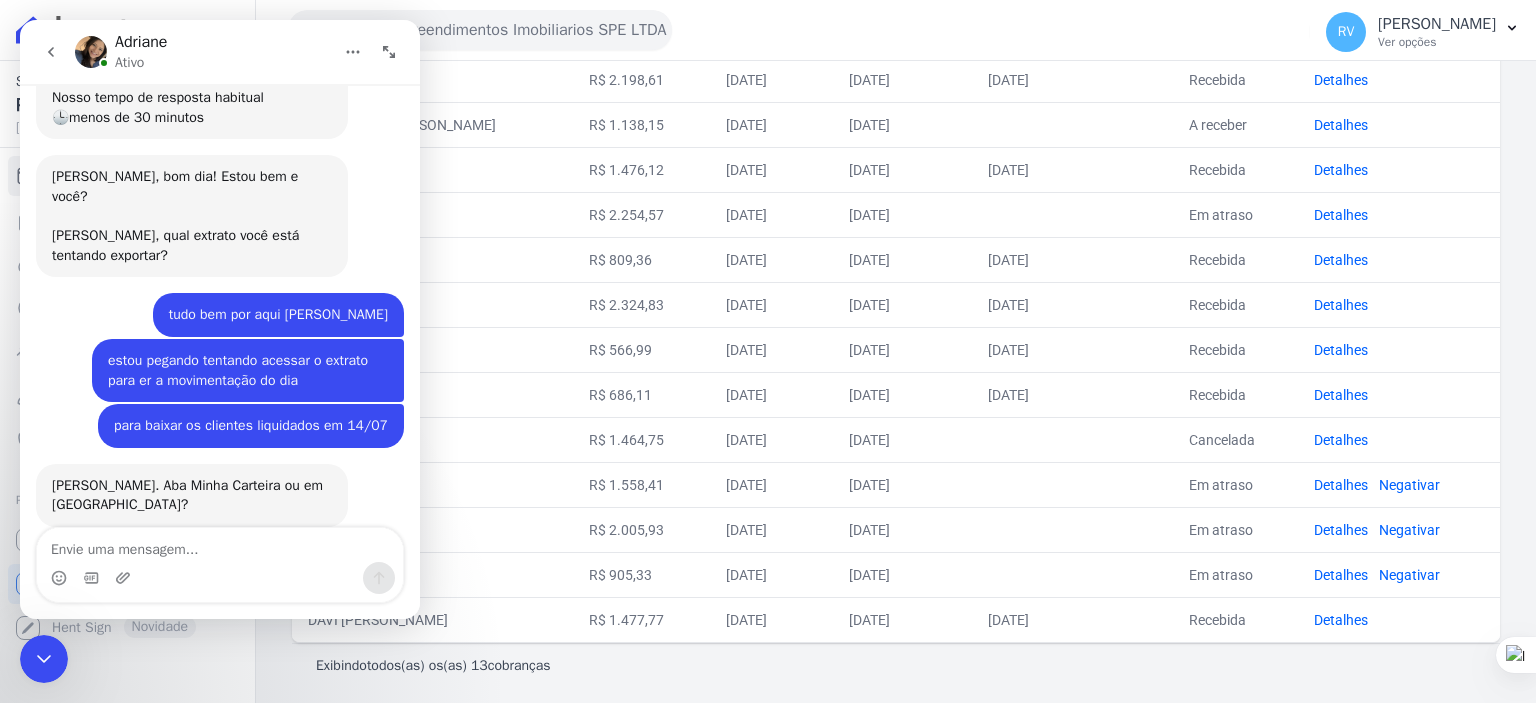 click at bounding box center [51, 52] 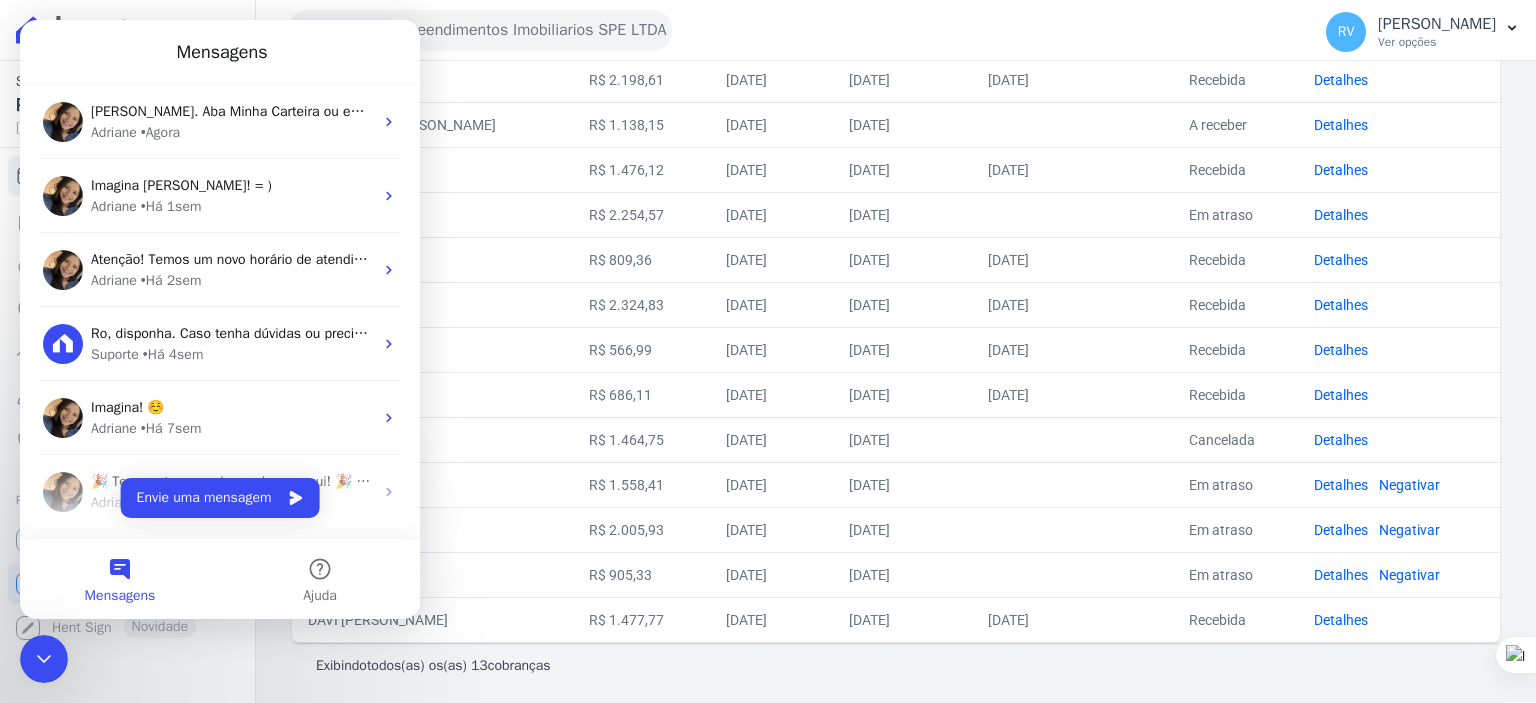scroll, scrollTop: 0, scrollLeft: 0, axis: both 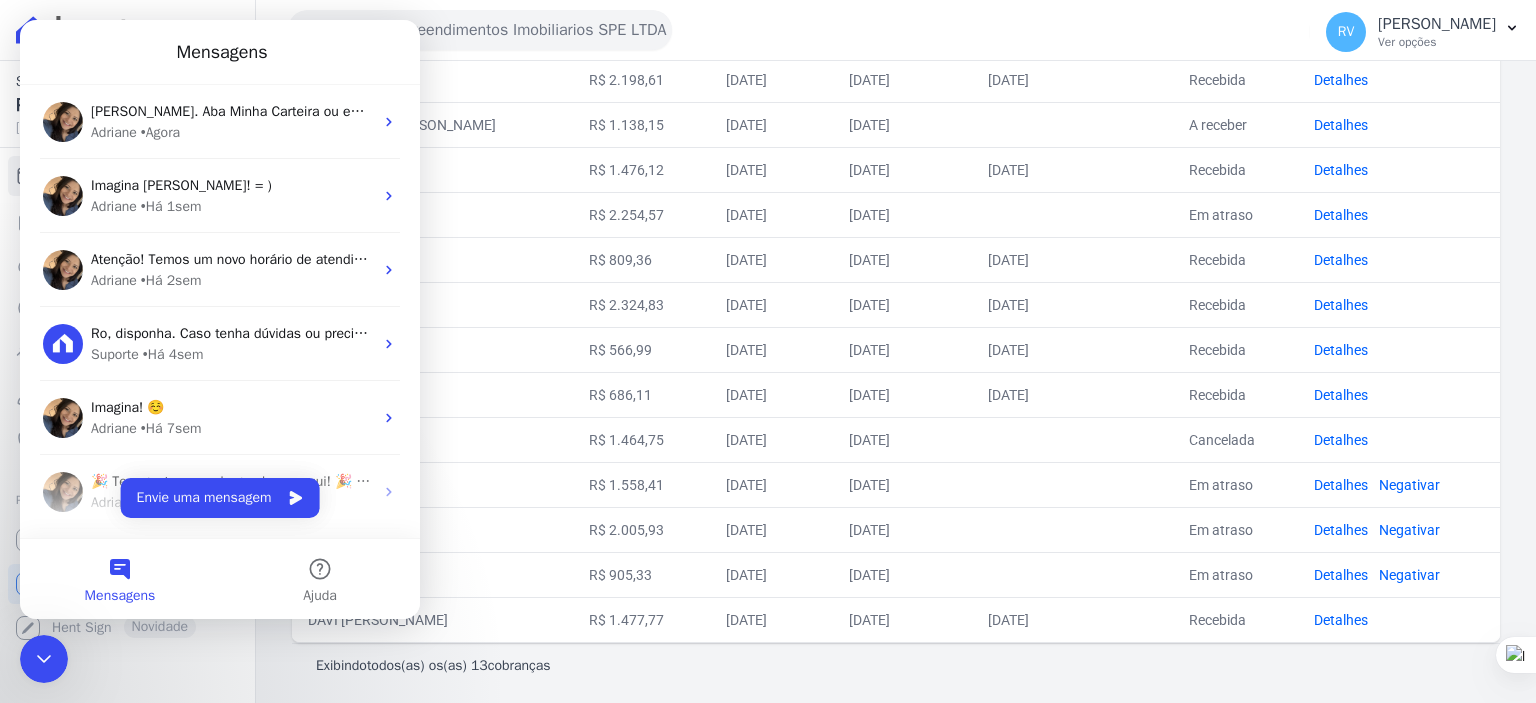 click on "Mensagens" at bounding box center (120, 579) 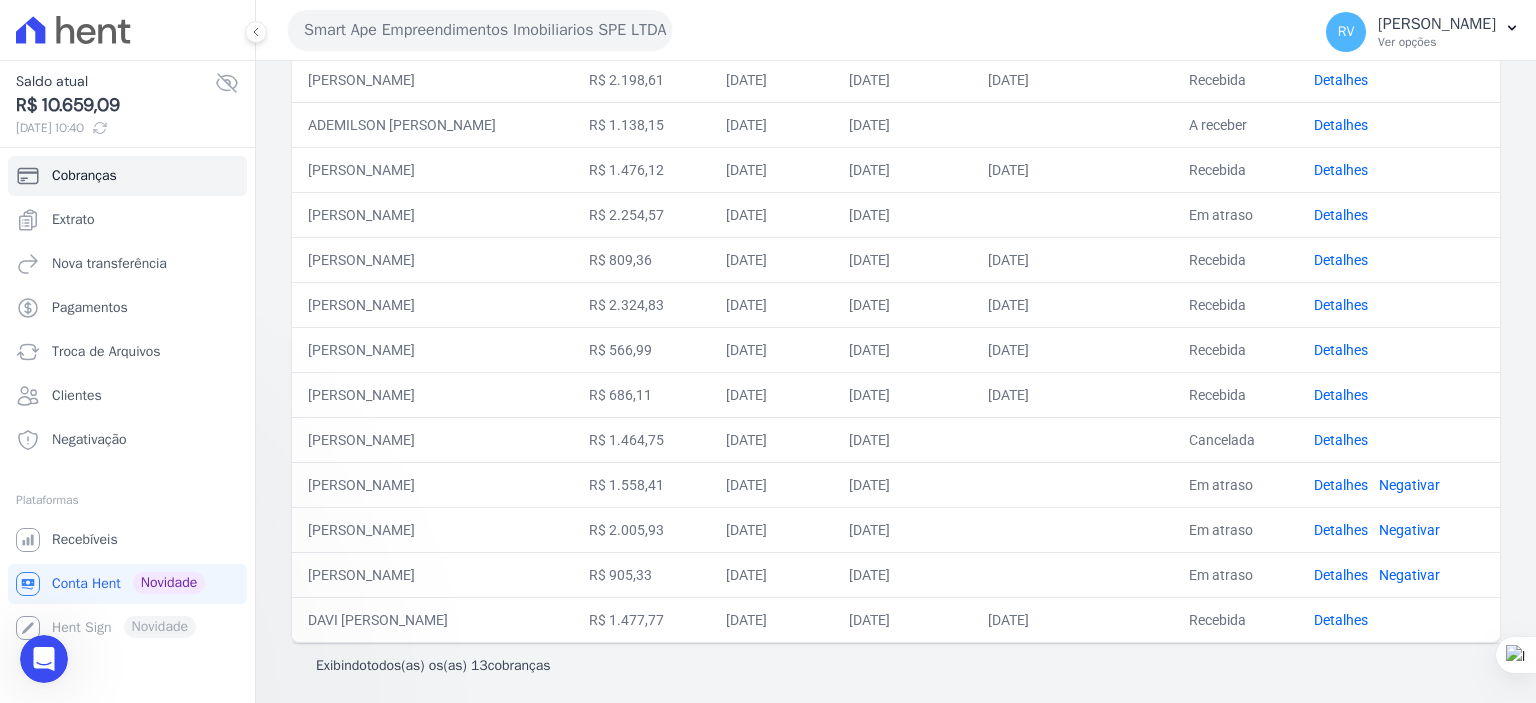 scroll, scrollTop: 0, scrollLeft: 0, axis: both 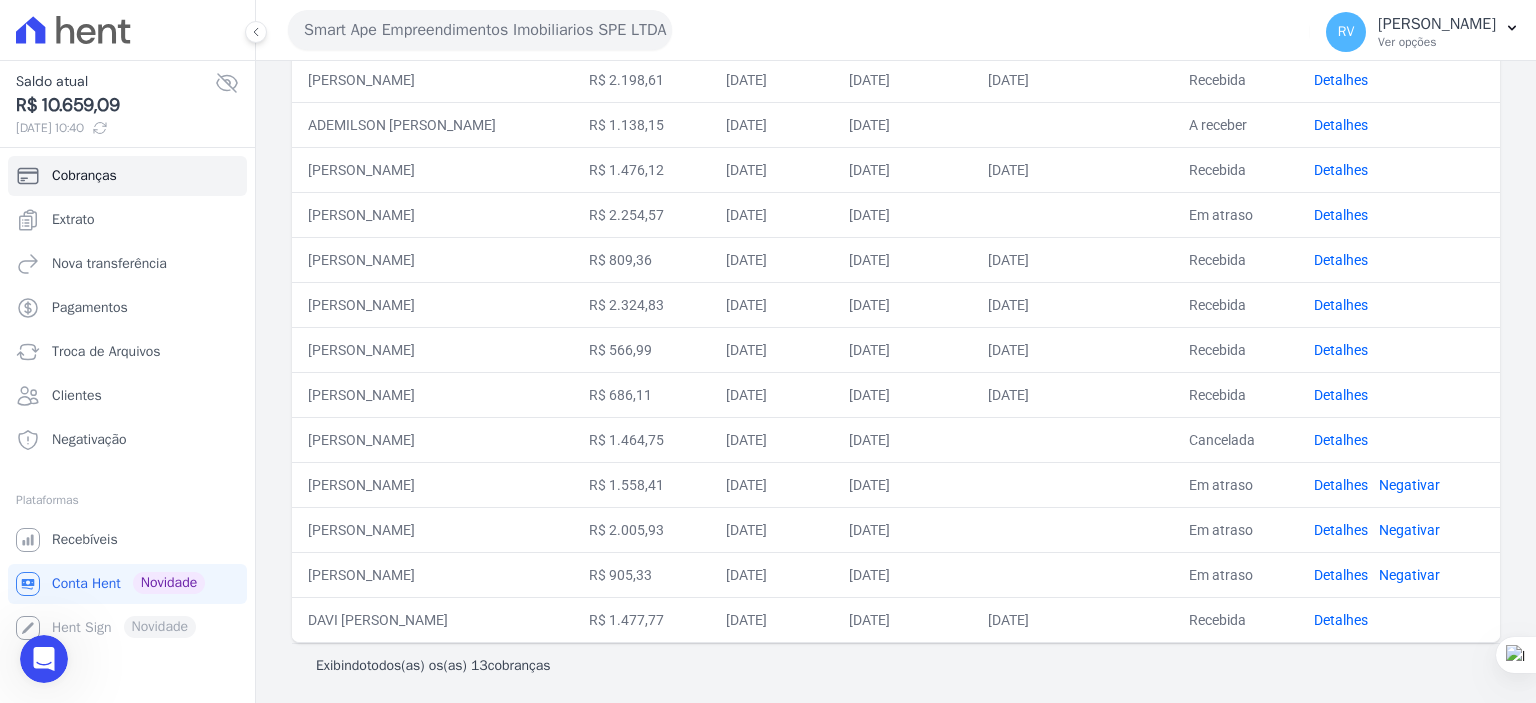 click 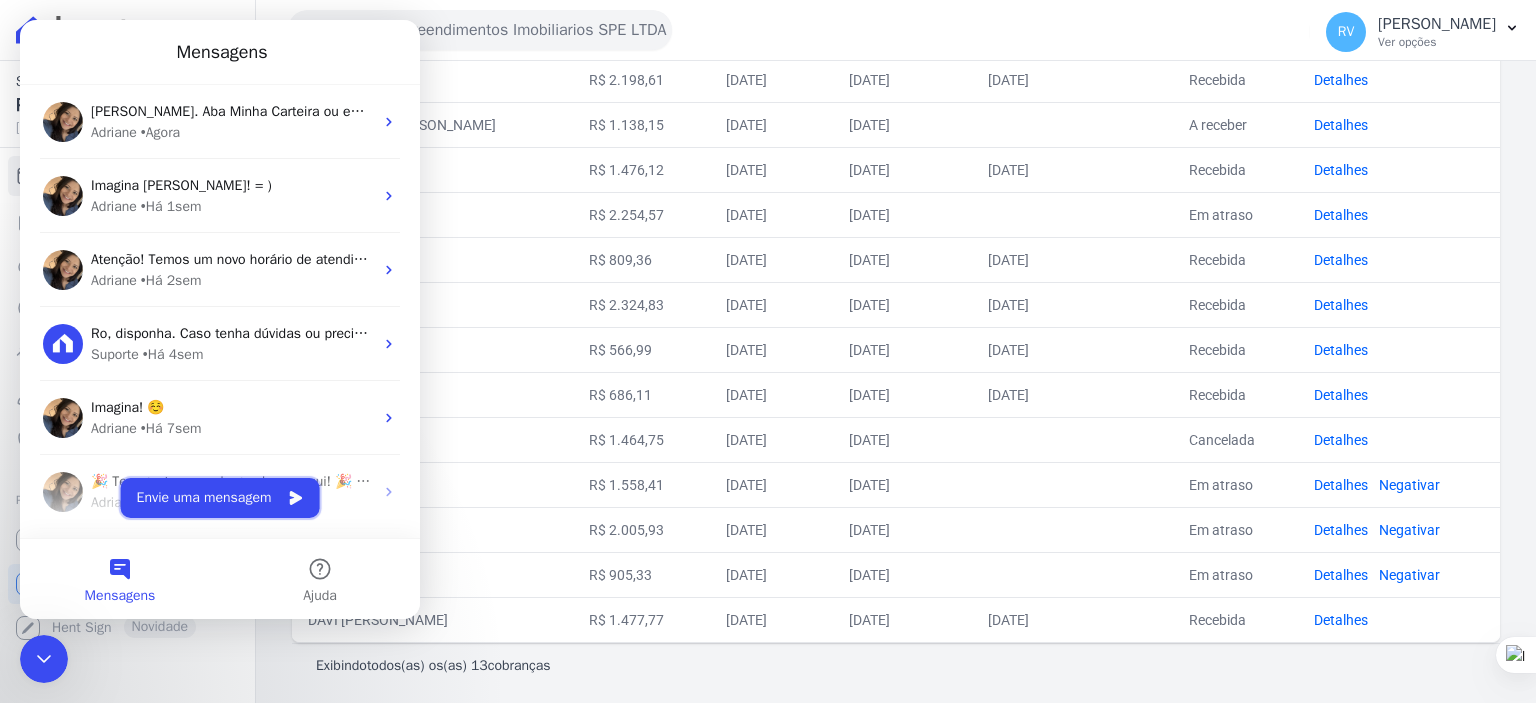 click on "Envie uma mensagem" at bounding box center [220, 498] 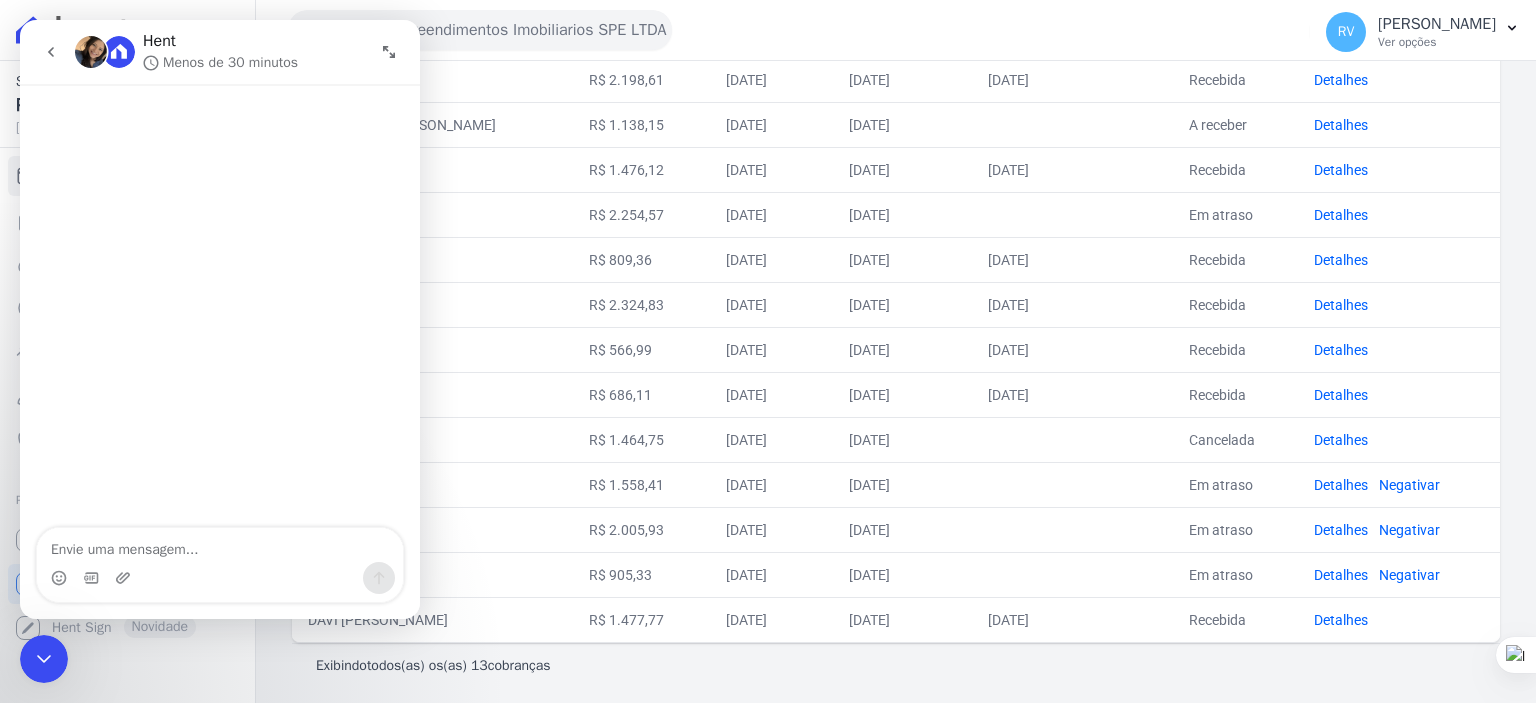 click at bounding box center (51, 52) 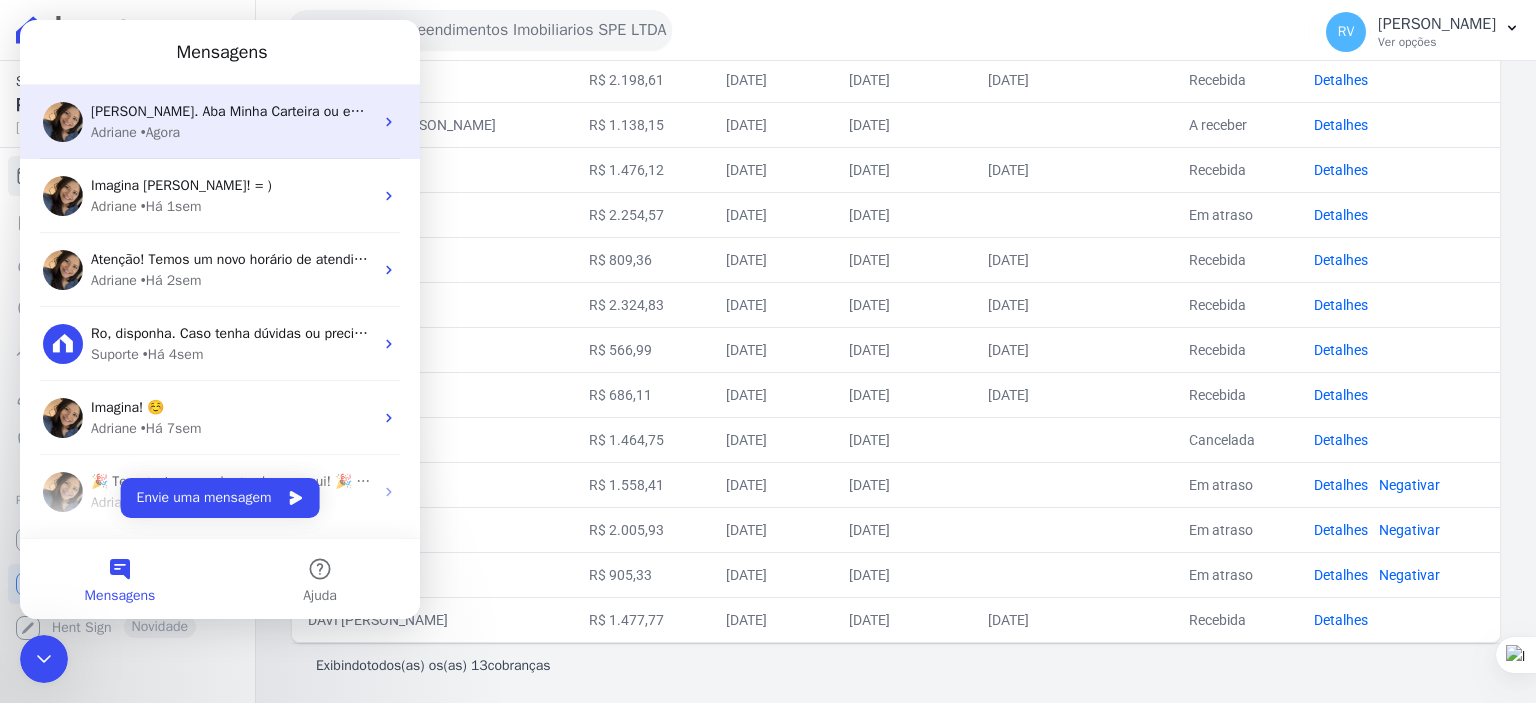 click on "•  Agora" at bounding box center (160, 132) 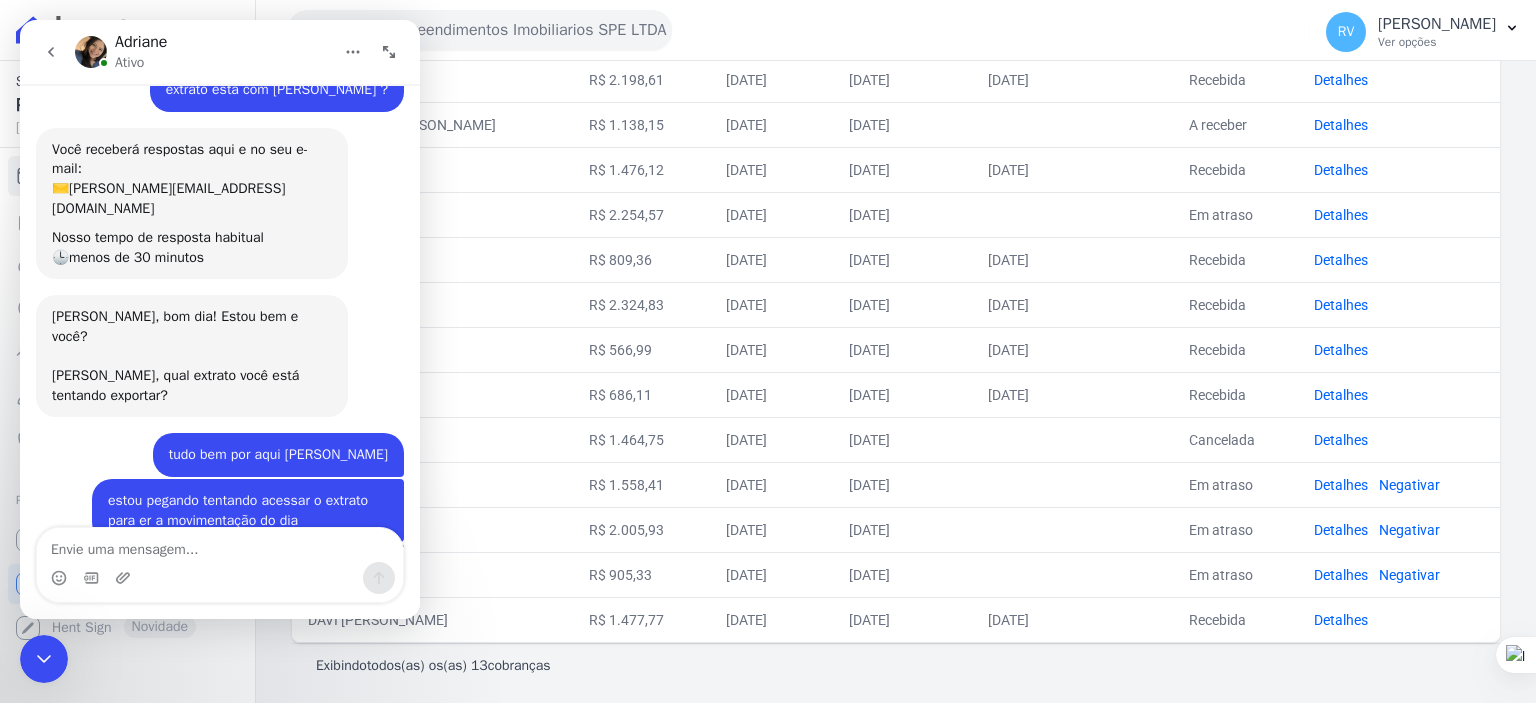 scroll, scrollTop: 272, scrollLeft: 0, axis: vertical 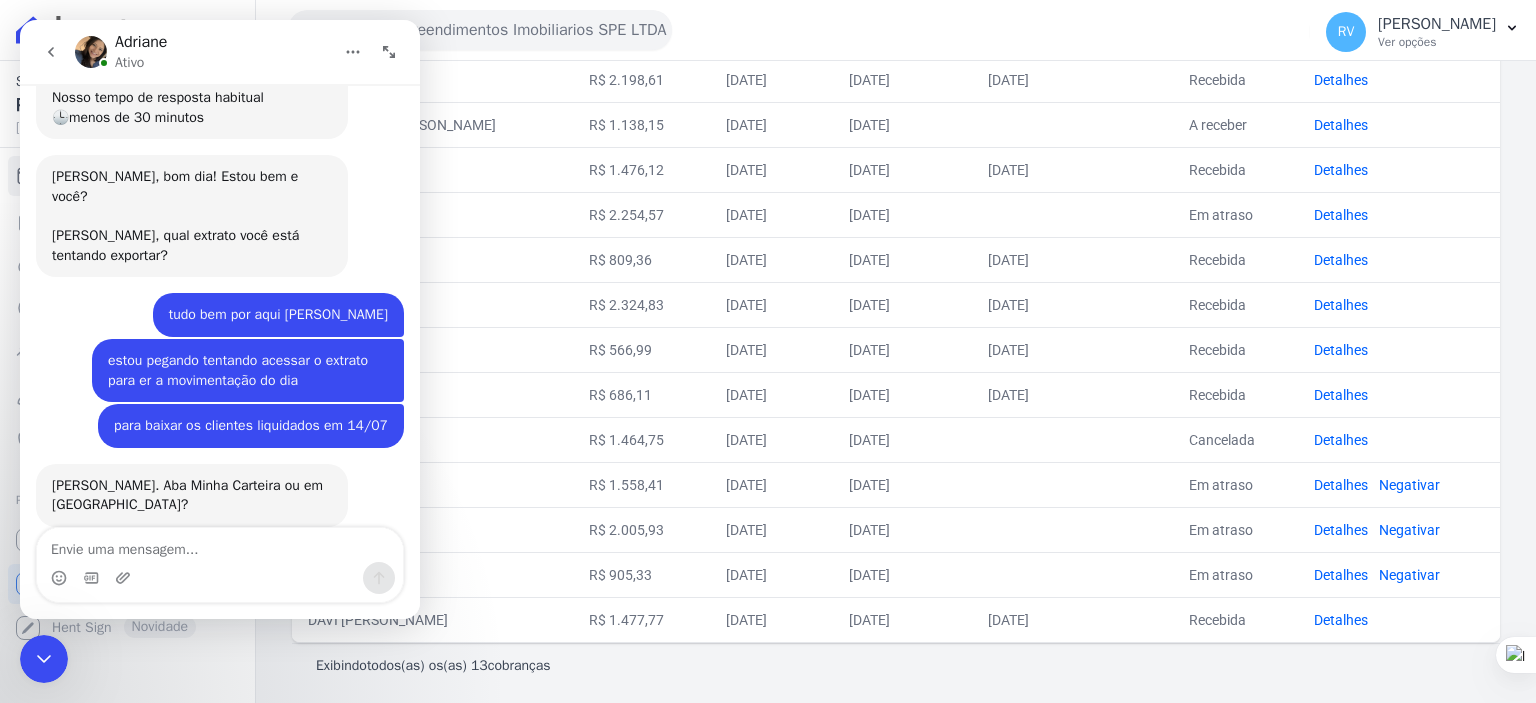 click at bounding box center (220, 545) 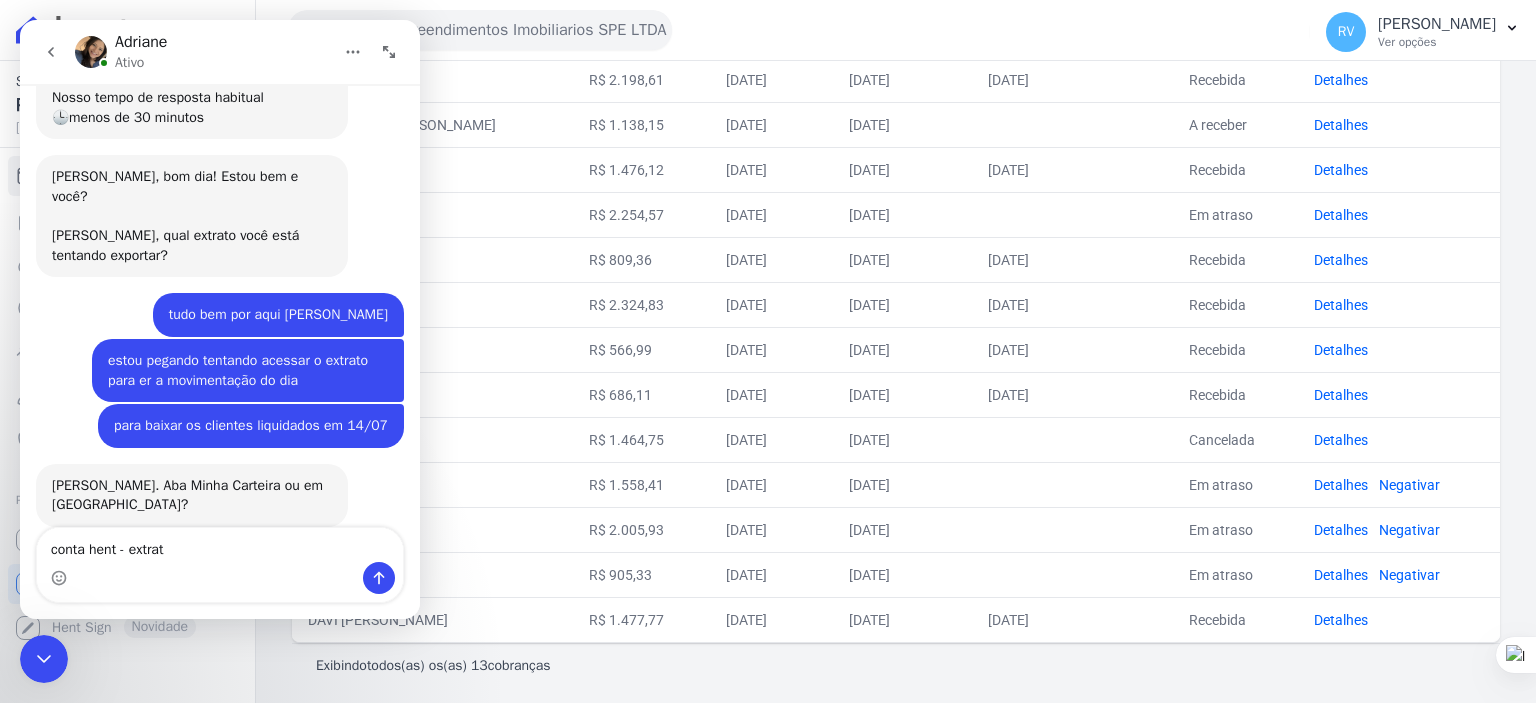 type on "conta hent - extrato" 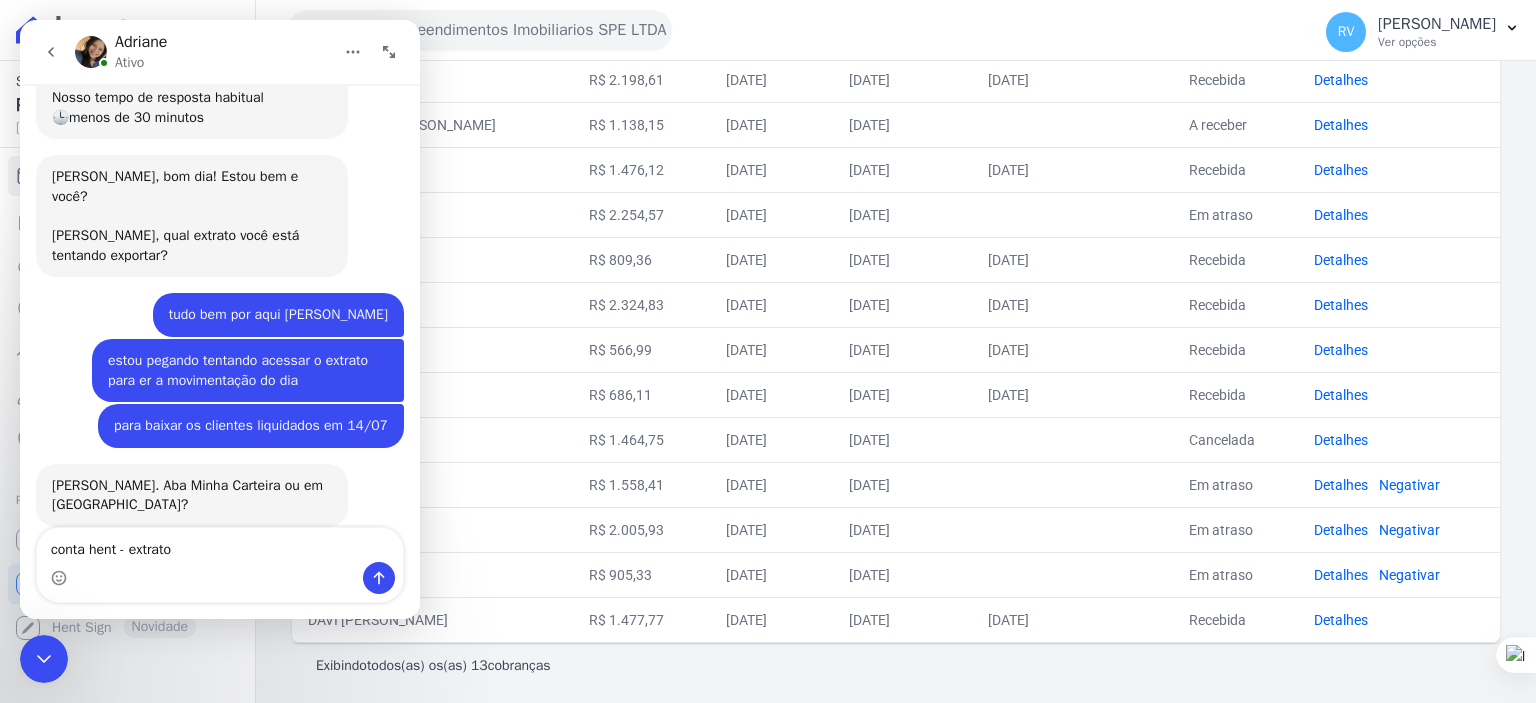 type 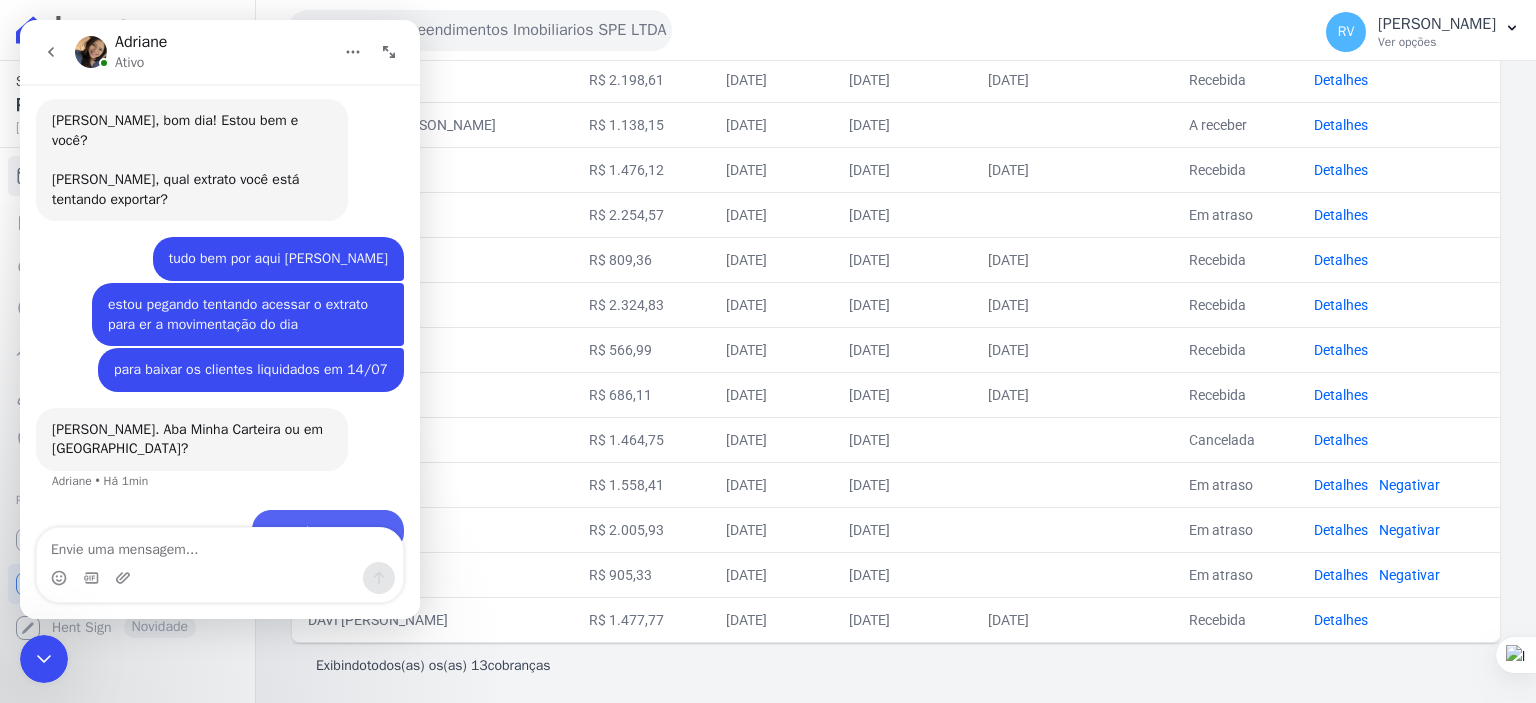 scroll, scrollTop: 332, scrollLeft: 0, axis: vertical 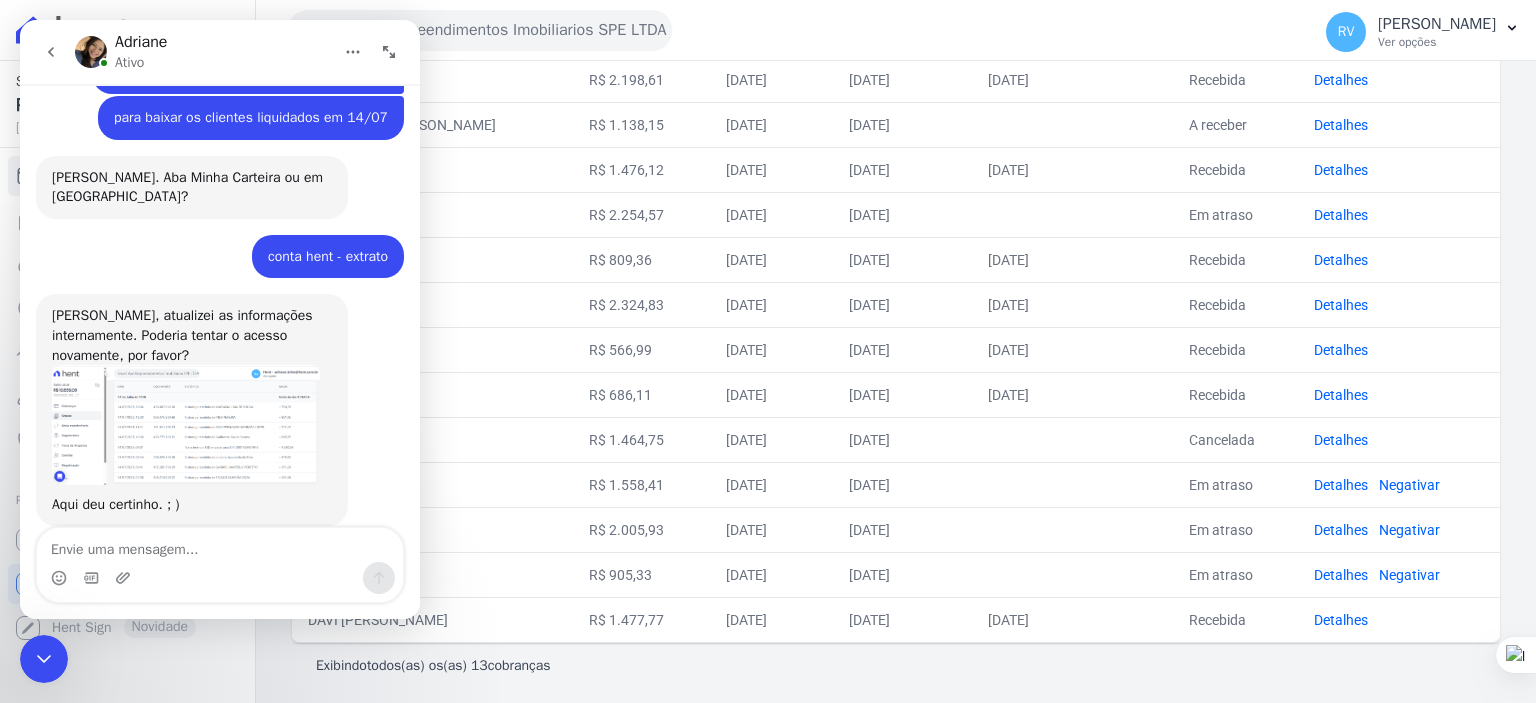 click 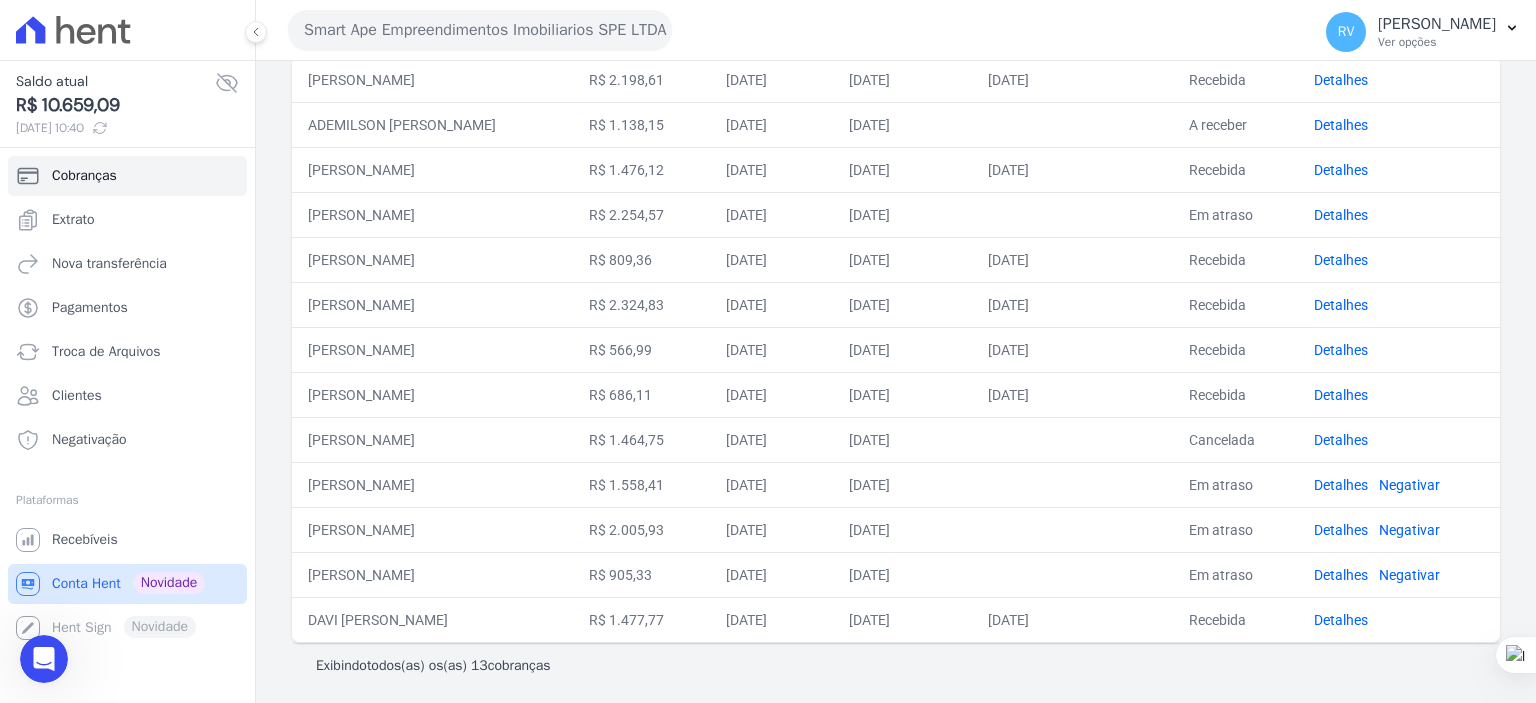 click on "Conta Hent" at bounding box center (86, 584) 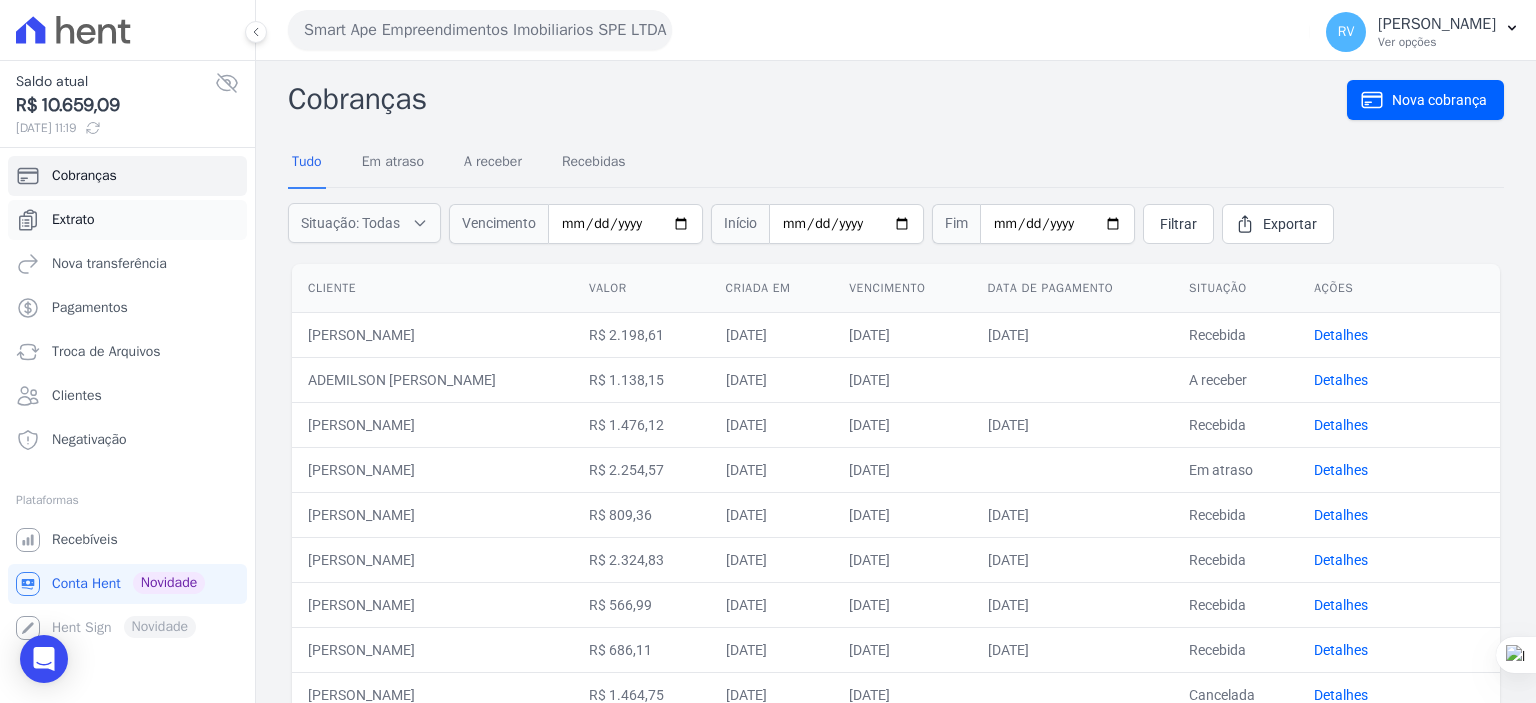 click on "Extrato" at bounding box center (127, 220) 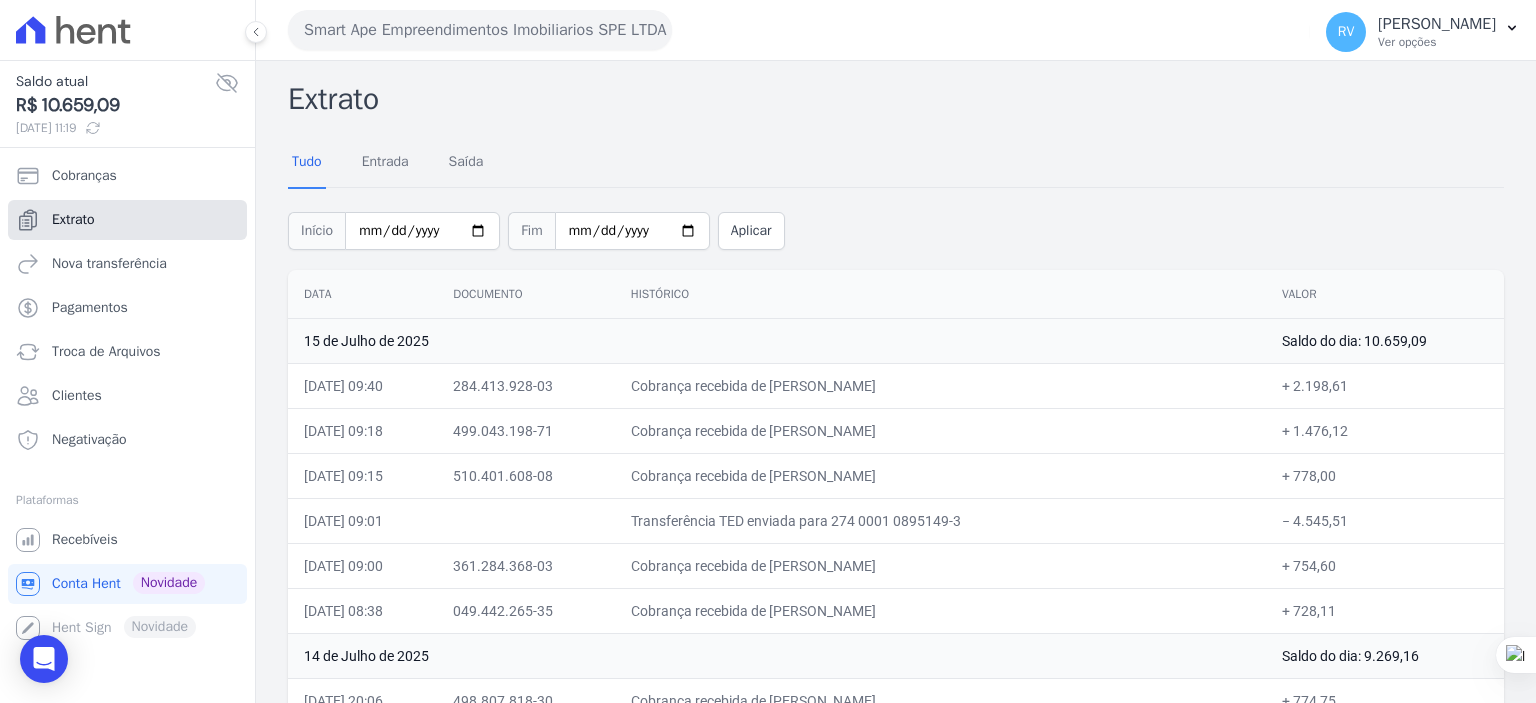 click on "Extrato" at bounding box center [73, 220] 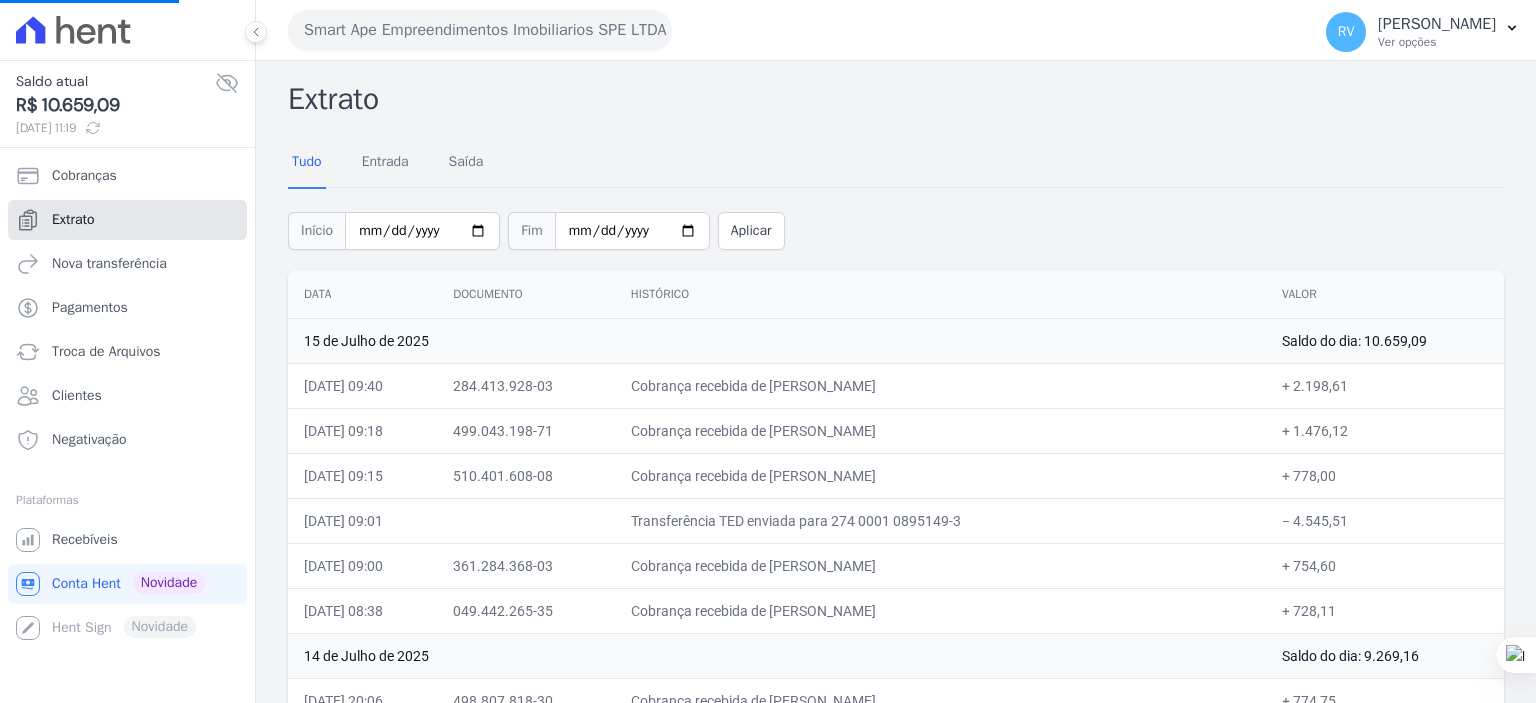 click on "Extrato" at bounding box center [73, 220] 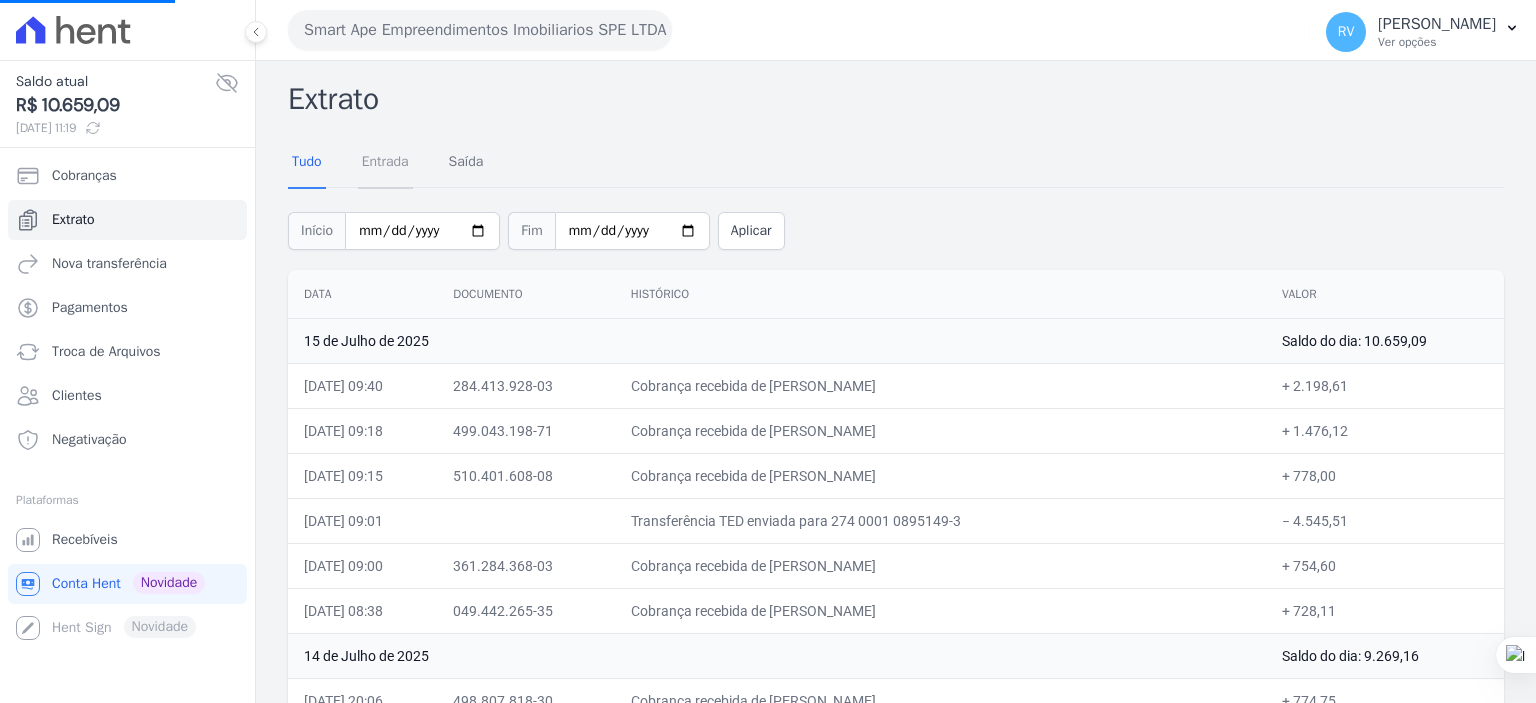 click on "Entrada" at bounding box center (385, 163) 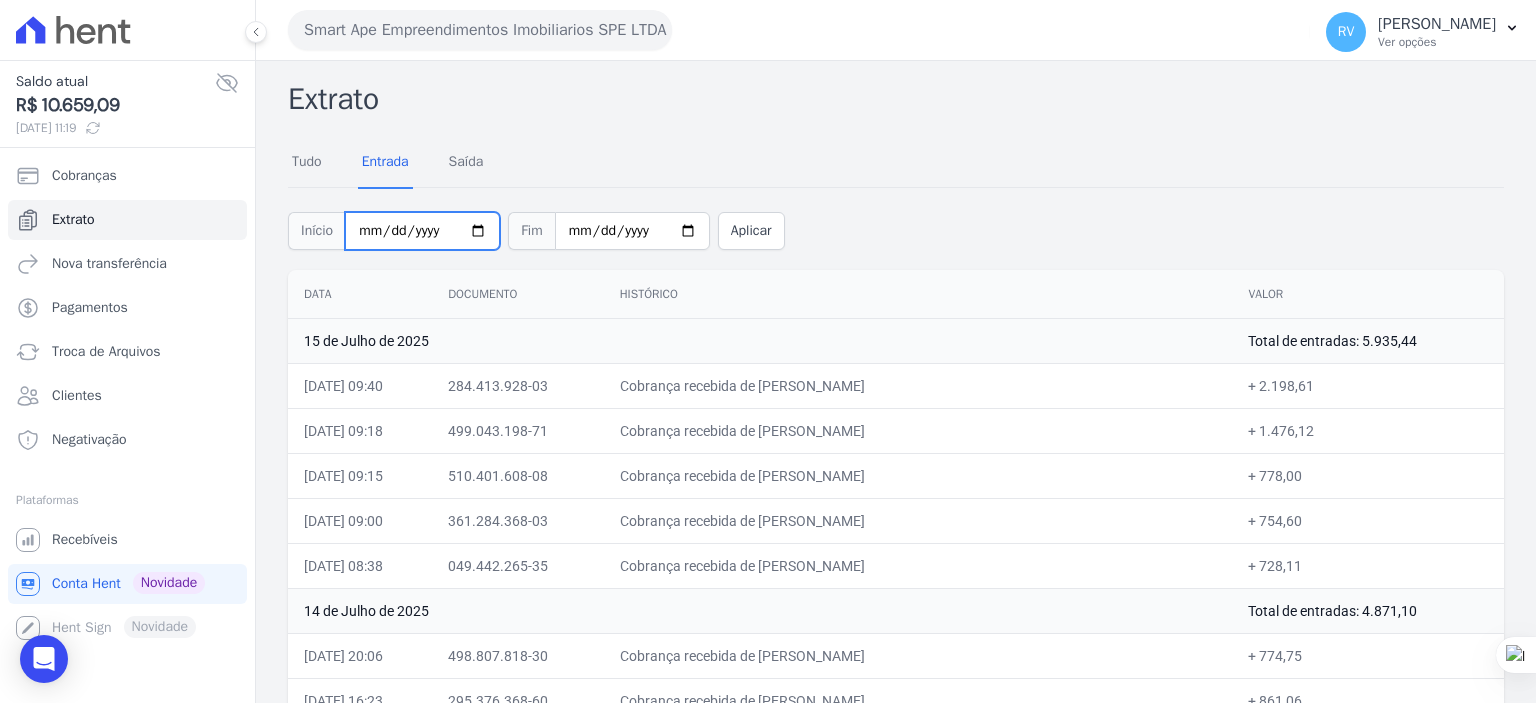 click on "2025-07-01" at bounding box center (422, 231) 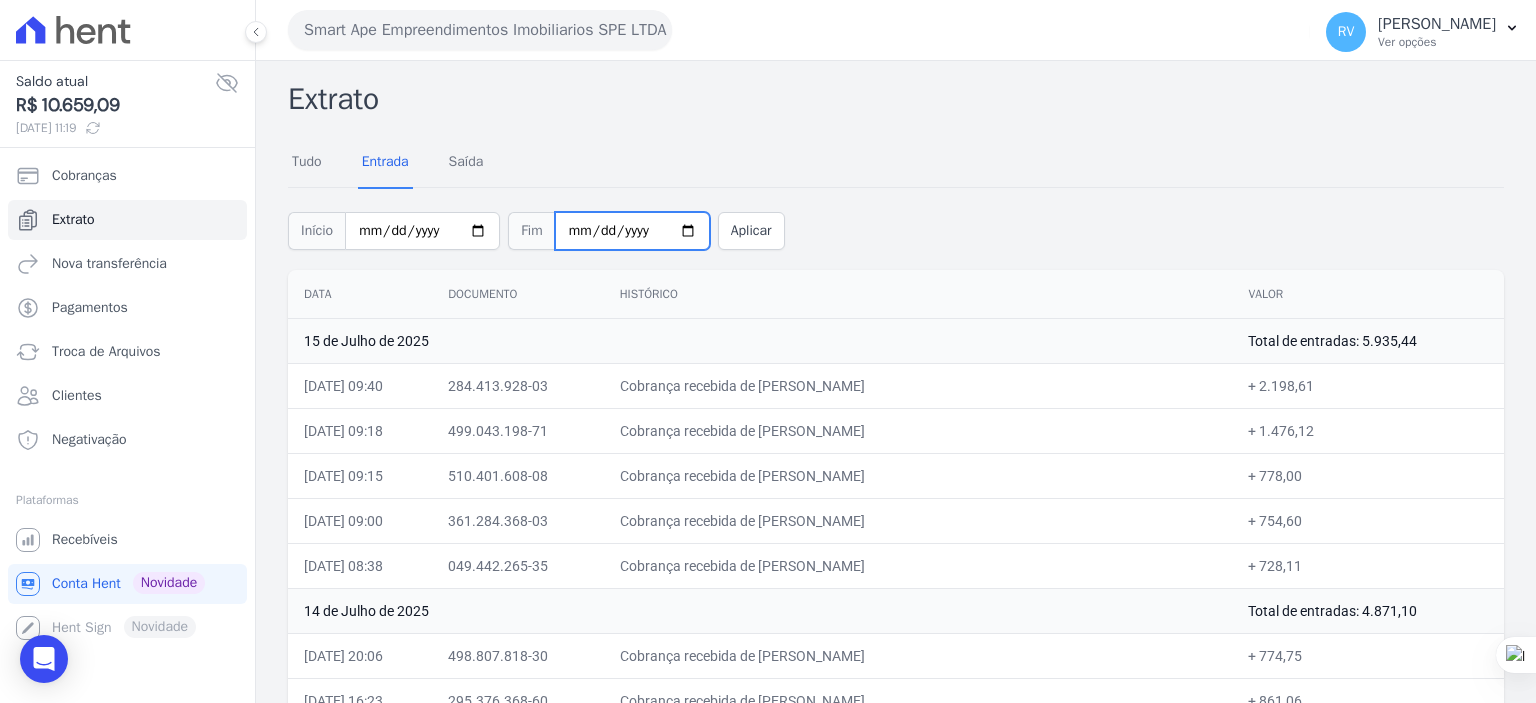 click on "2025-07-15" at bounding box center [632, 231] 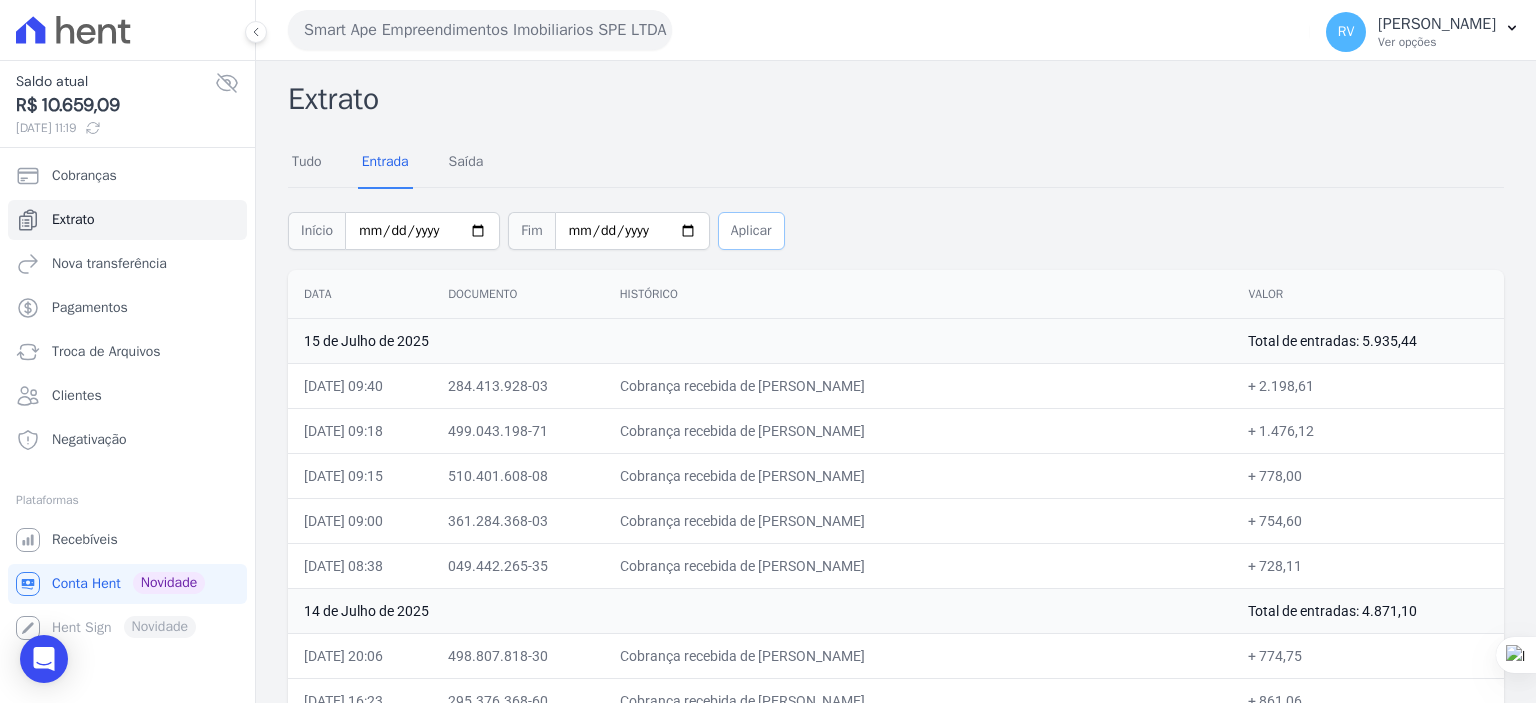 click on "Aplicar" at bounding box center [751, 231] 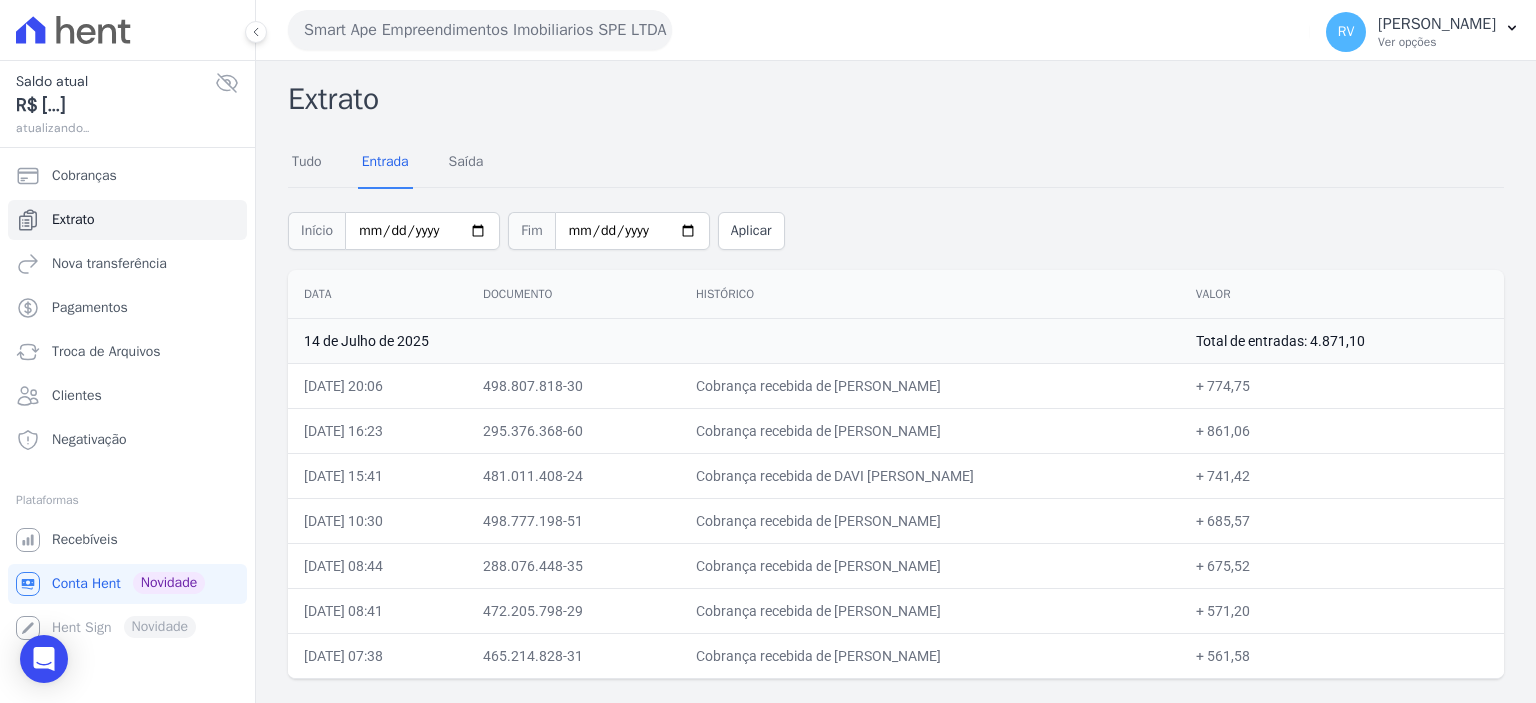 scroll, scrollTop: 0, scrollLeft: 0, axis: both 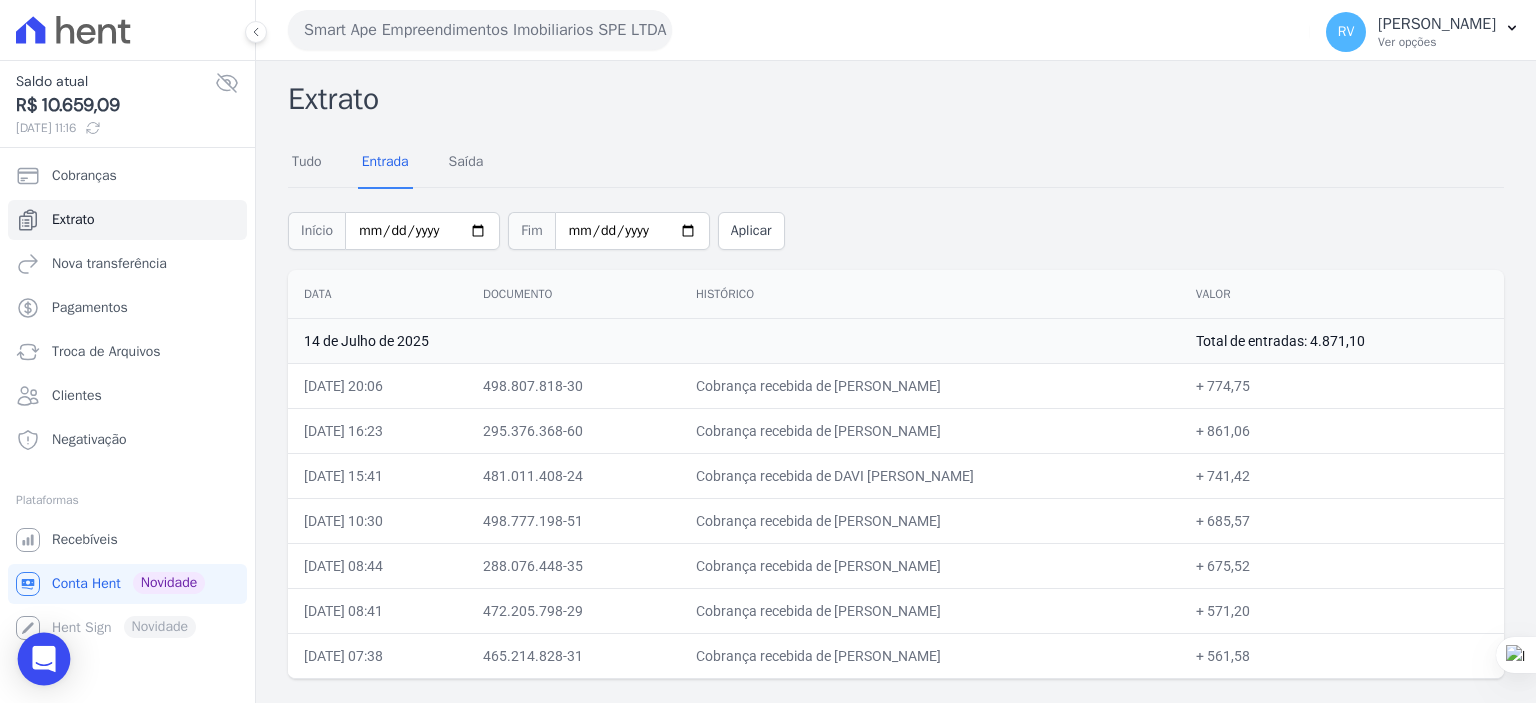 click 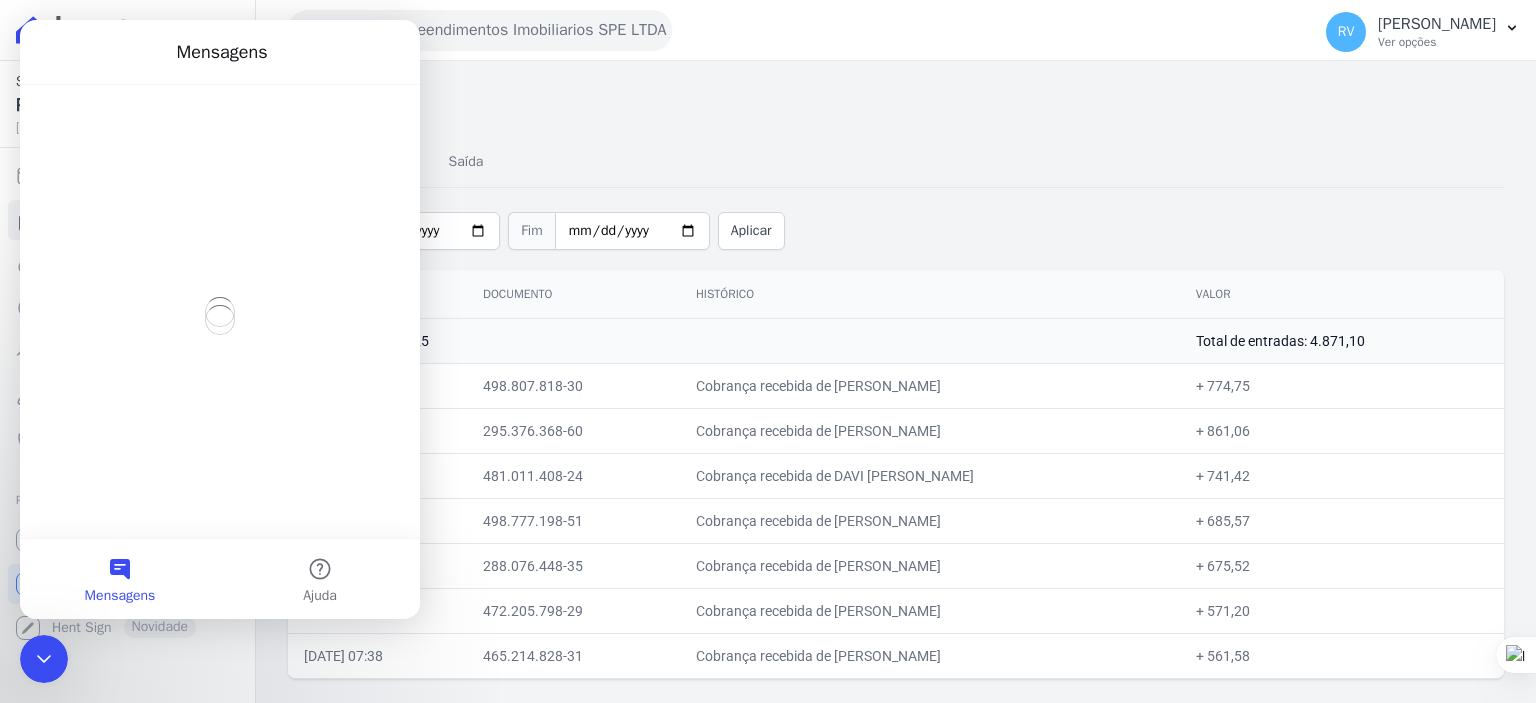 scroll, scrollTop: 0, scrollLeft: 0, axis: both 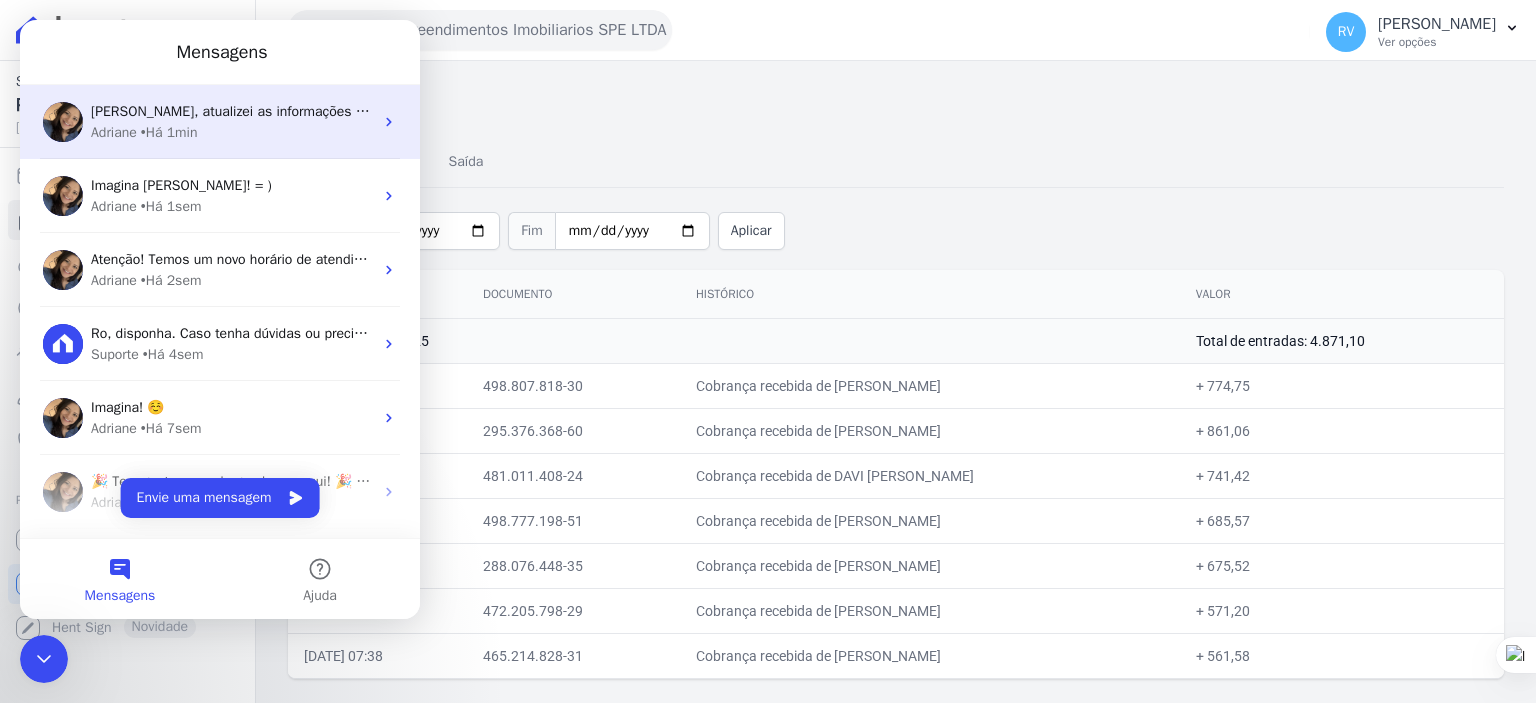 click on "[PERSON_NAME], atualizei as informações internamente. Poderia tentar o acesso novamente, por favor?  Aqui deu certinho. ; )" at bounding box center [477, 111] 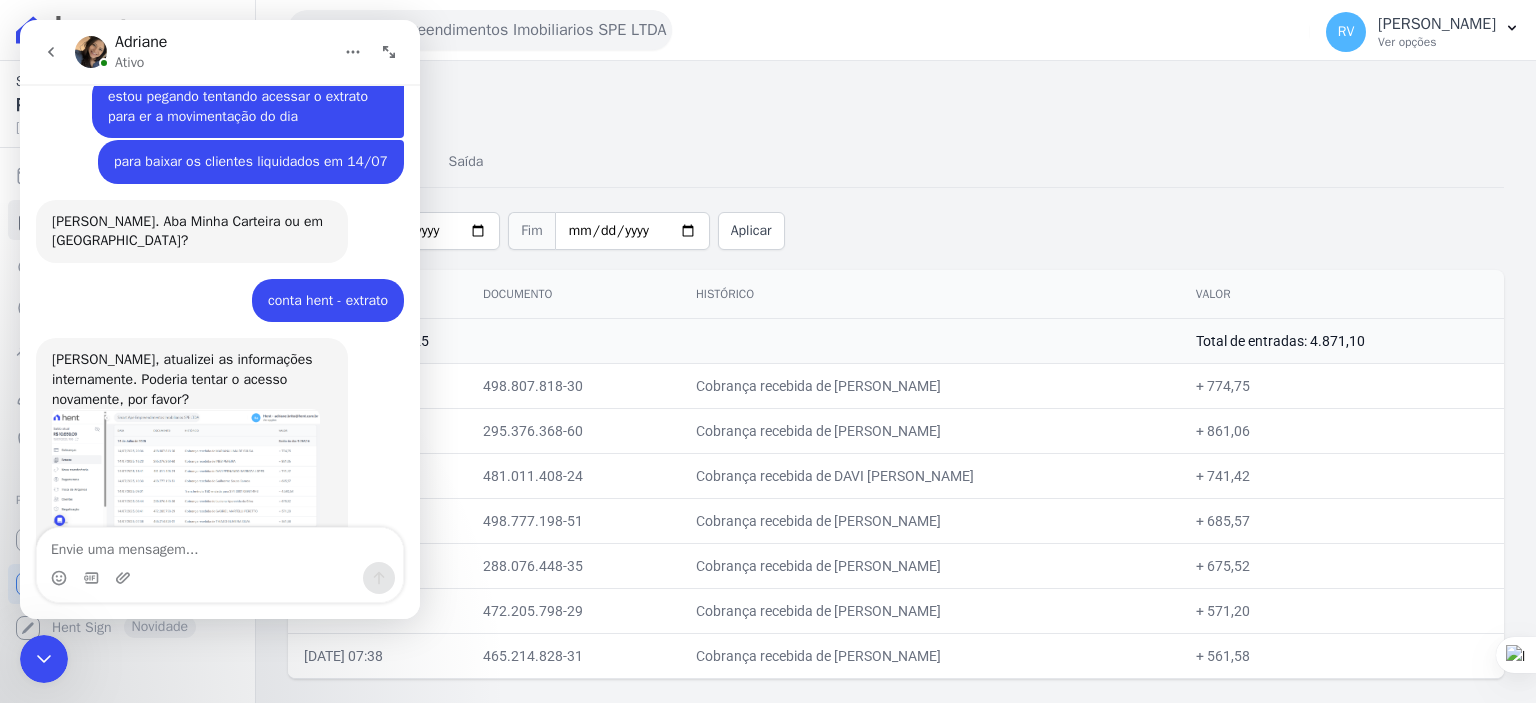 scroll, scrollTop: 580, scrollLeft: 0, axis: vertical 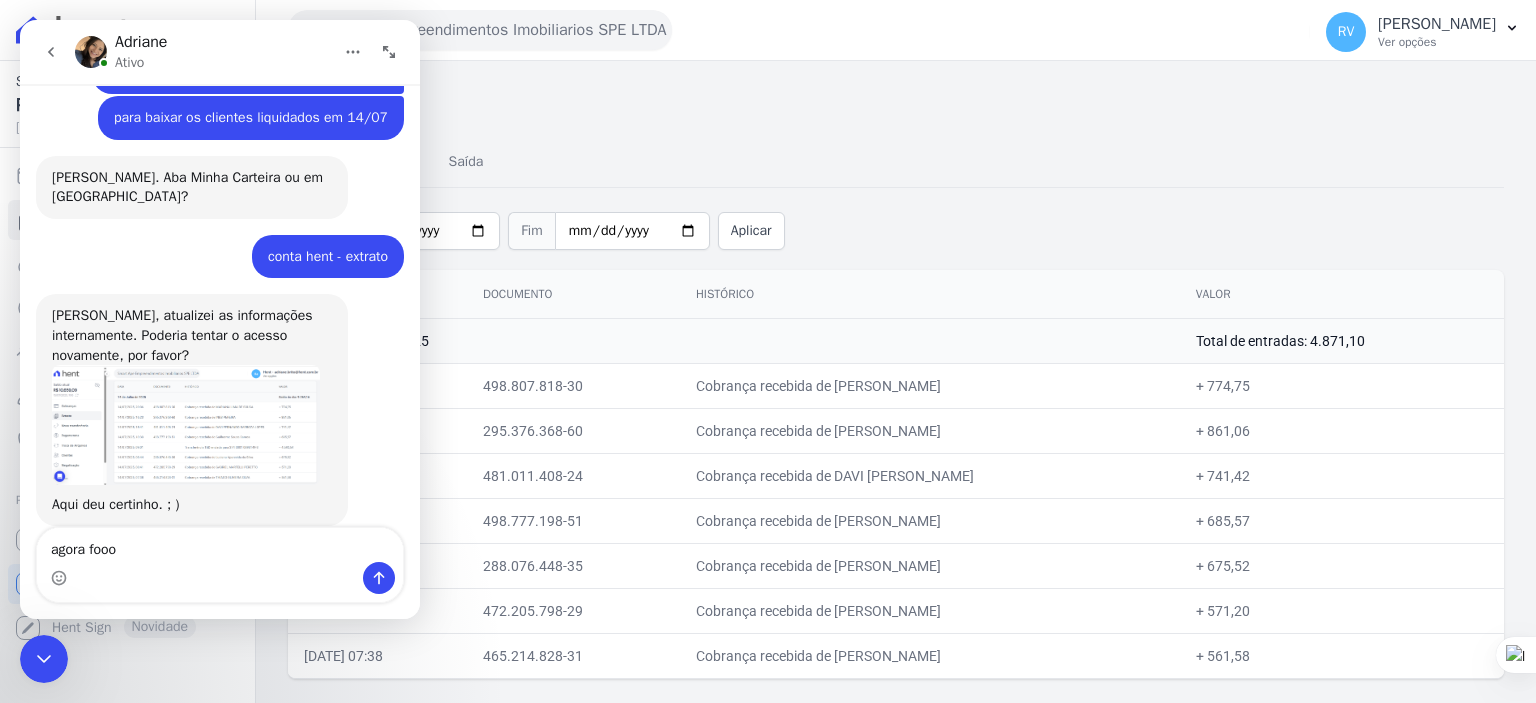 type on "agora foooi" 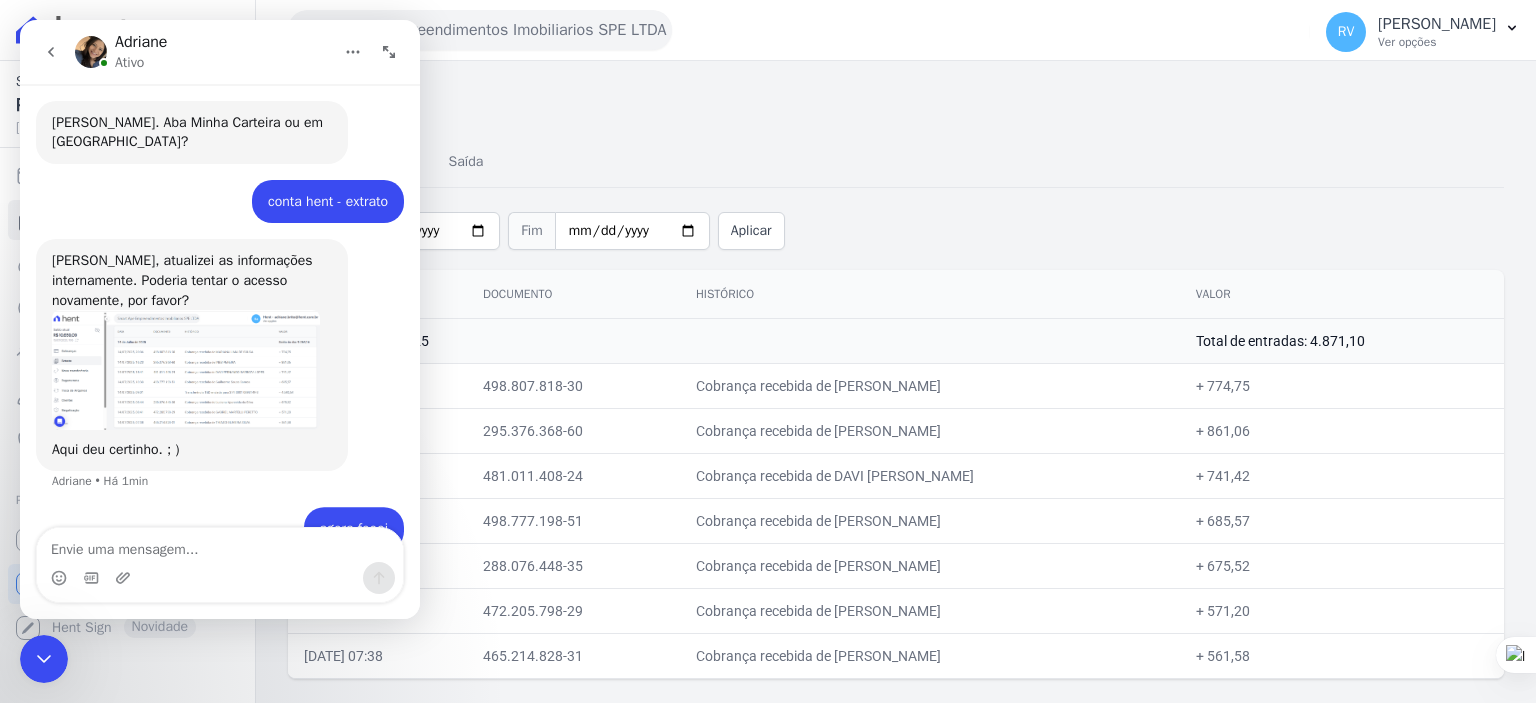 scroll, scrollTop: 640, scrollLeft: 0, axis: vertical 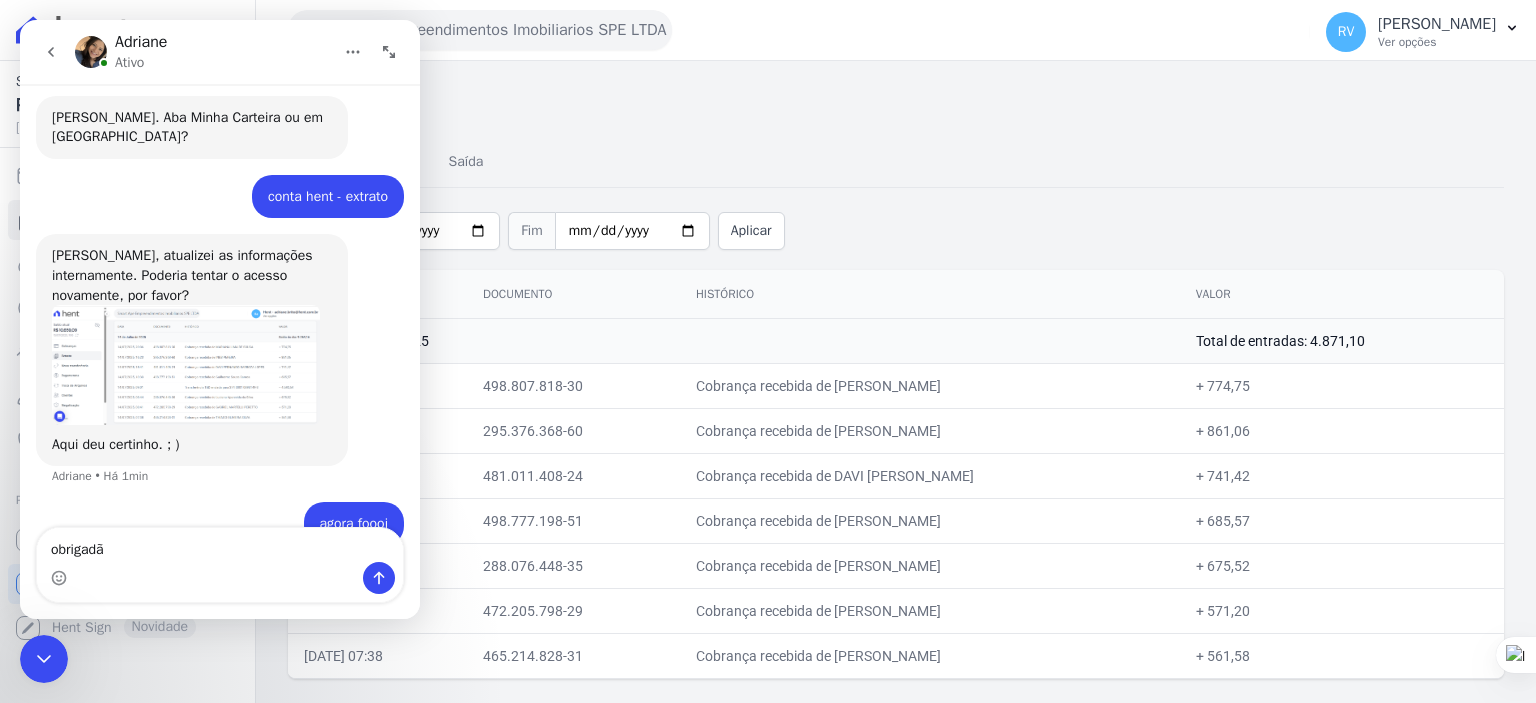 type on "obrigadão" 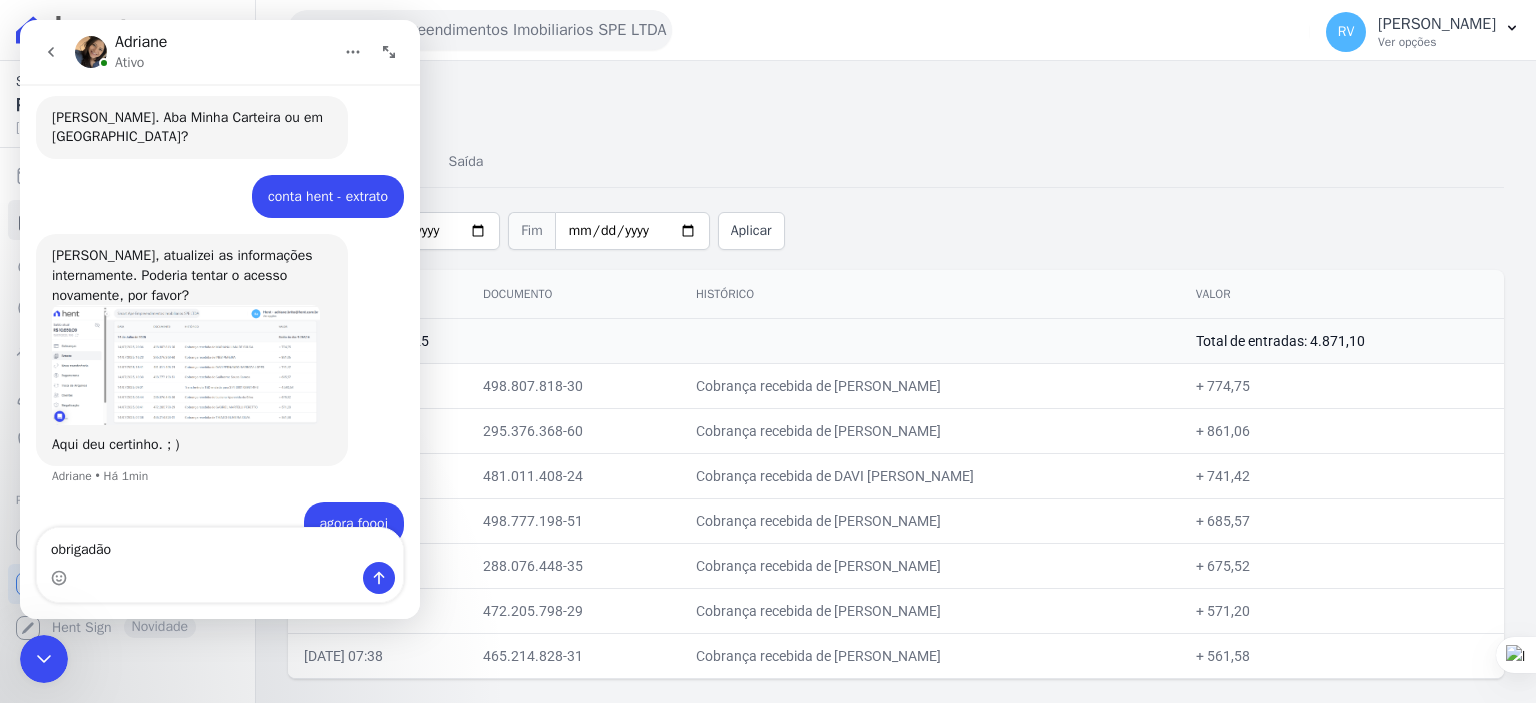 type 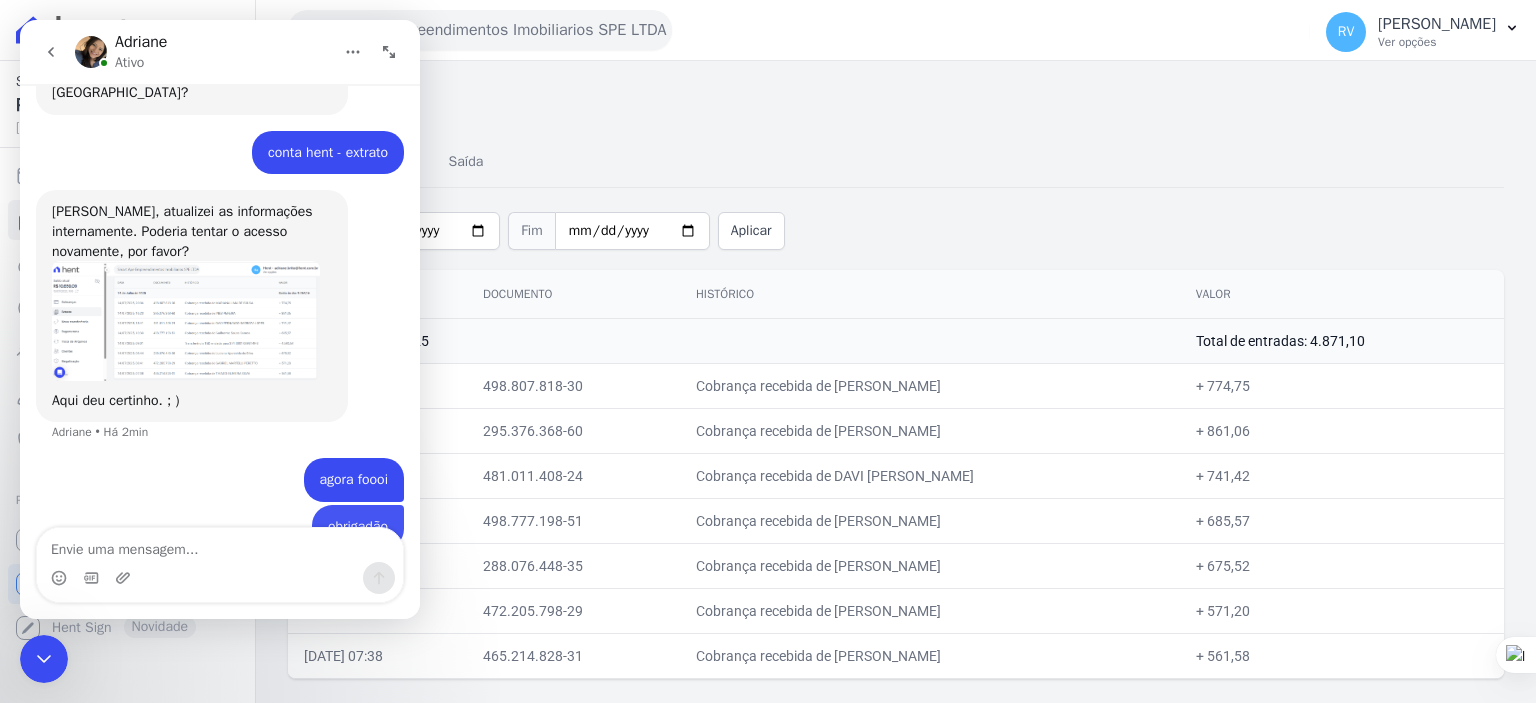 scroll, scrollTop: 685, scrollLeft: 0, axis: vertical 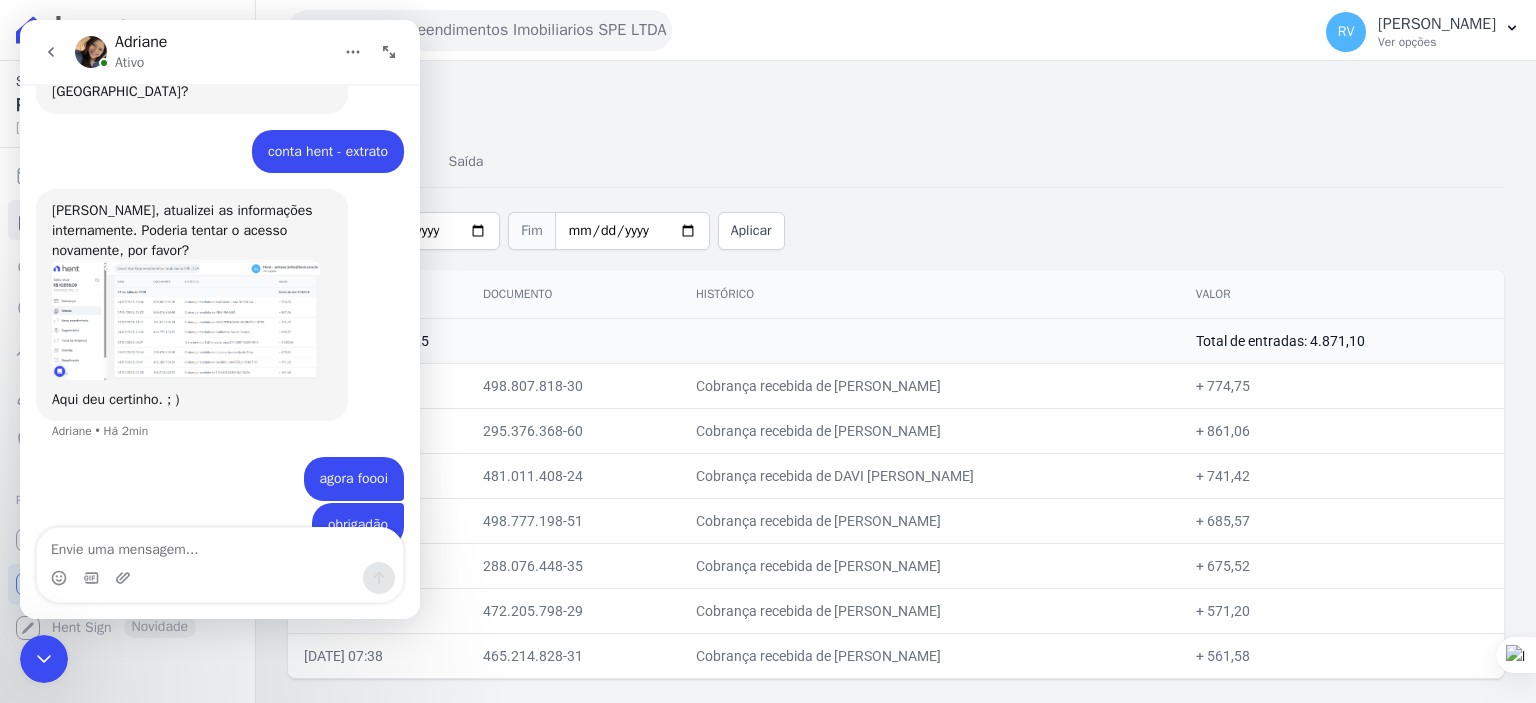 click at bounding box center (186, 320) 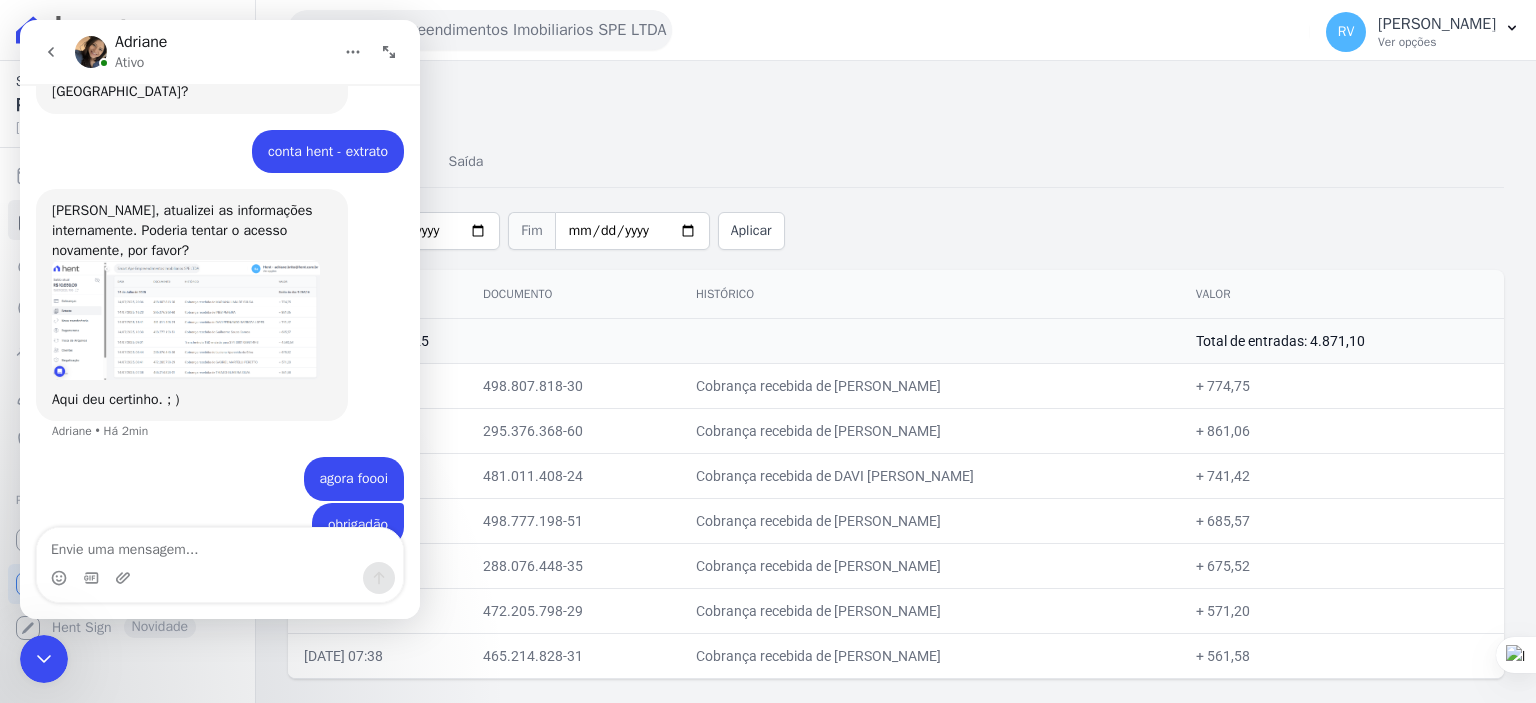 scroll, scrollTop: 0, scrollLeft: 0, axis: both 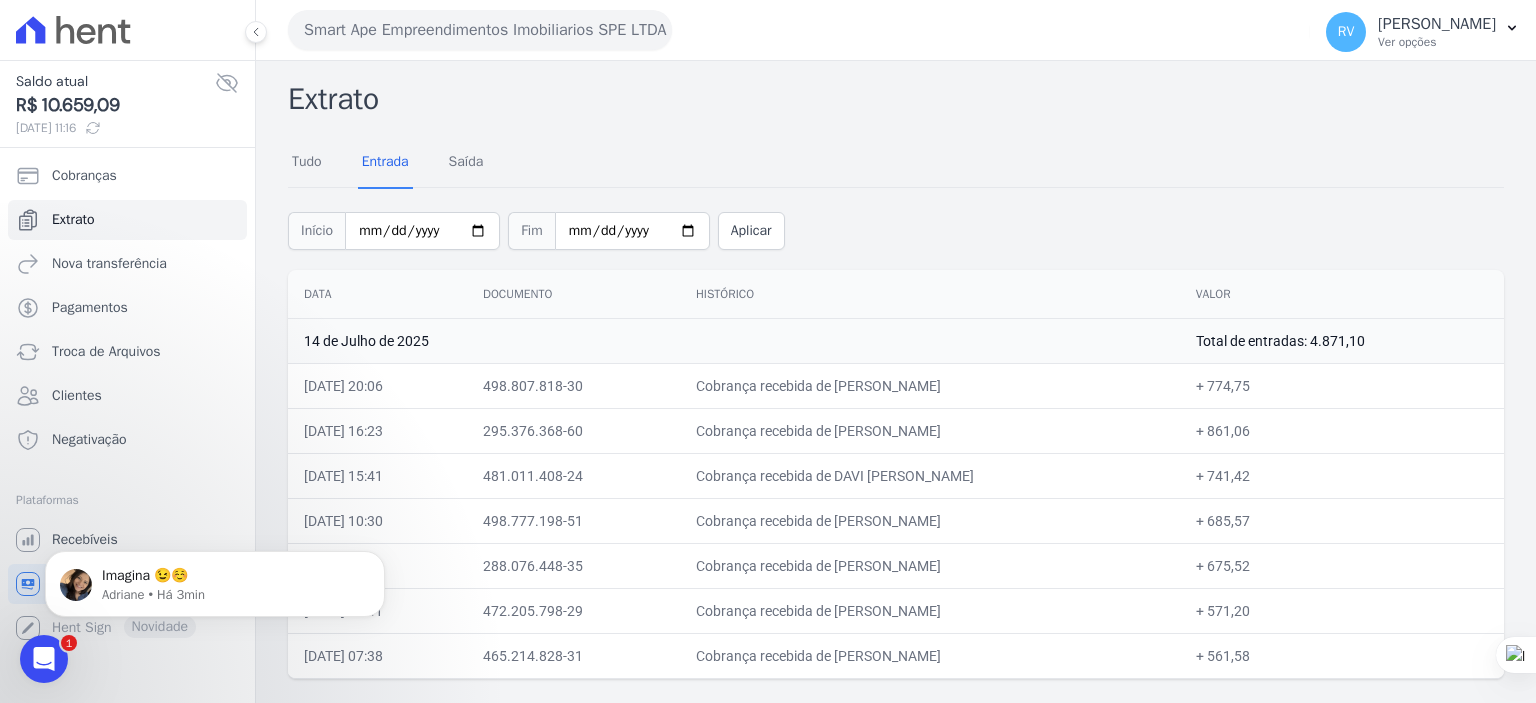drag, startPoint x: 835, startPoint y: 381, endPoint x: 999, endPoint y: 378, distance: 164.02744 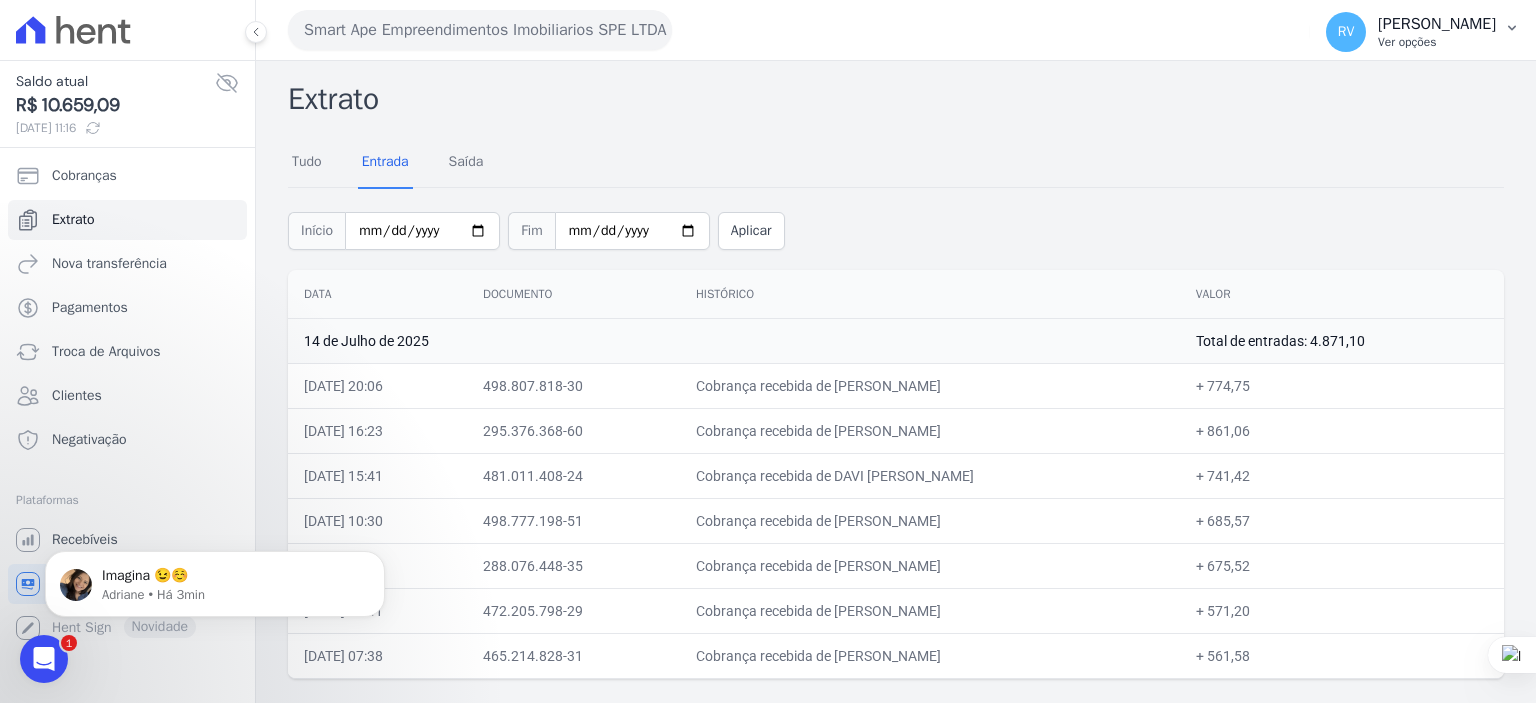 copy on "[PERSON_NAME]" 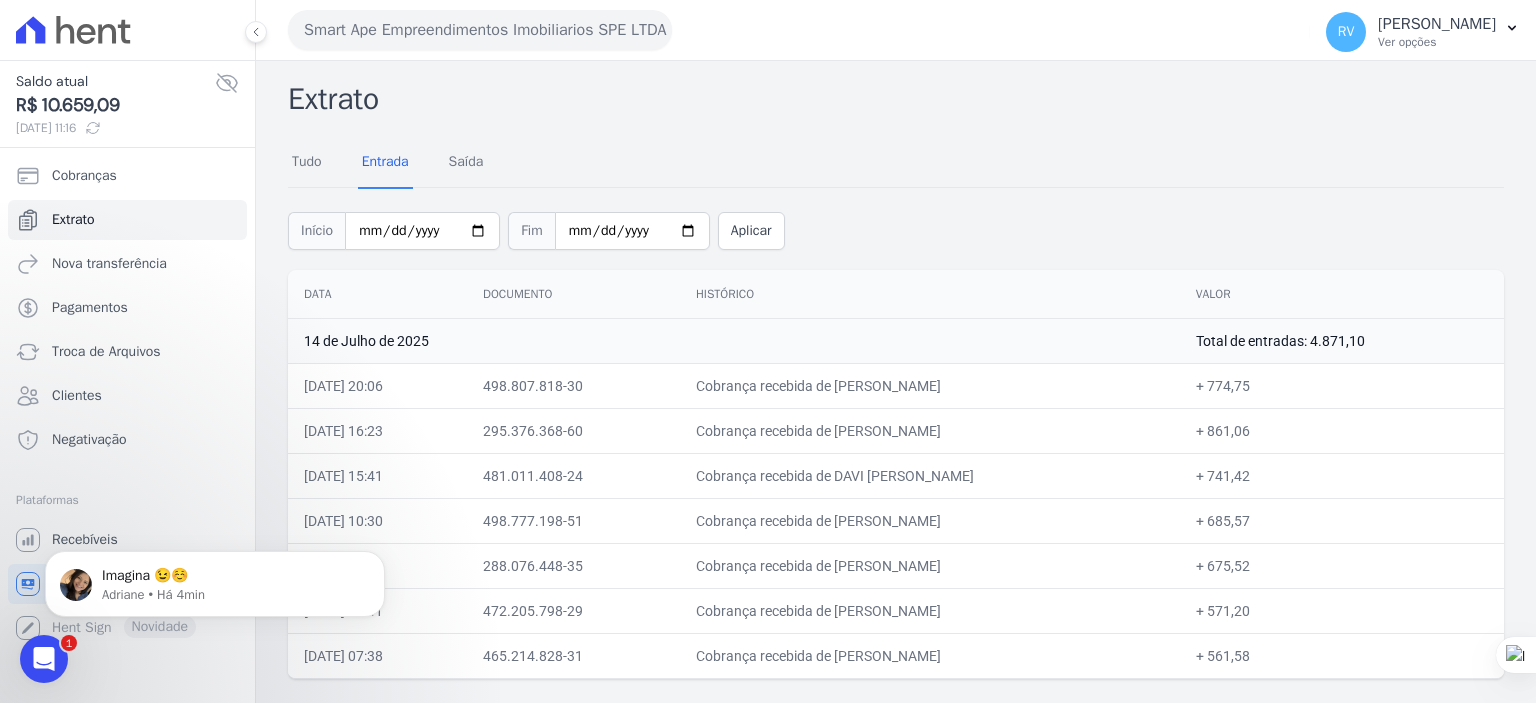 click on "Cobrança recebida de [PERSON_NAME]" at bounding box center (930, 385) 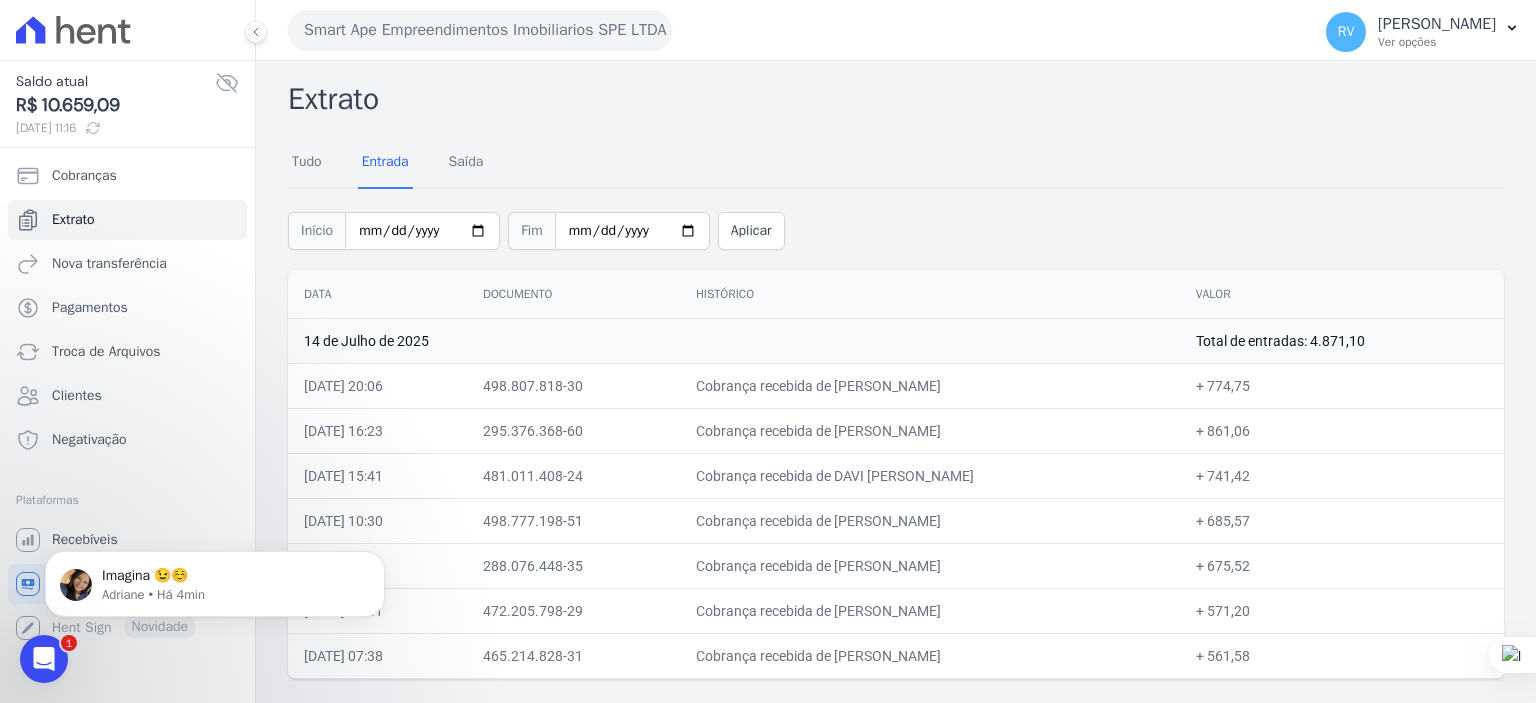 copy on "[PERSON_NAME] DE SO" 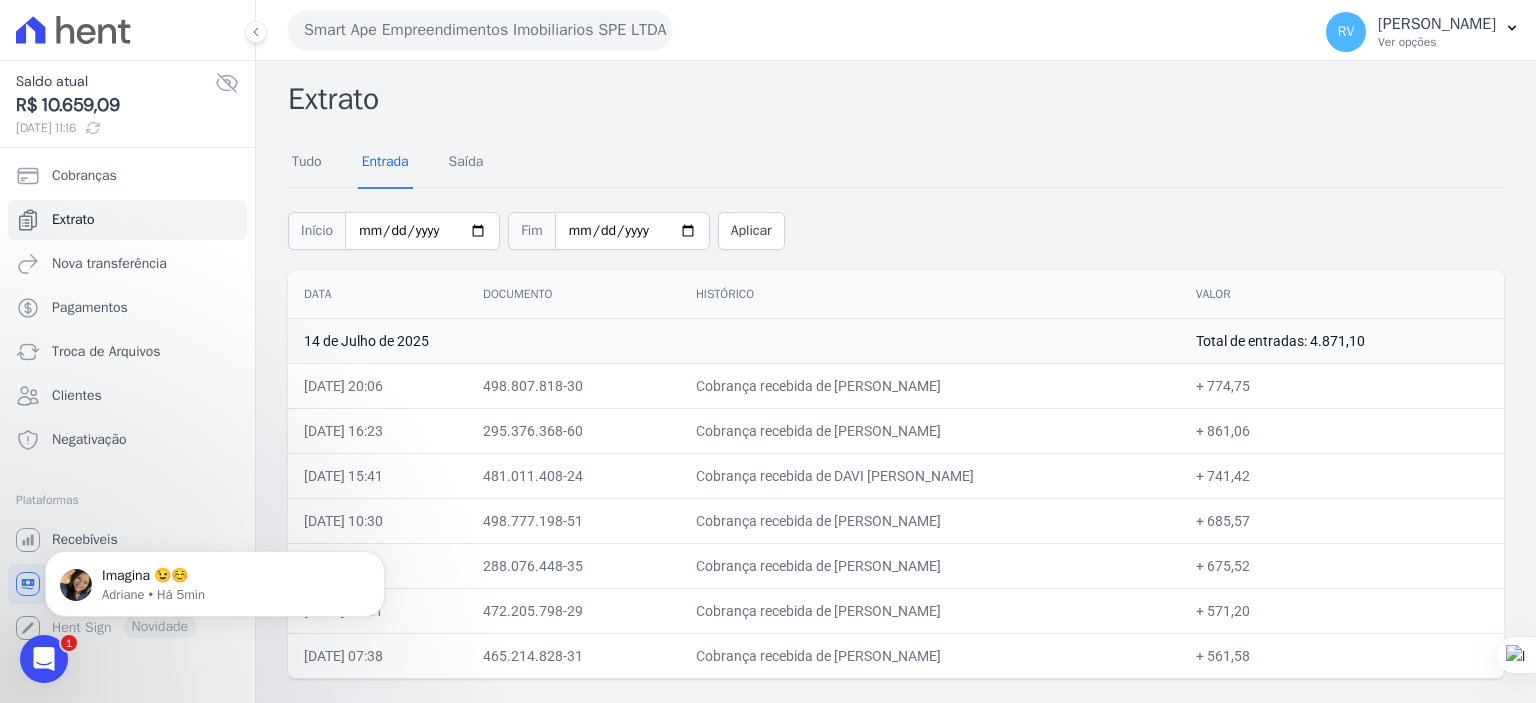 drag, startPoint x: 1252, startPoint y: 386, endPoint x: 1291, endPoint y: 391, distance: 39.319206 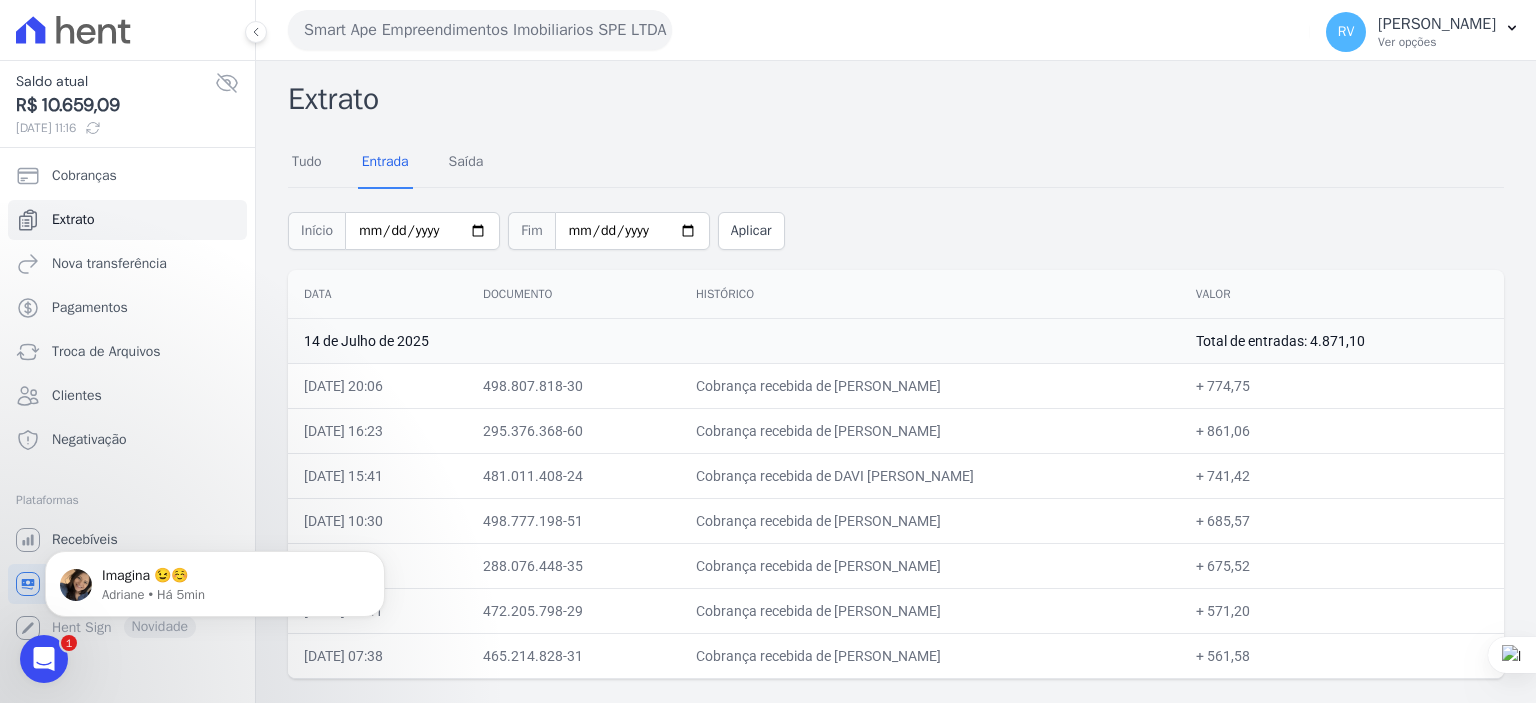 copy on "774,75" 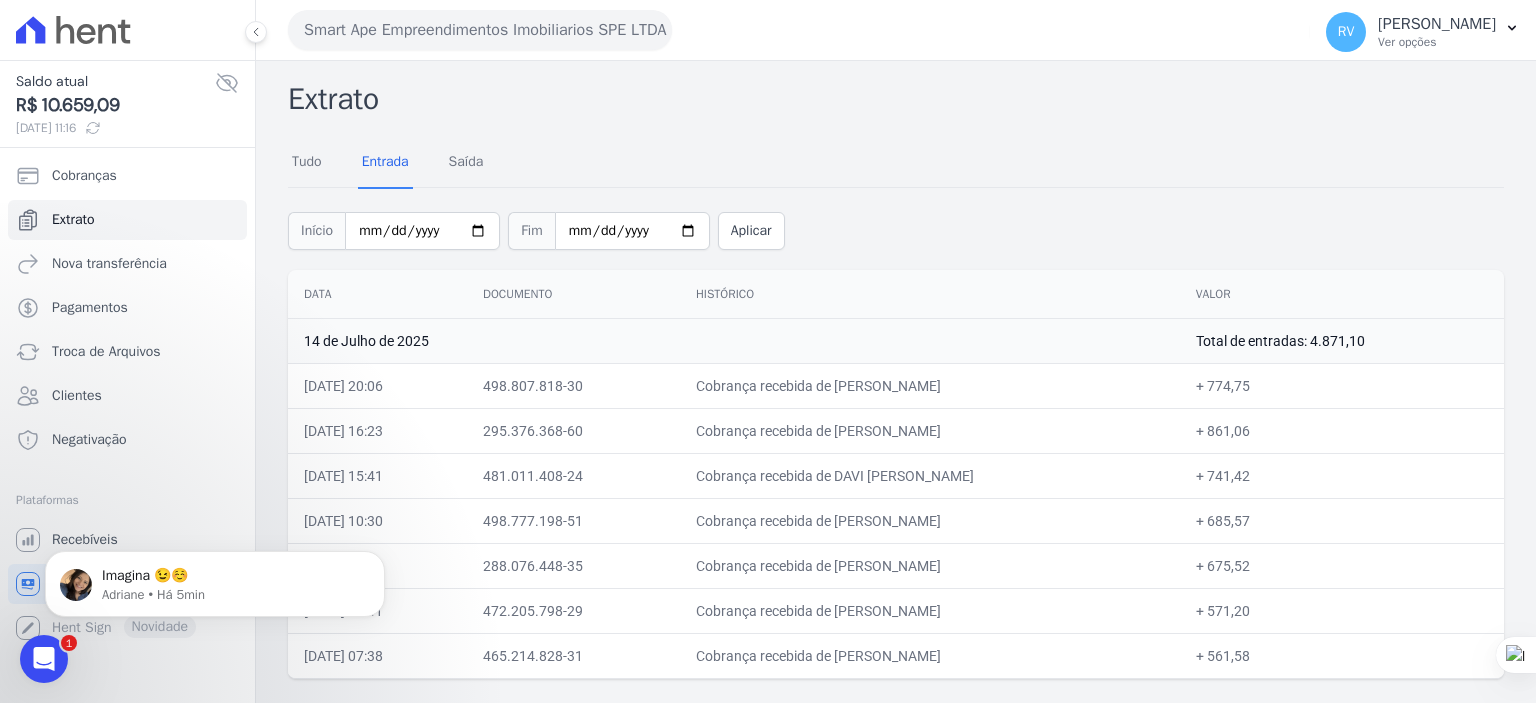 drag, startPoint x: 831, startPoint y: 429, endPoint x: 915, endPoint y: 428, distance: 84.00595 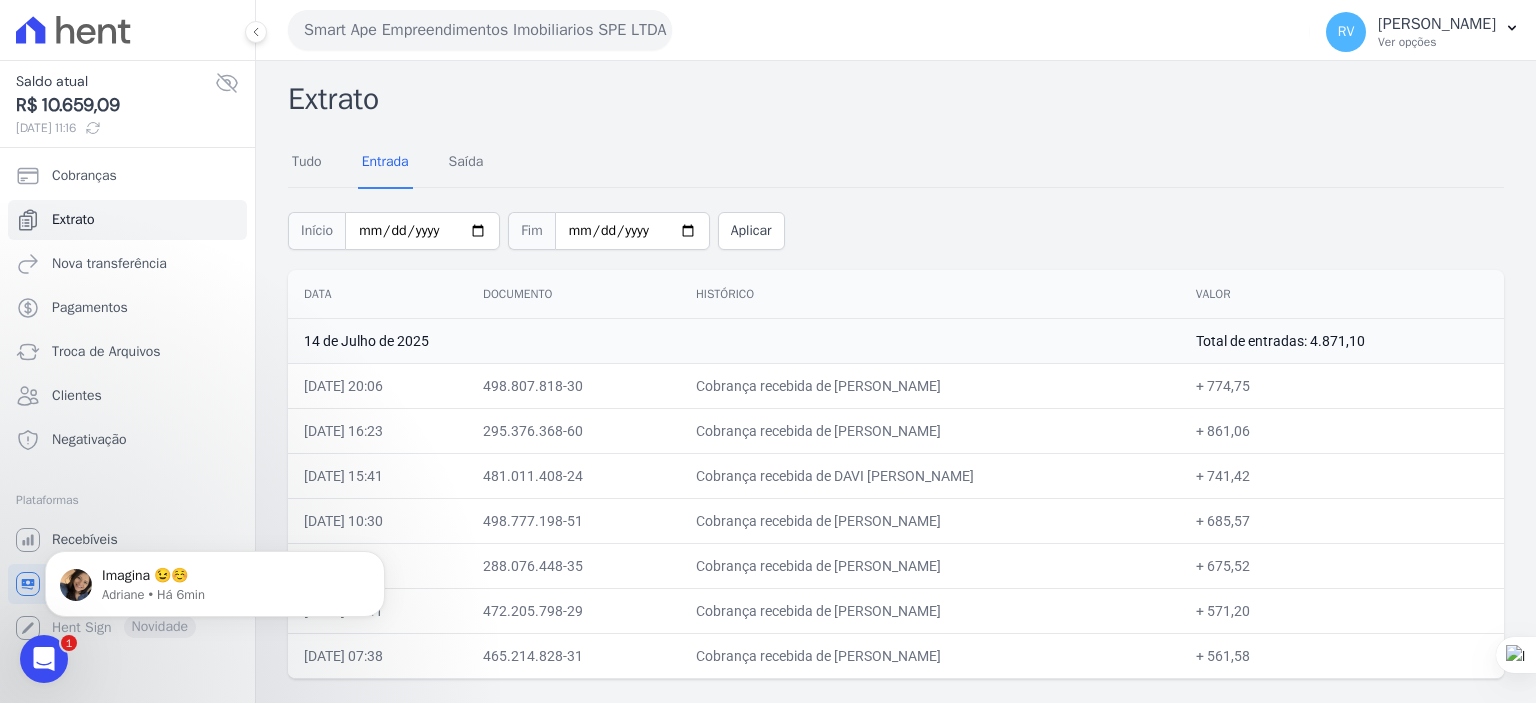 drag, startPoint x: 834, startPoint y: 475, endPoint x: 1044, endPoint y: 468, distance: 210.11664 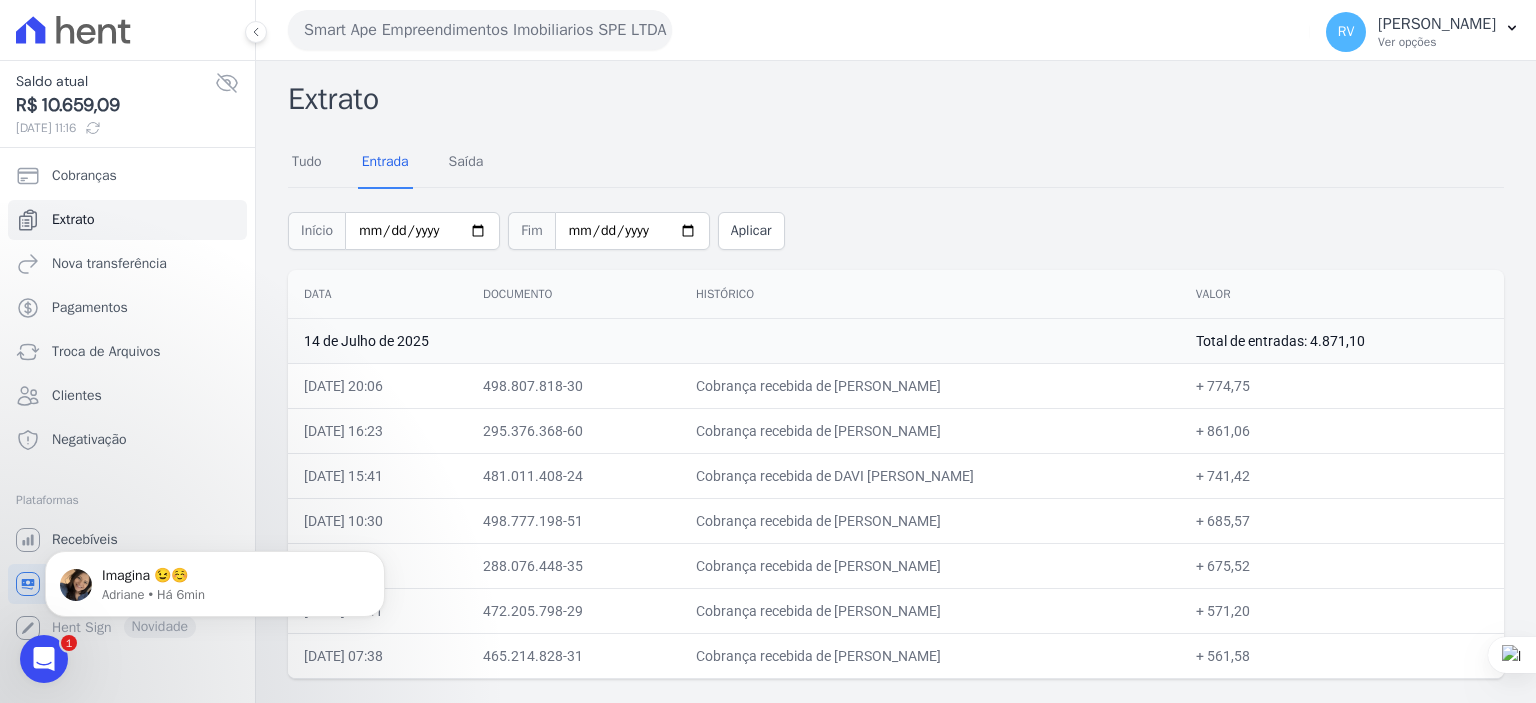copy on "DAVI [PERSON_NAME]" 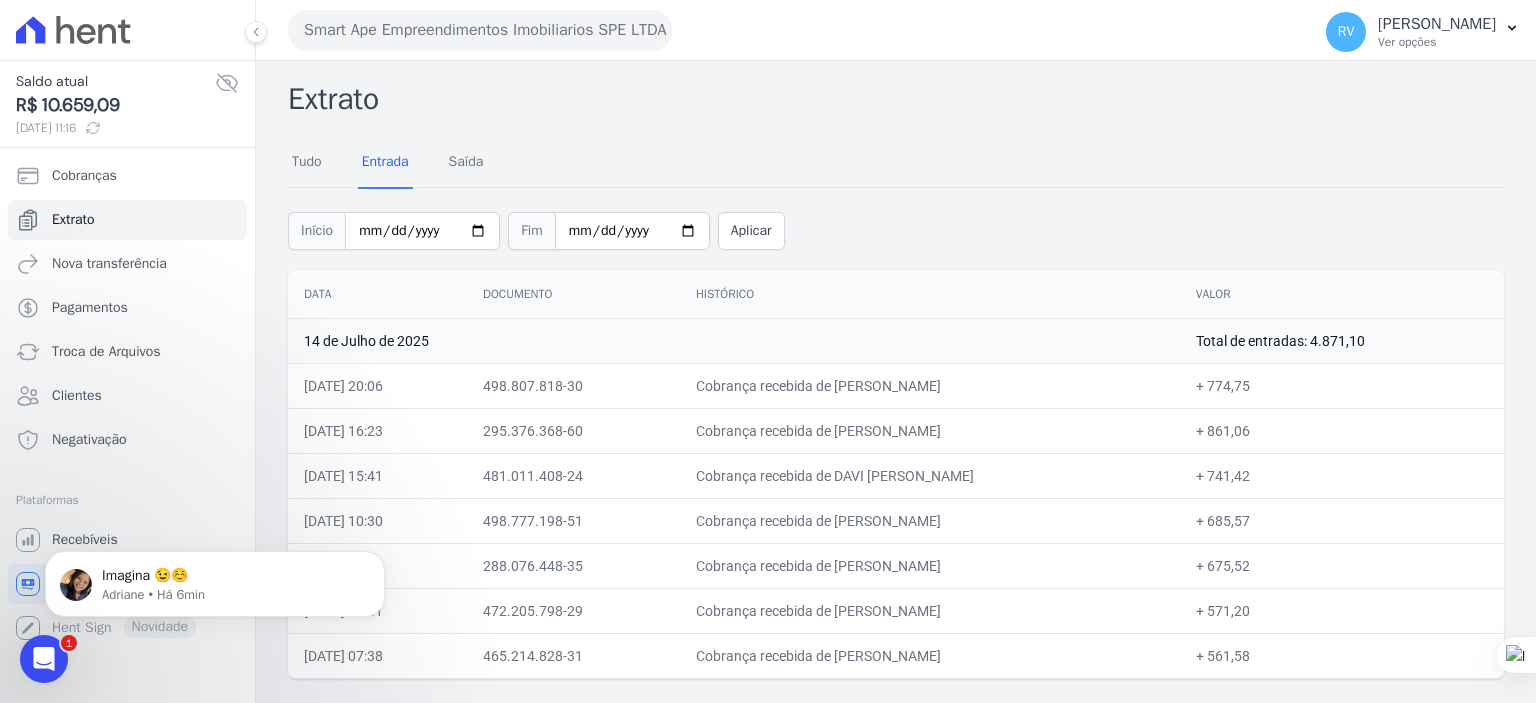 drag, startPoint x: 1250, startPoint y: 475, endPoint x: 1288, endPoint y: 471, distance: 38.209946 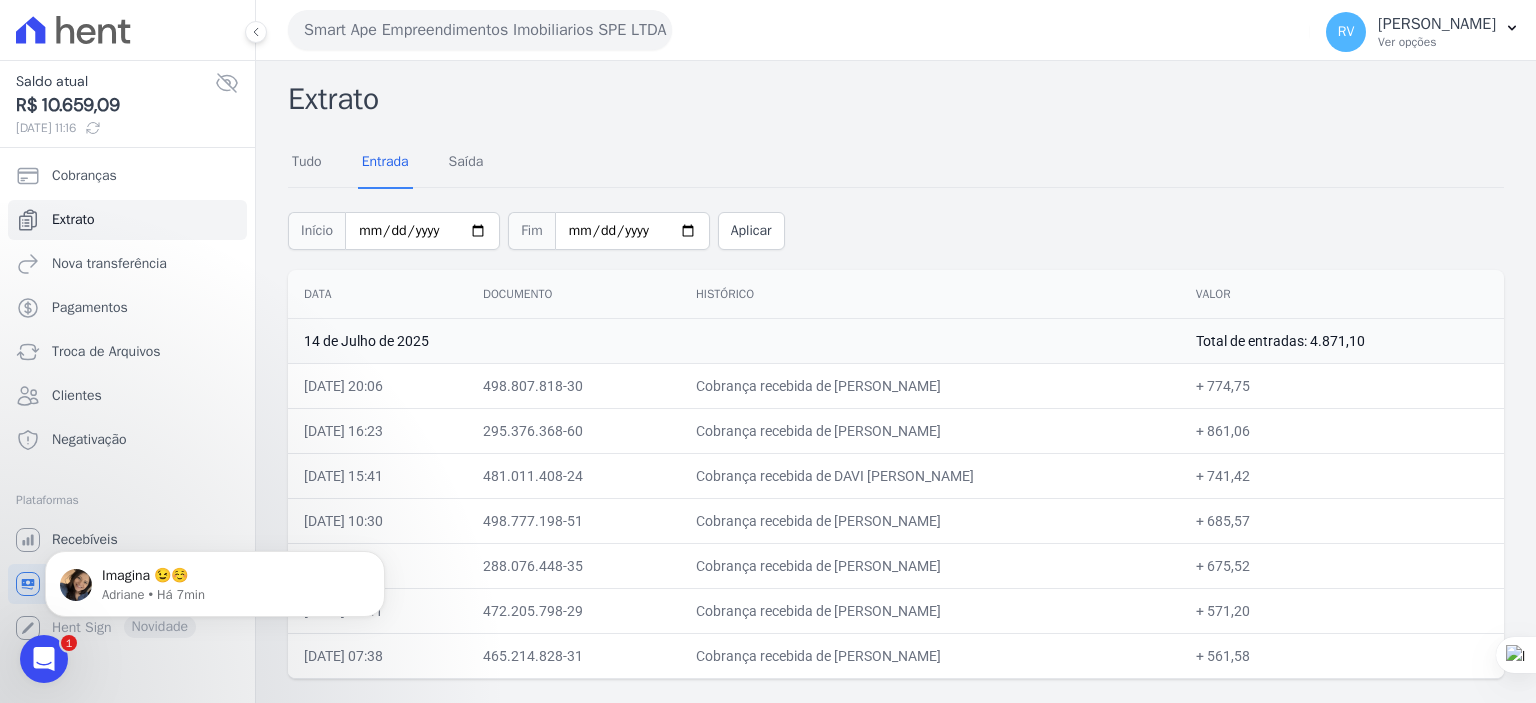 drag, startPoint x: 831, startPoint y: 523, endPoint x: 968, endPoint y: 523, distance: 137 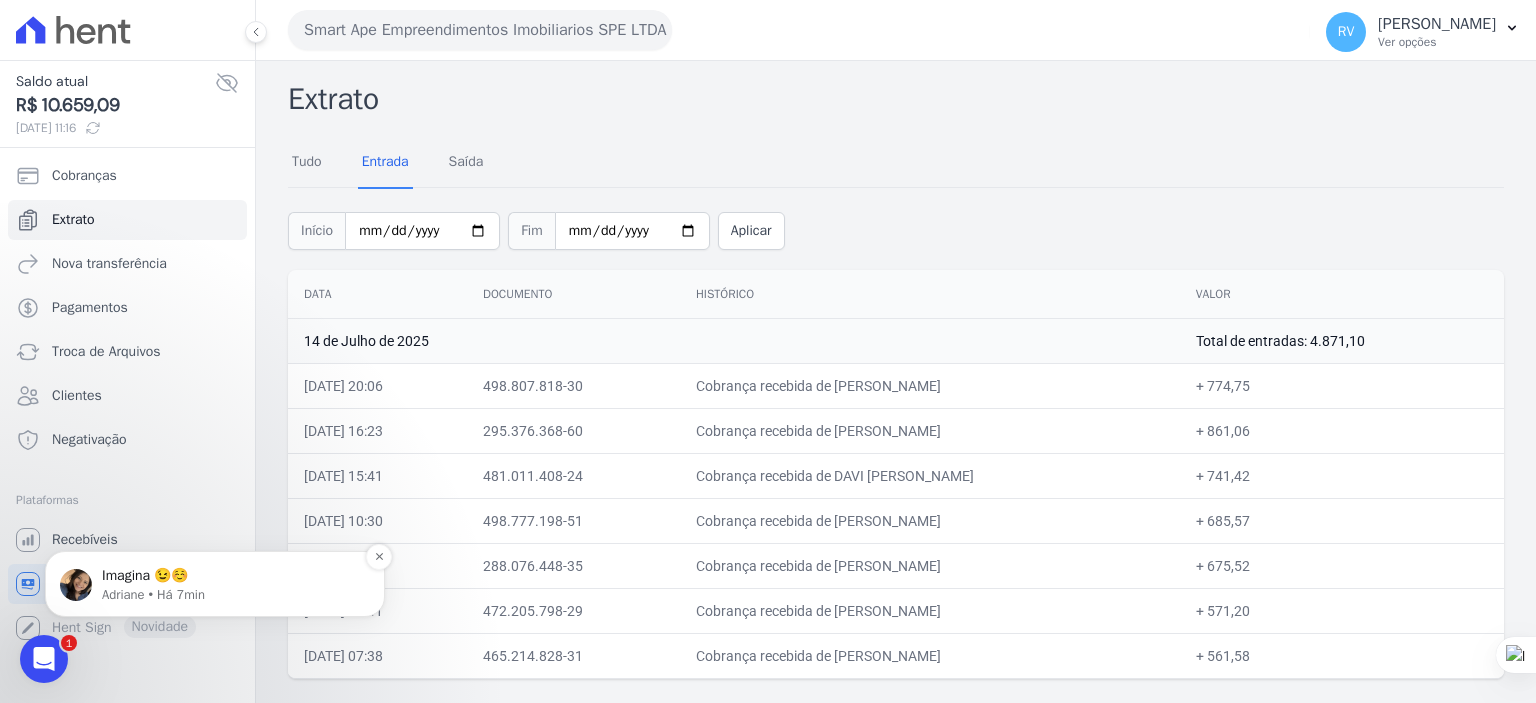 click on "Adriane • Há 7min" at bounding box center (231, 595) 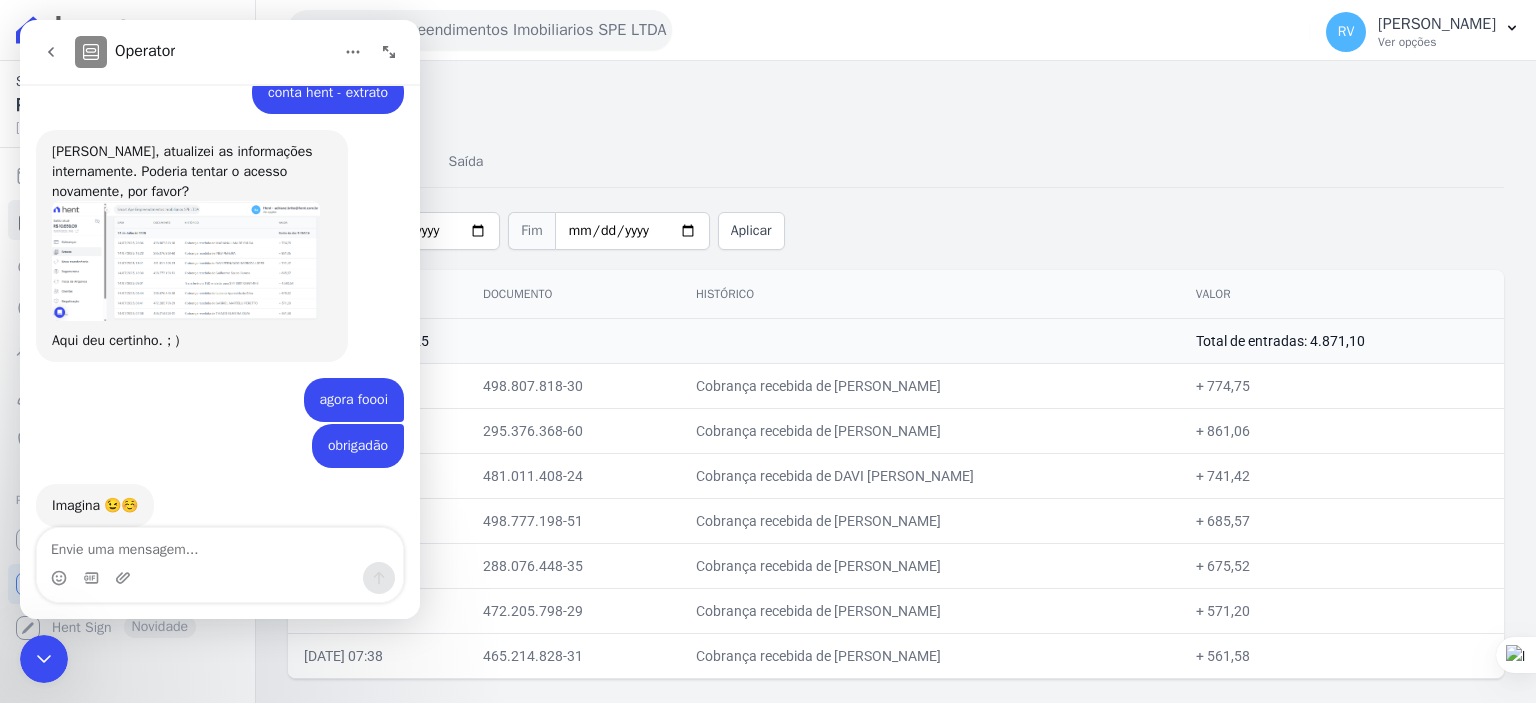 scroll, scrollTop: 0, scrollLeft: 0, axis: both 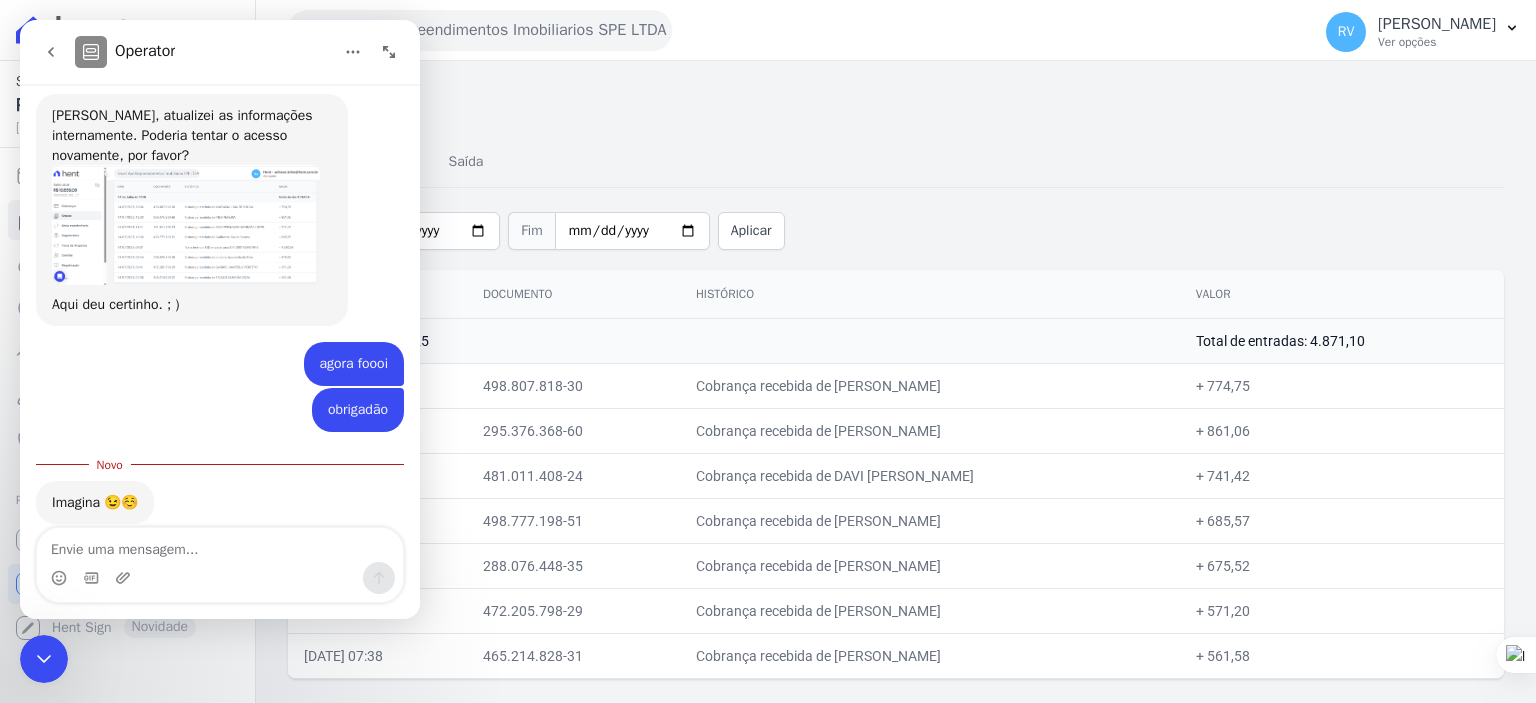 click 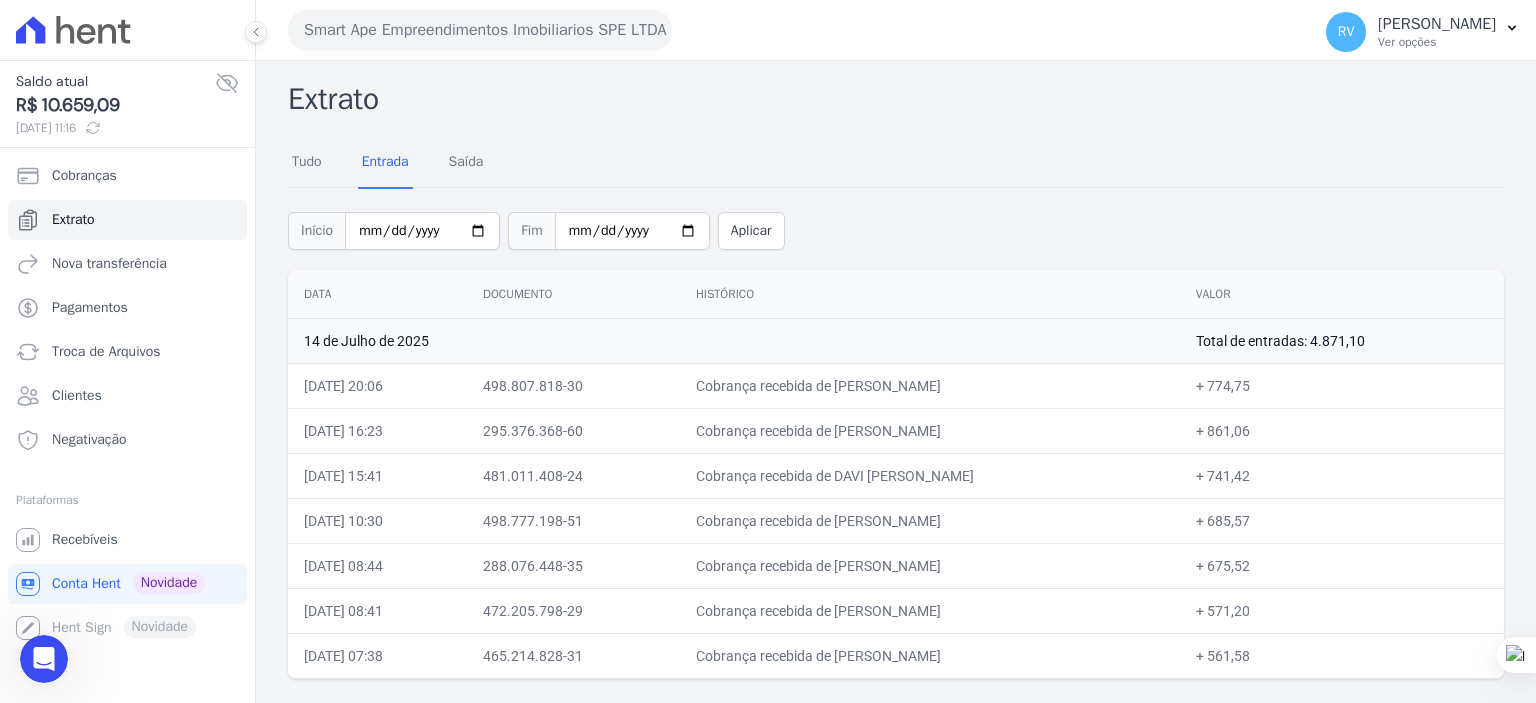 click on "Cobrança recebida de [PERSON_NAME]" at bounding box center (930, 565) 